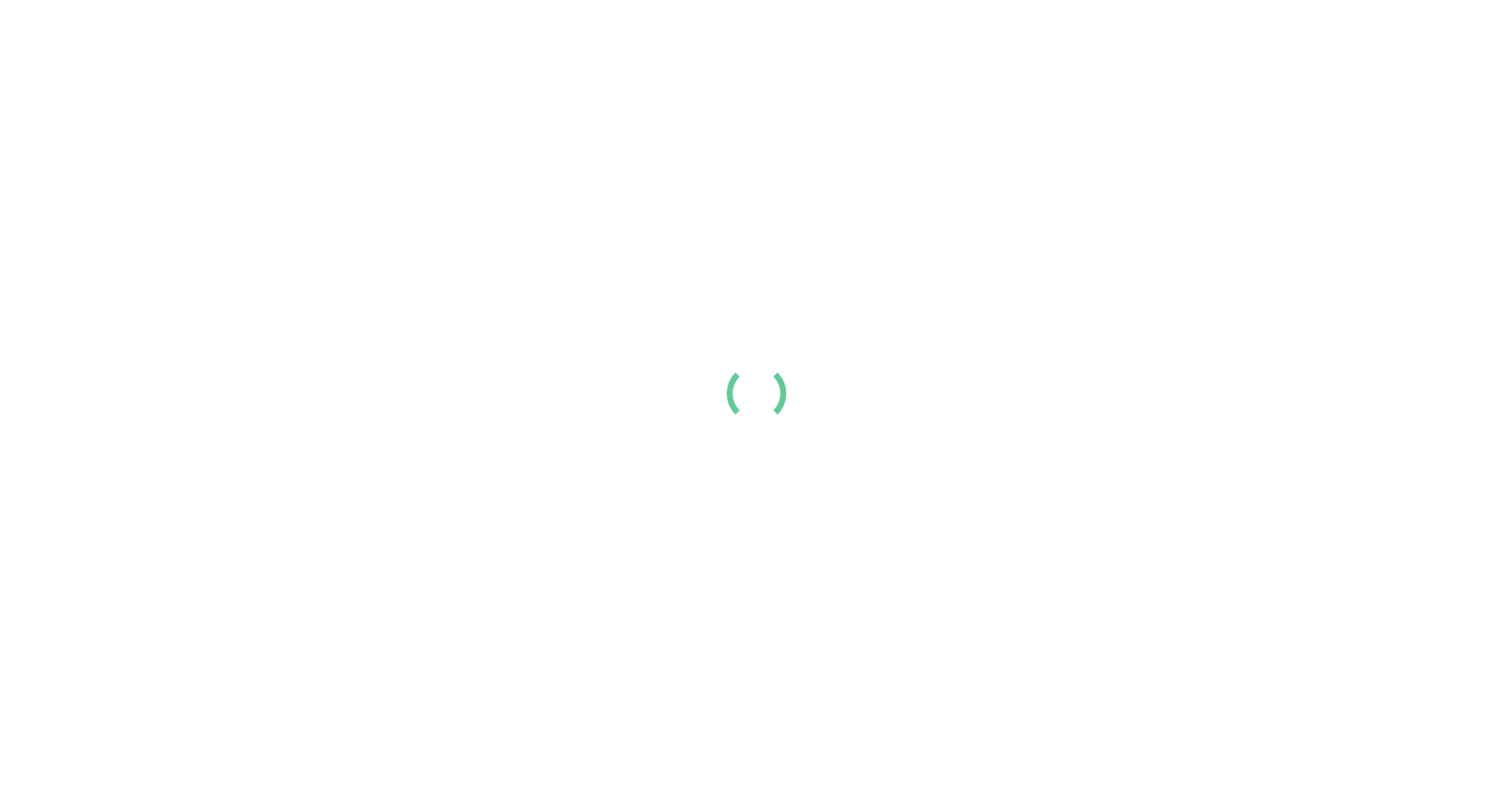 scroll, scrollTop: 0, scrollLeft: 0, axis: both 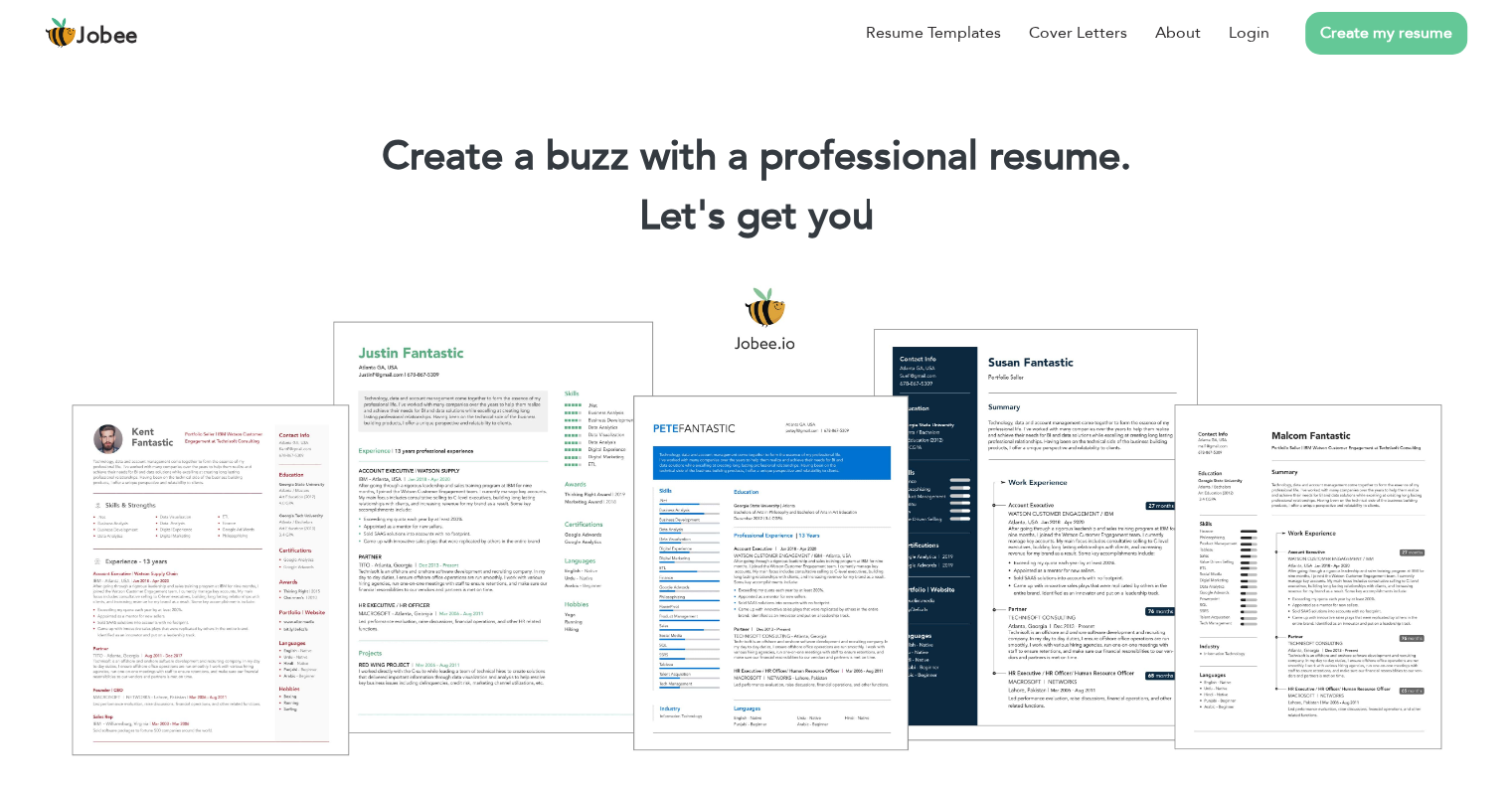click on "Create my resume" at bounding box center (1386, 33) 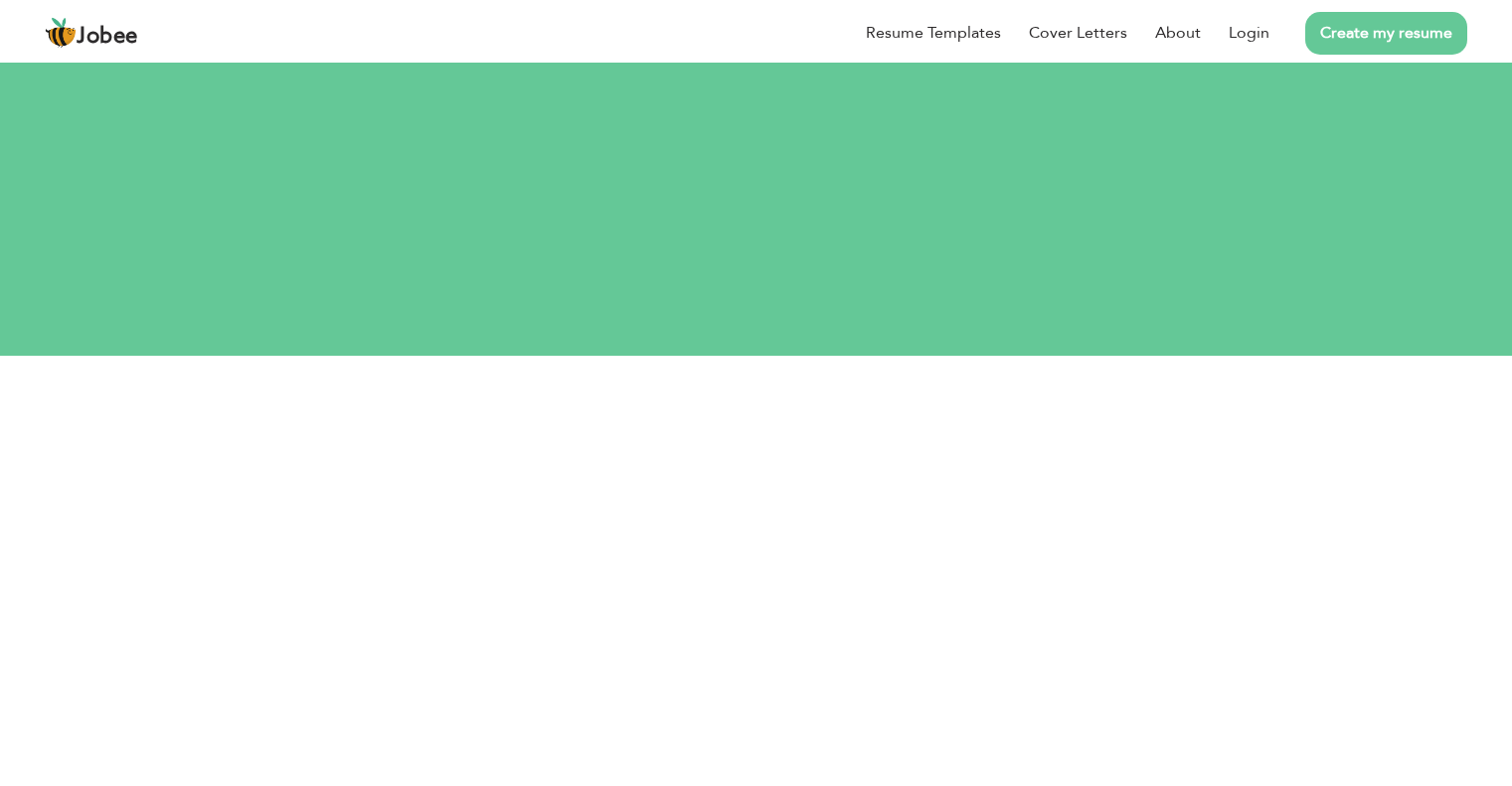 scroll, scrollTop: 0, scrollLeft: 0, axis: both 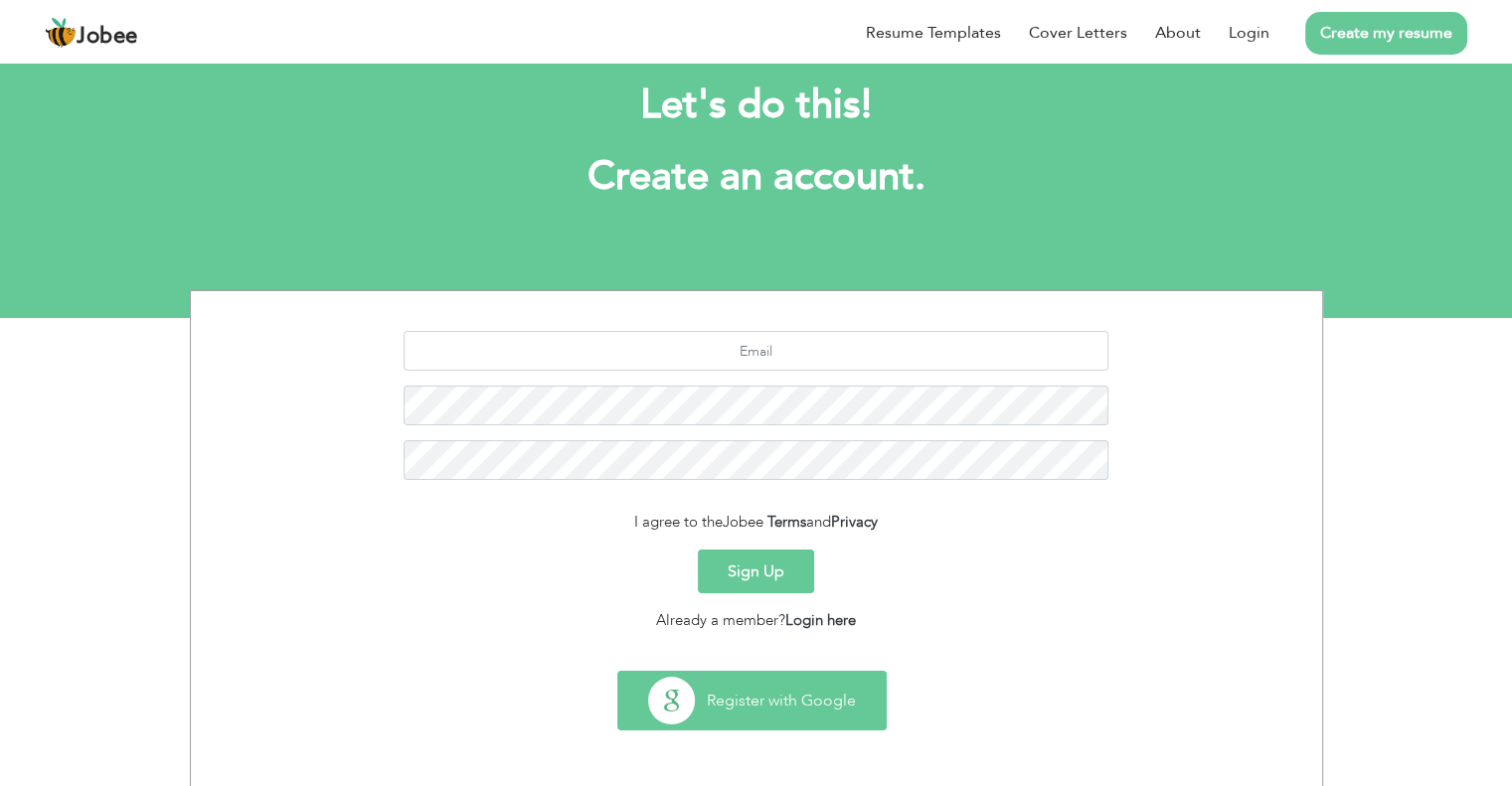click on "Register with Google" at bounding box center [752, 701] 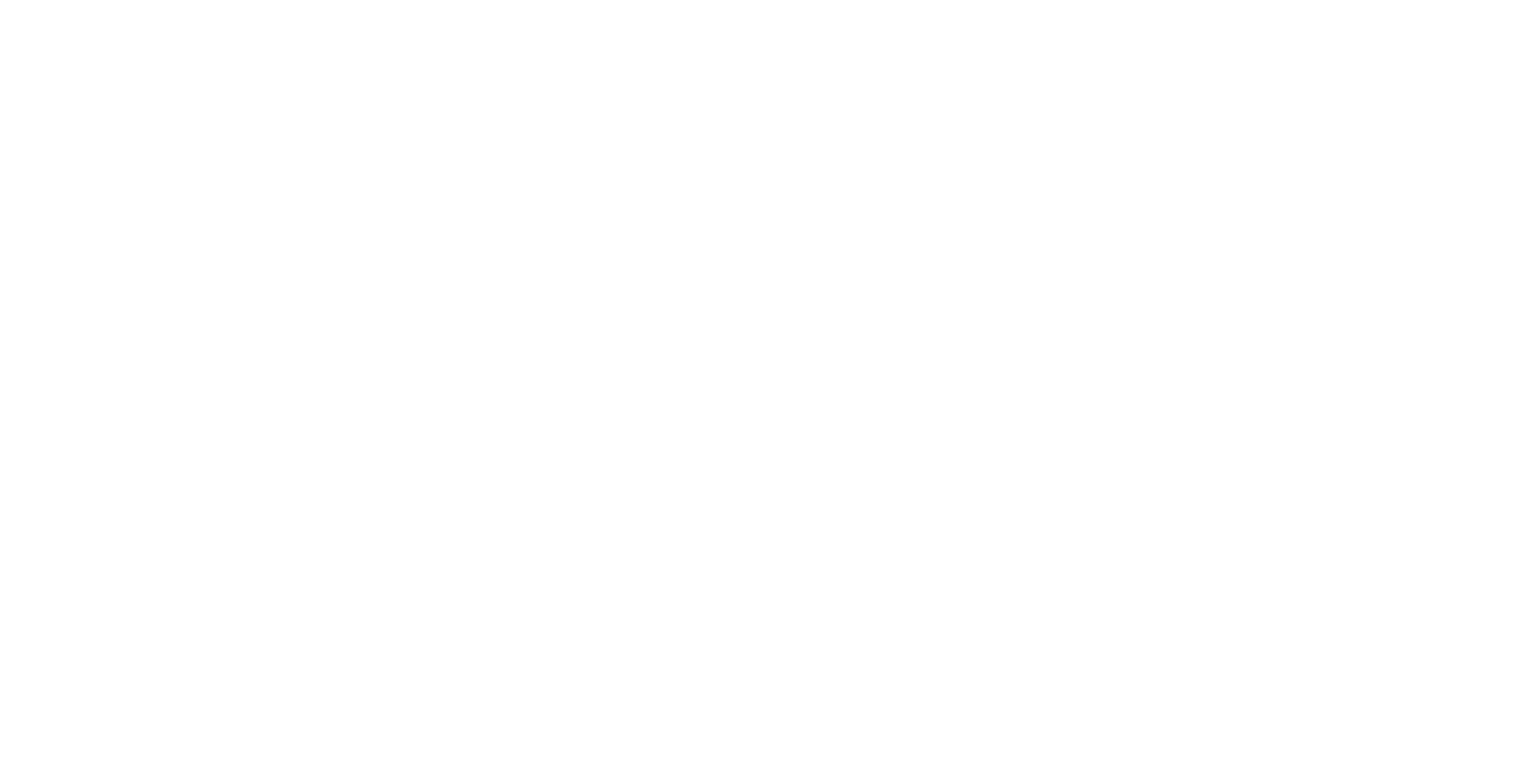 scroll, scrollTop: 0, scrollLeft: 0, axis: both 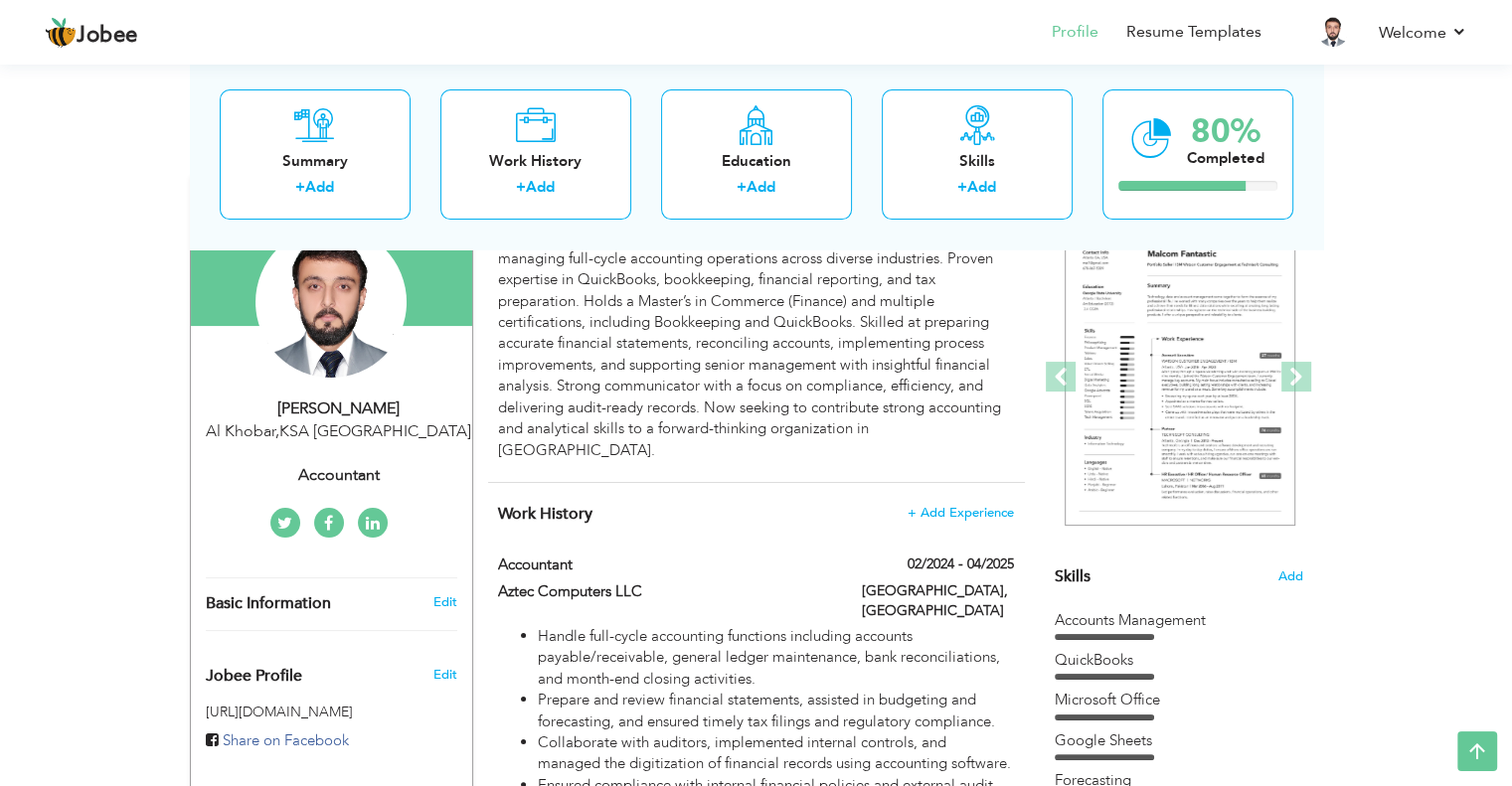 click on "Islamabad, Pakistan" at bounding box center (937, 603) 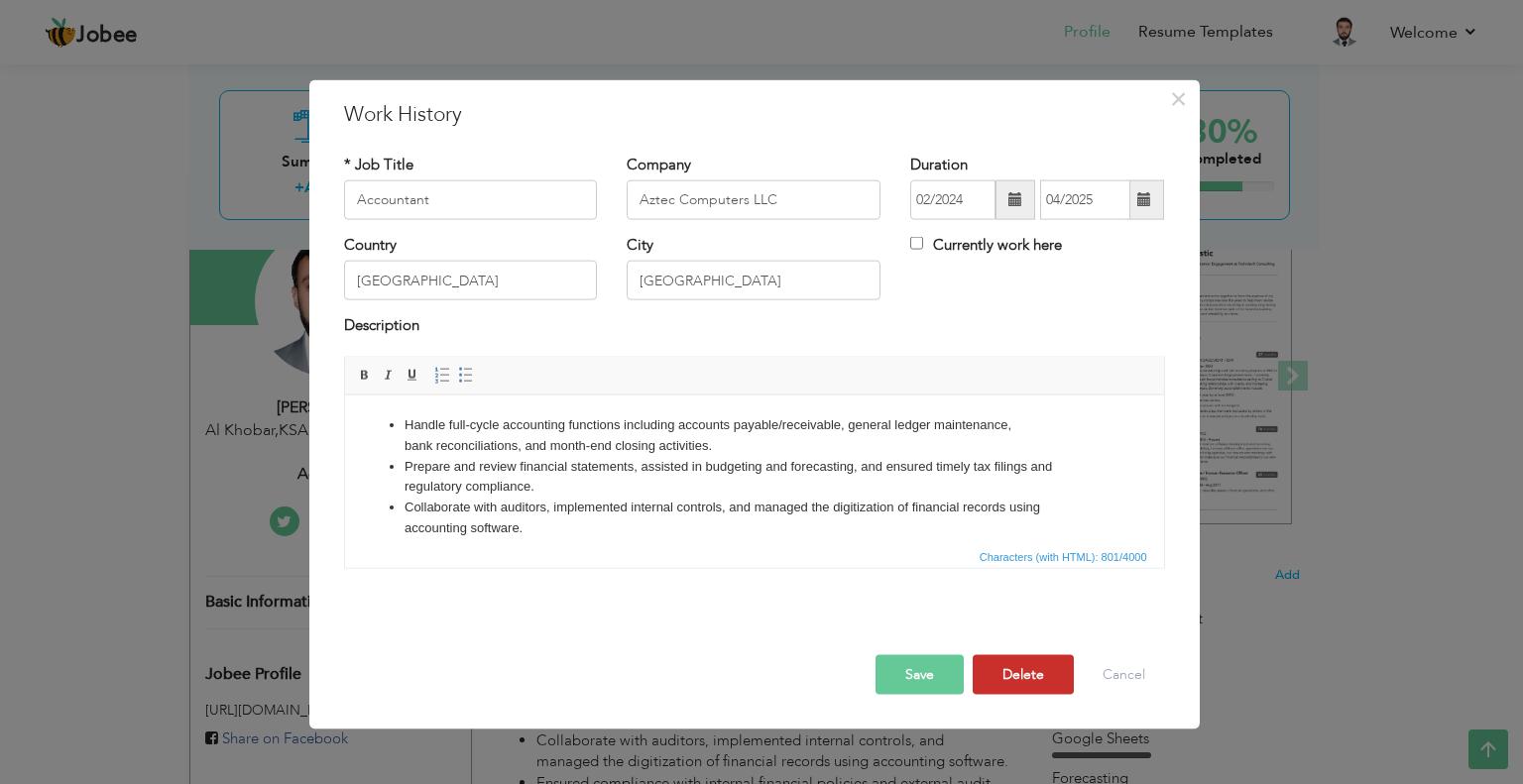 click on "Delete" at bounding box center [1023, 674] 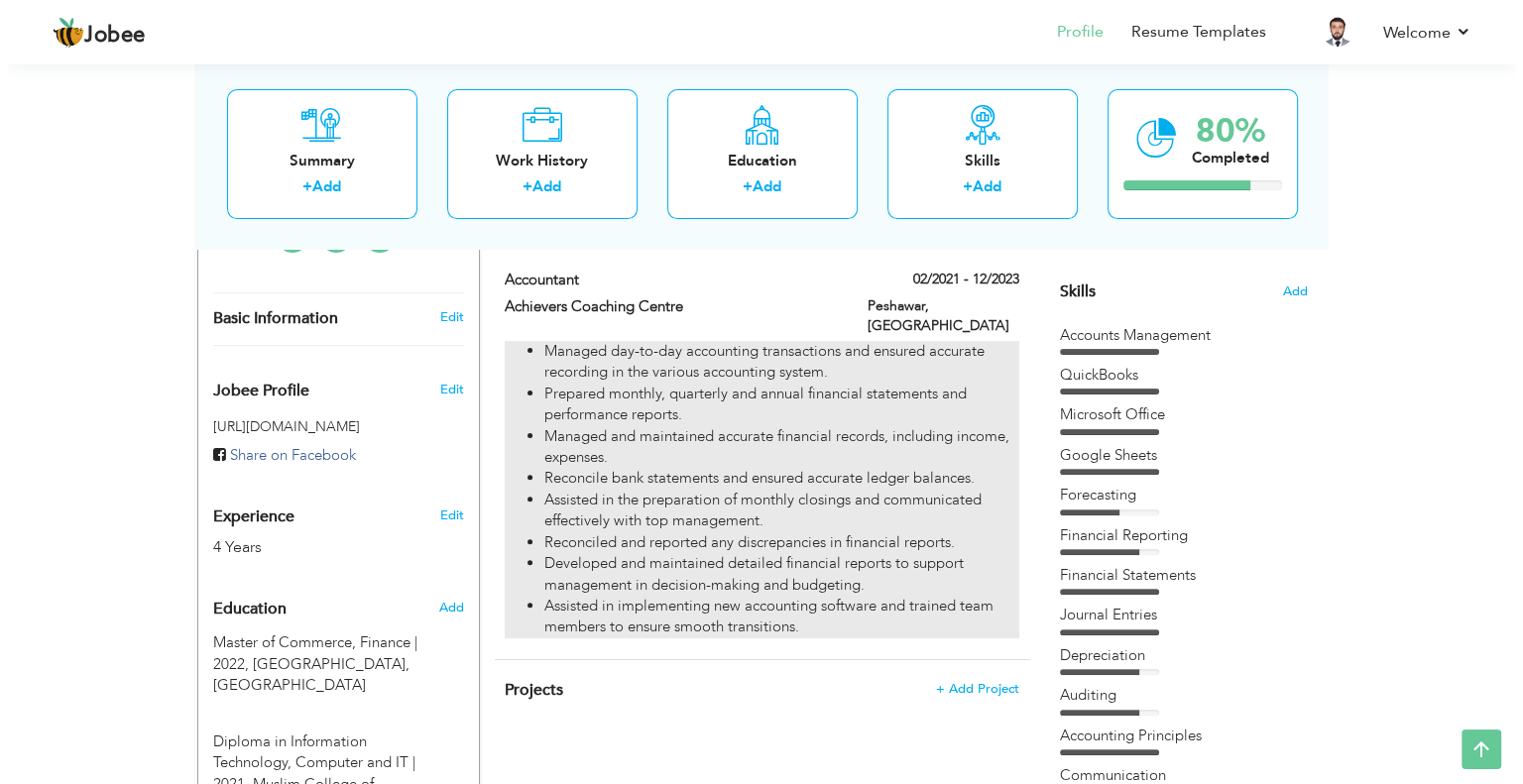scroll, scrollTop: 297, scrollLeft: 0, axis: vertical 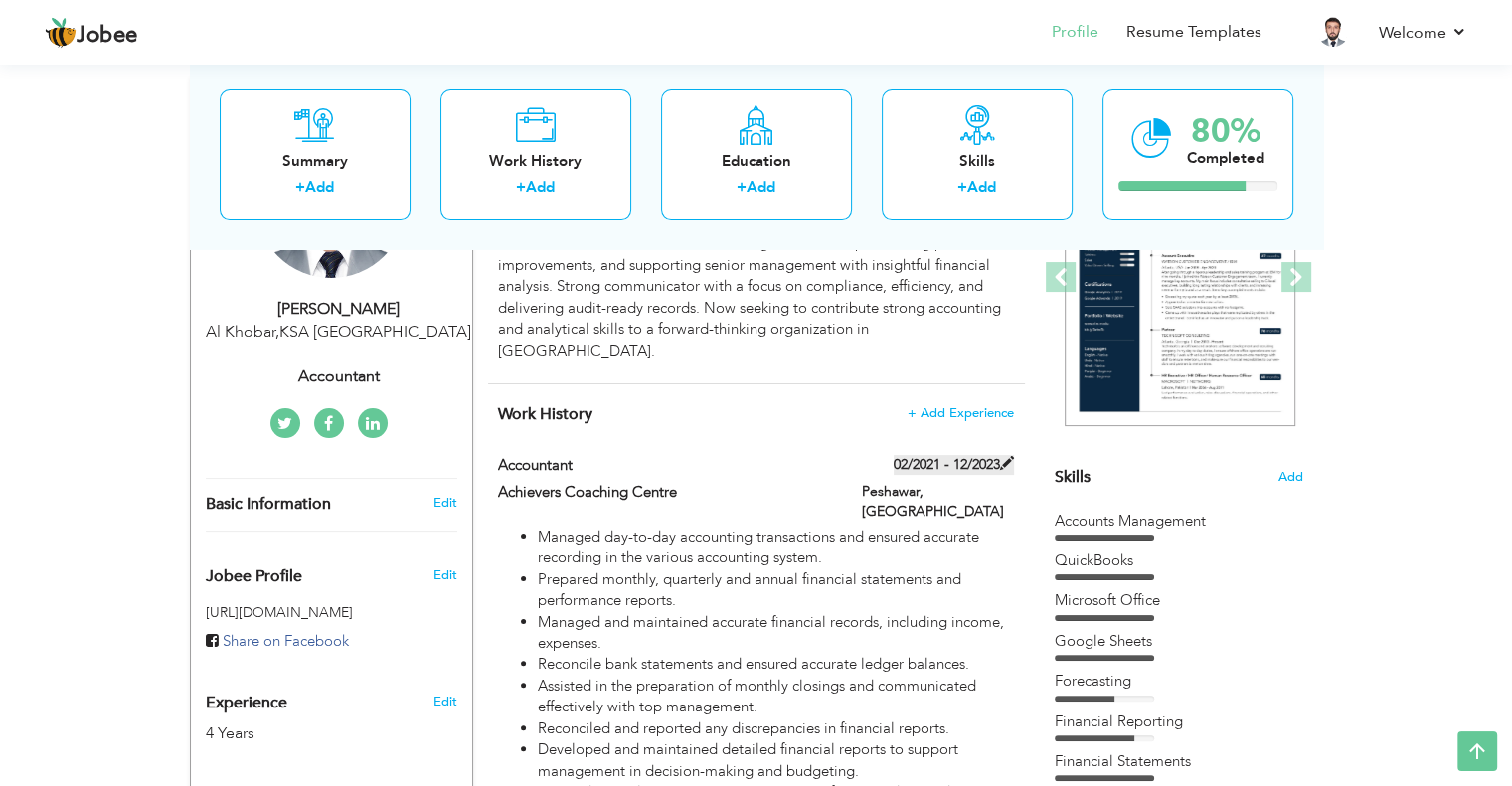 click on "02/2021 - 12/2023" at bounding box center [953, 465] 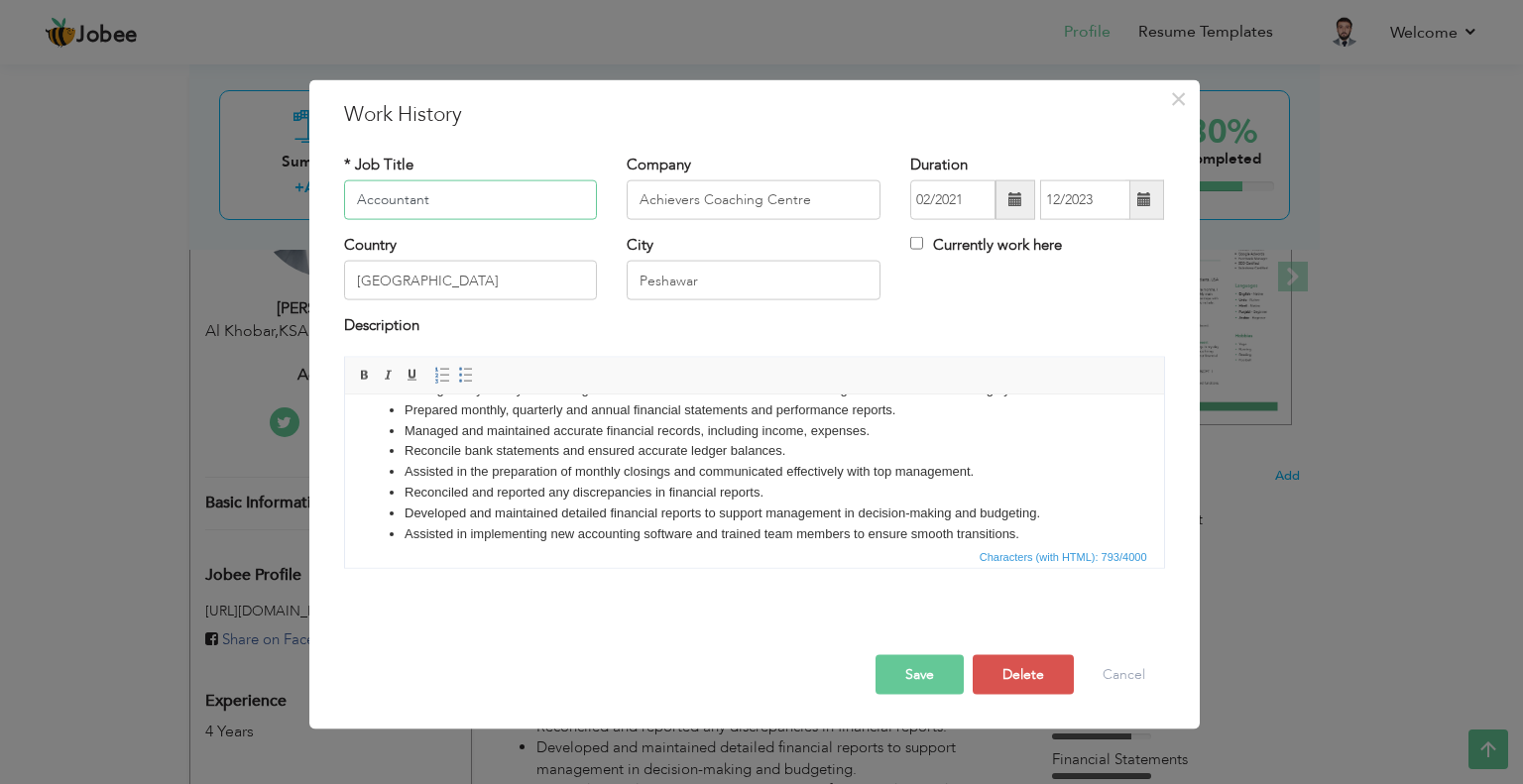 scroll, scrollTop: 56, scrollLeft: 0, axis: vertical 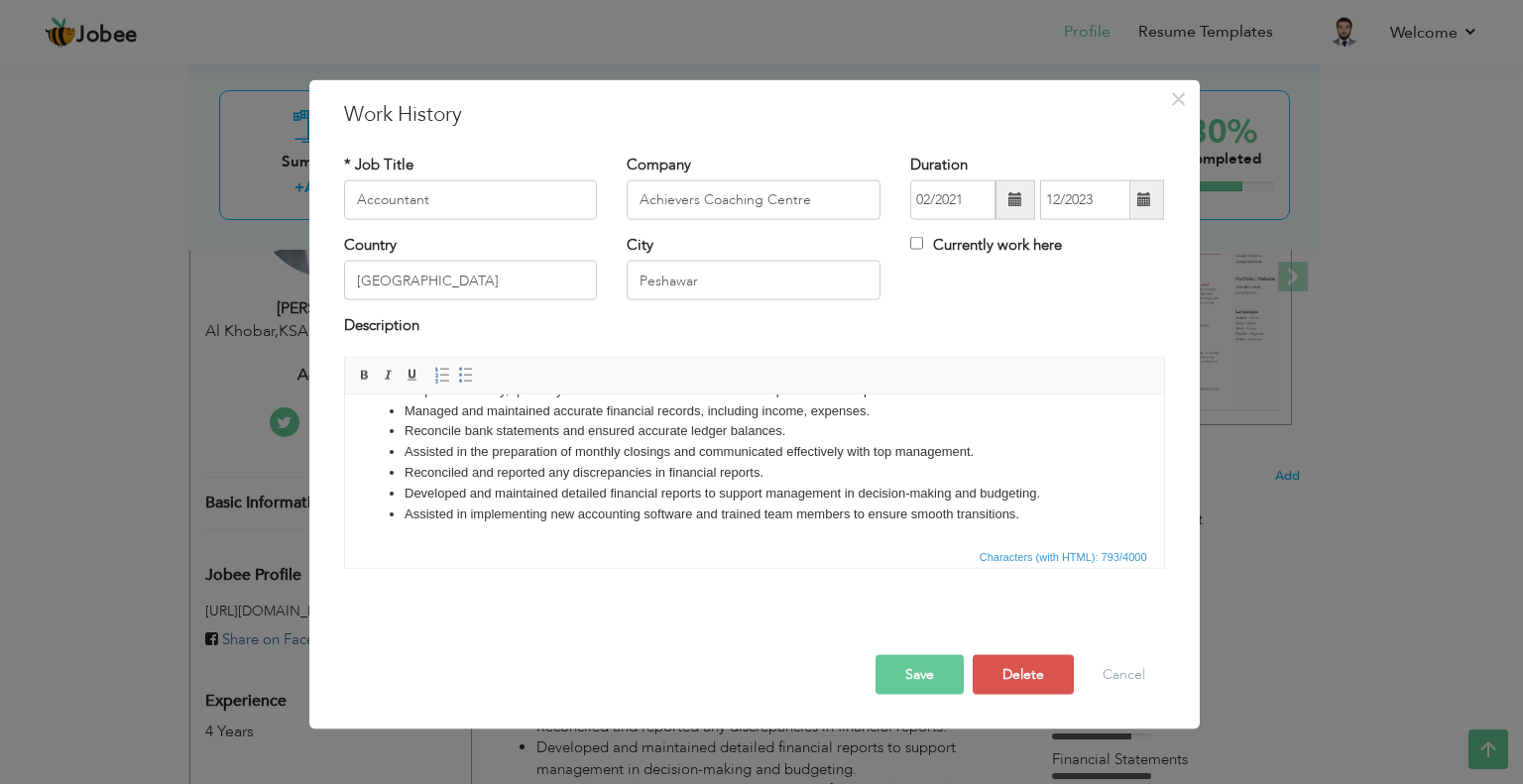click at bounding box center (1015, 199) 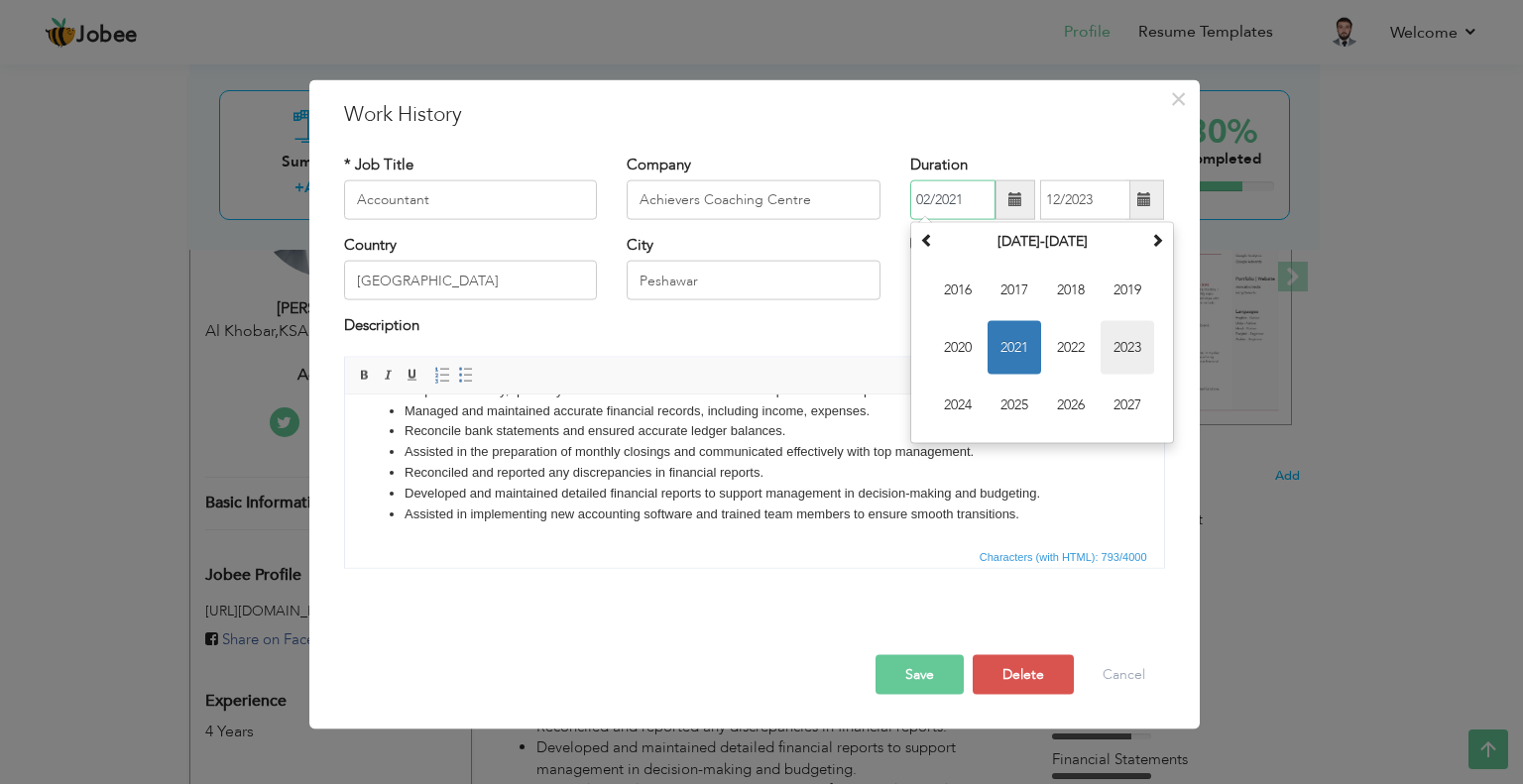 click on "2023" at bounding box center [1127, 348] 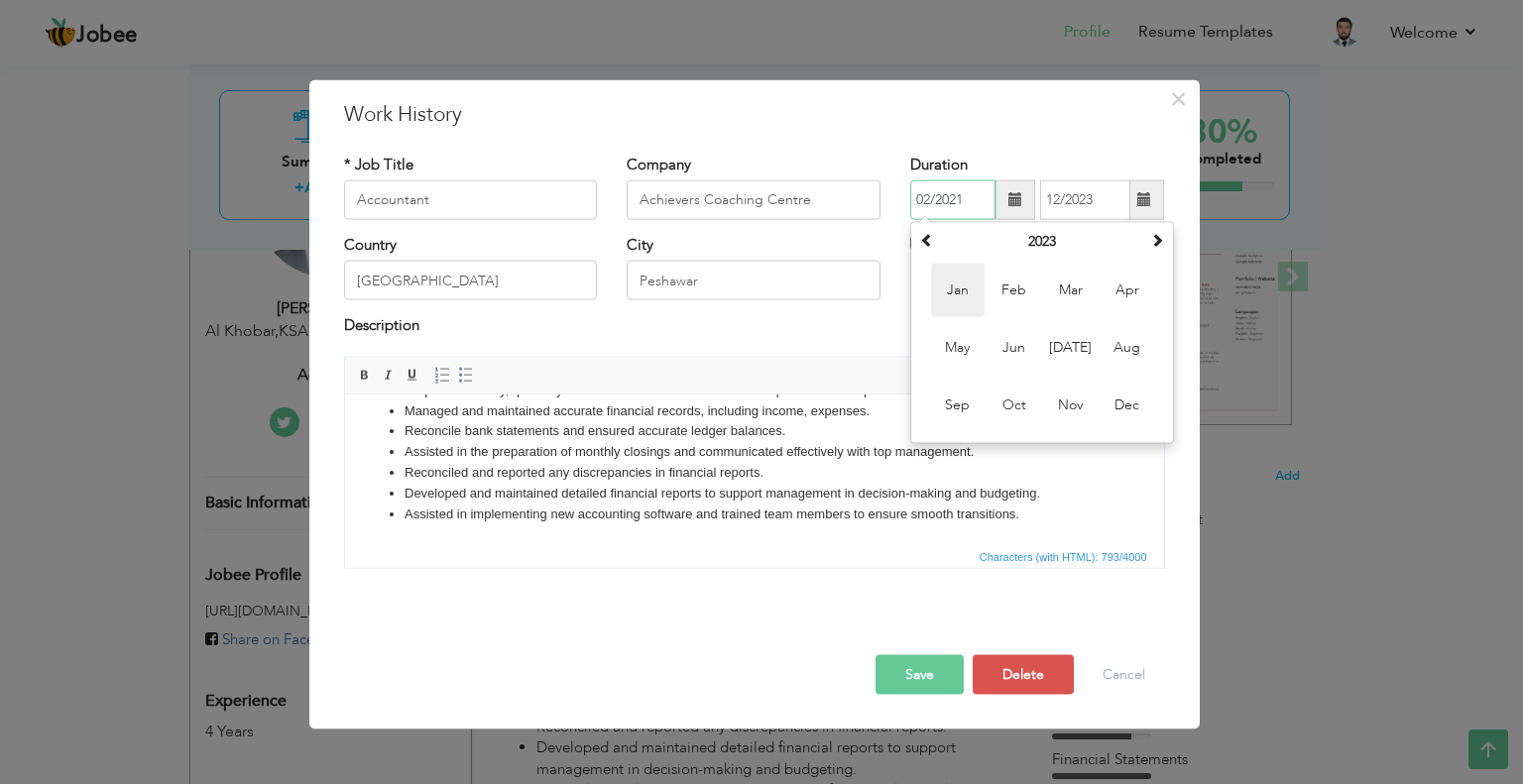 click on "Jan" at bounding box center (958, 290) 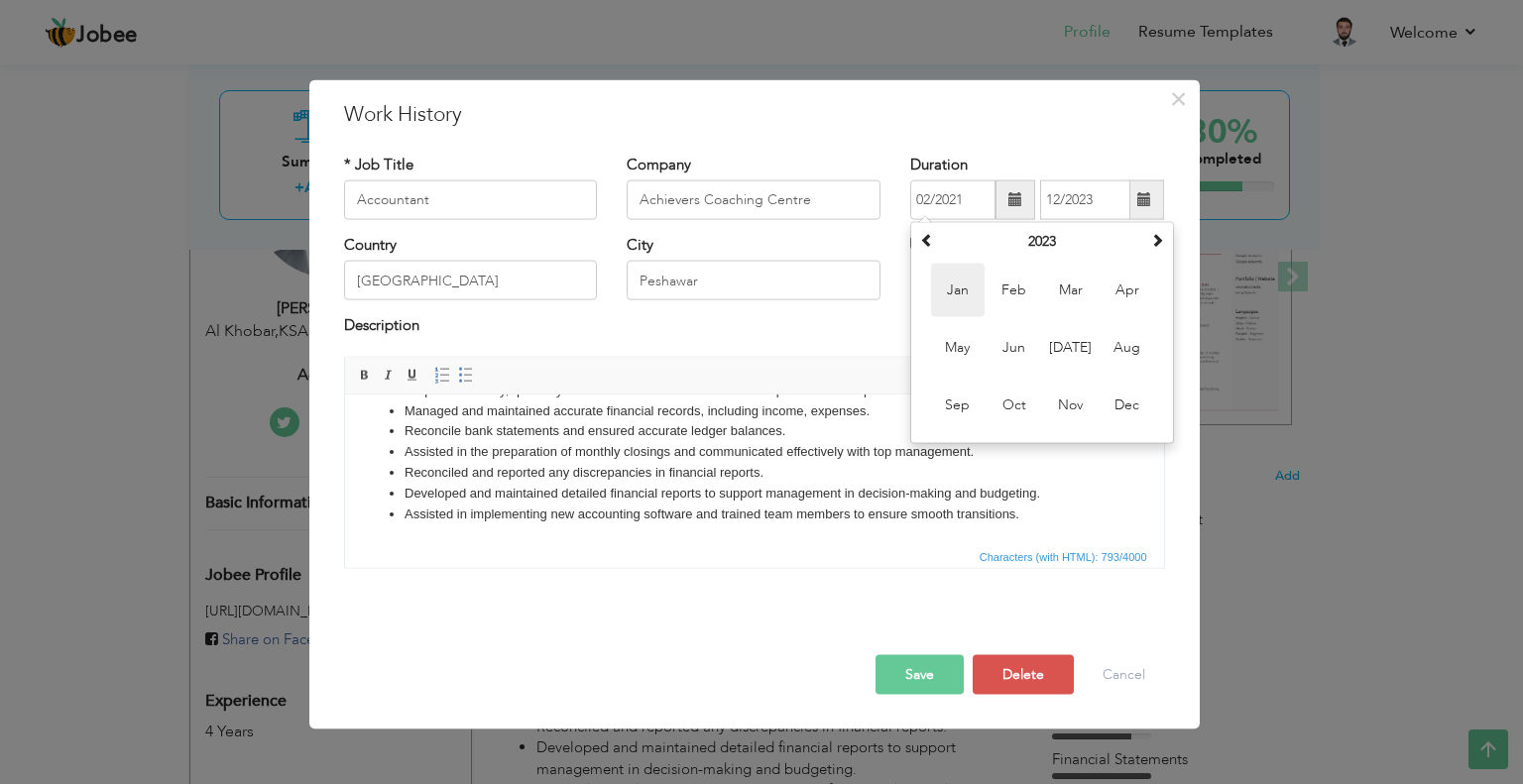 type on "01/2023" 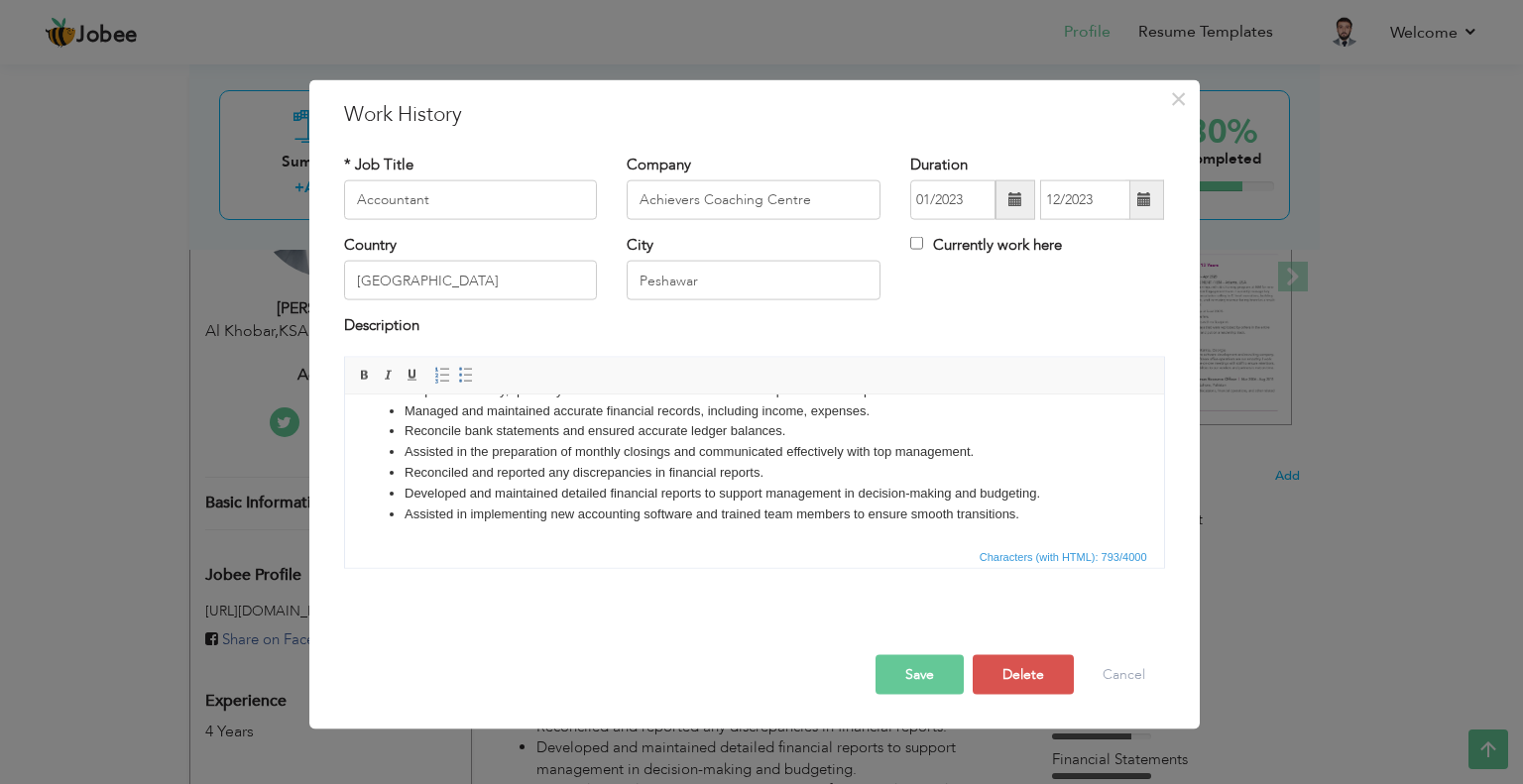 click at bounding box center (1144, 199) 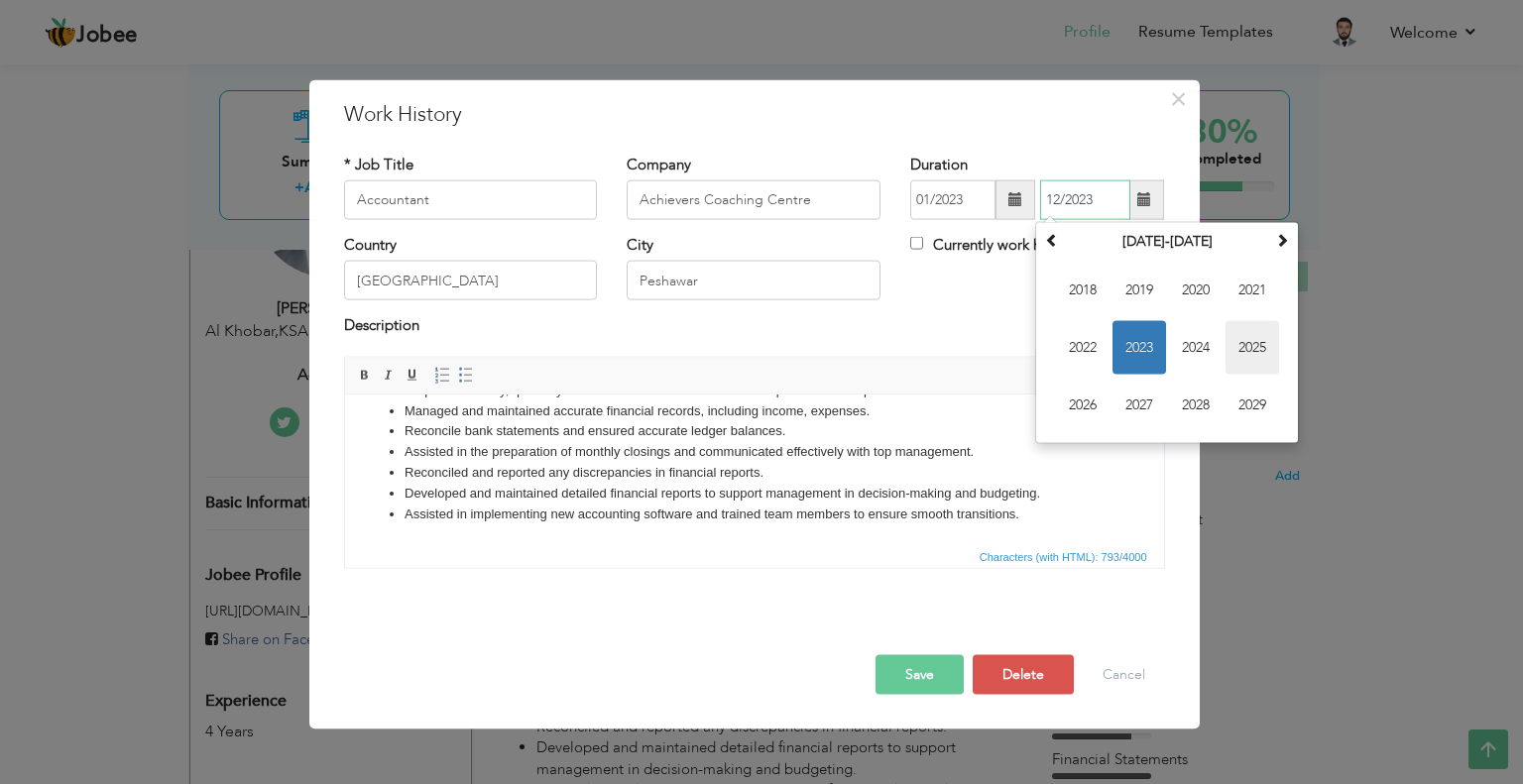 click on "2025" at bounding box center (1252, 348) 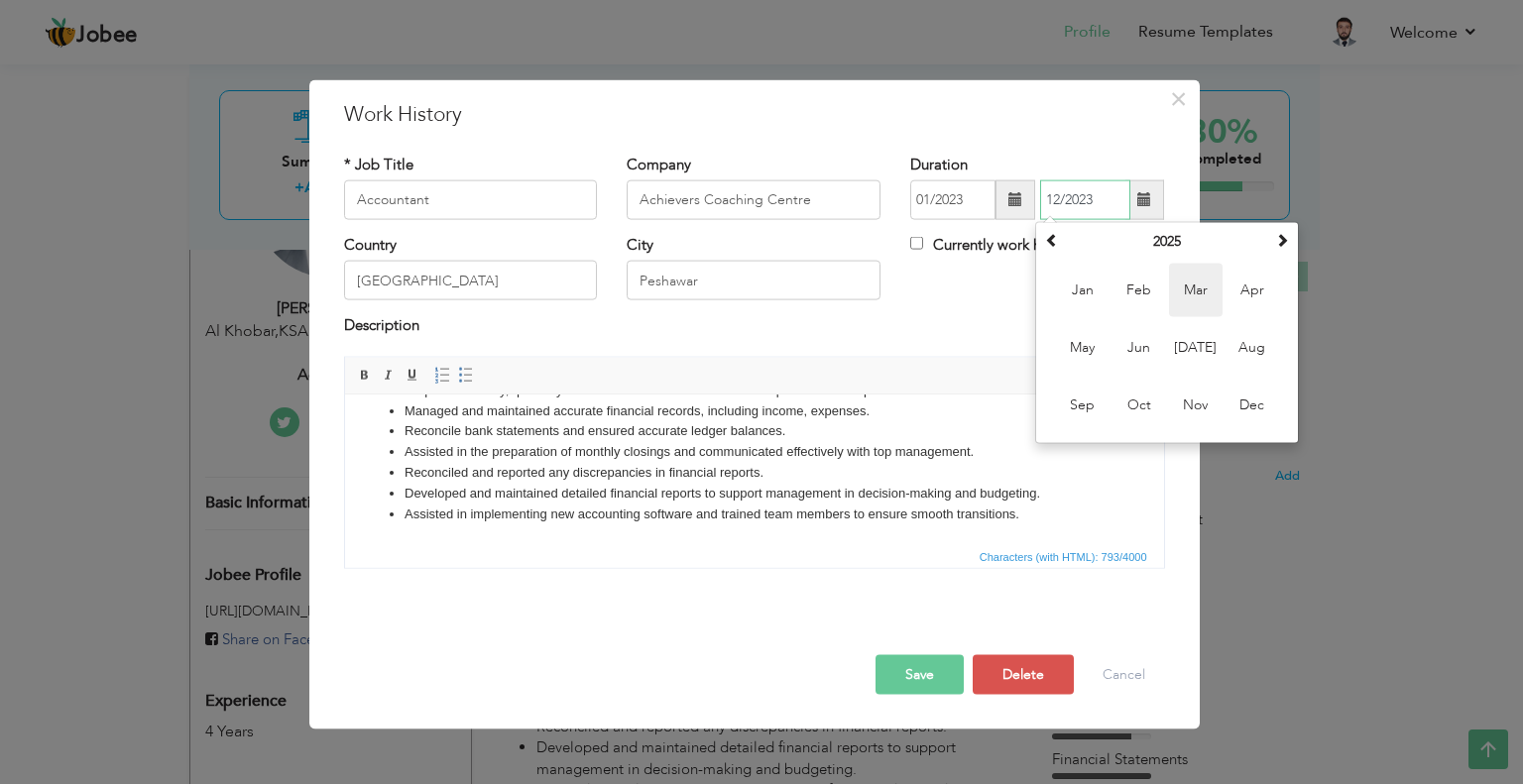 click on "Mar" at bounding box center (1196, 290) 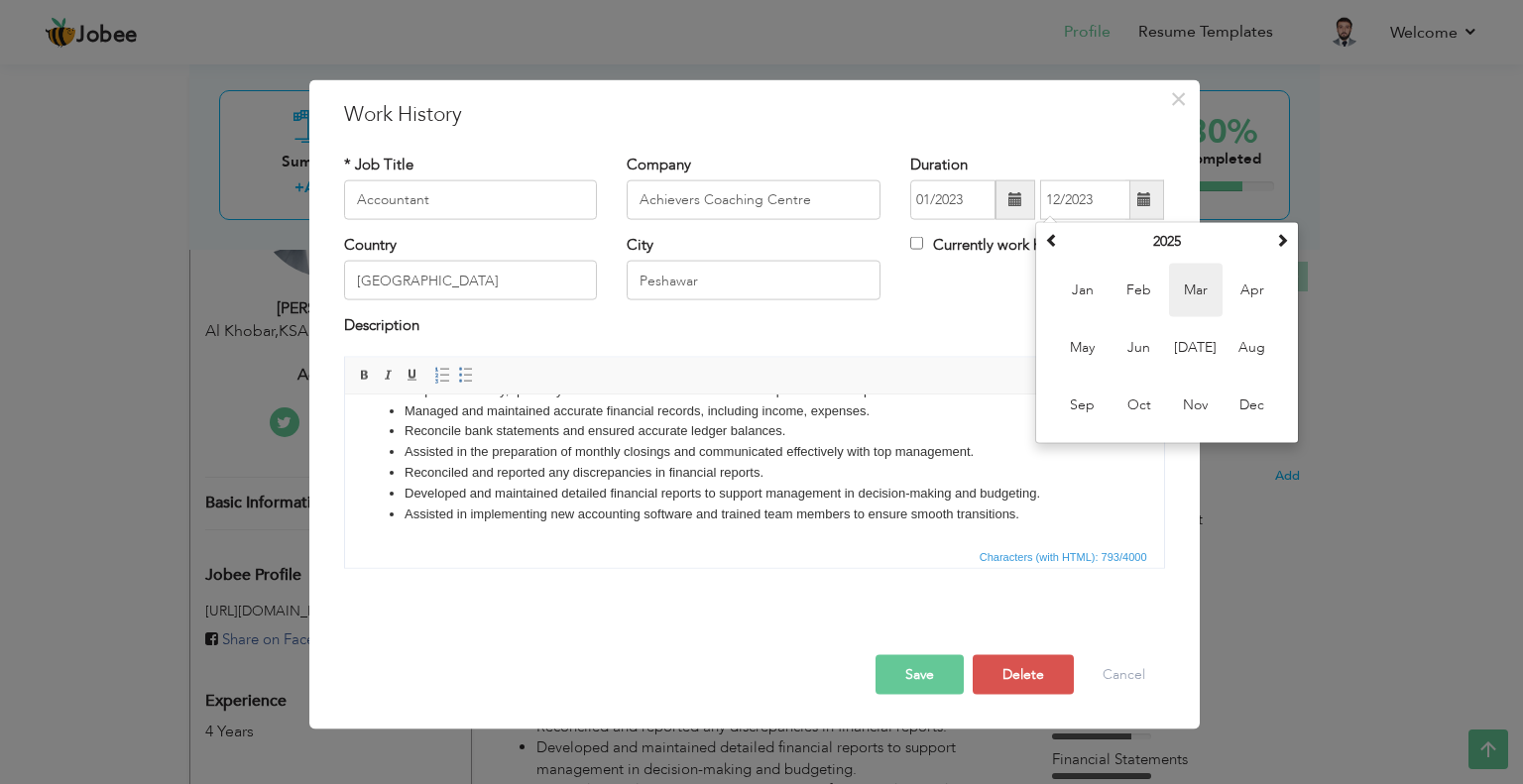 type on "03/2025" 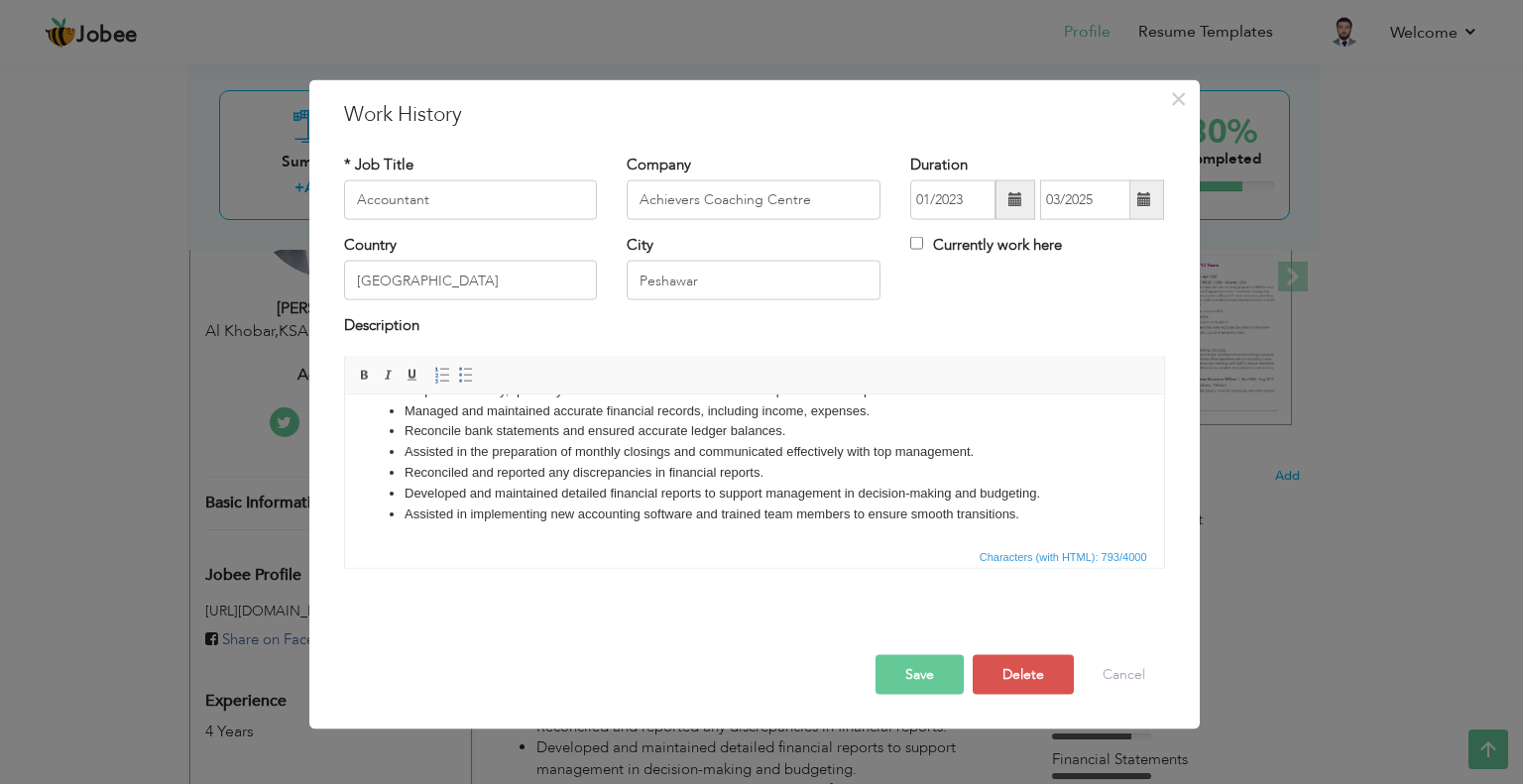 click on "Save" at bounding box center (919, 674) 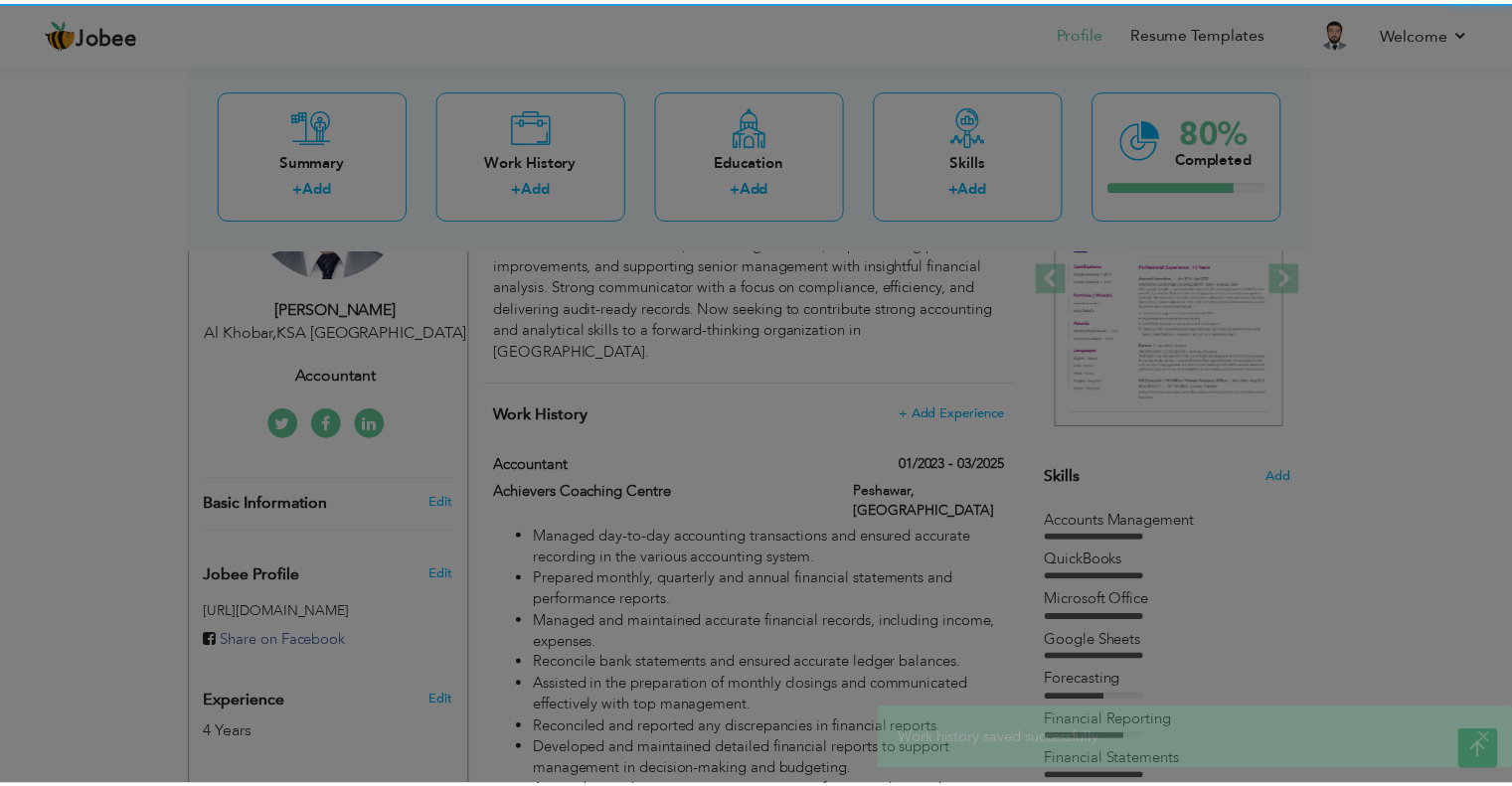 scroll, scrollTop: 0, scrollLeft: 0, axis: both 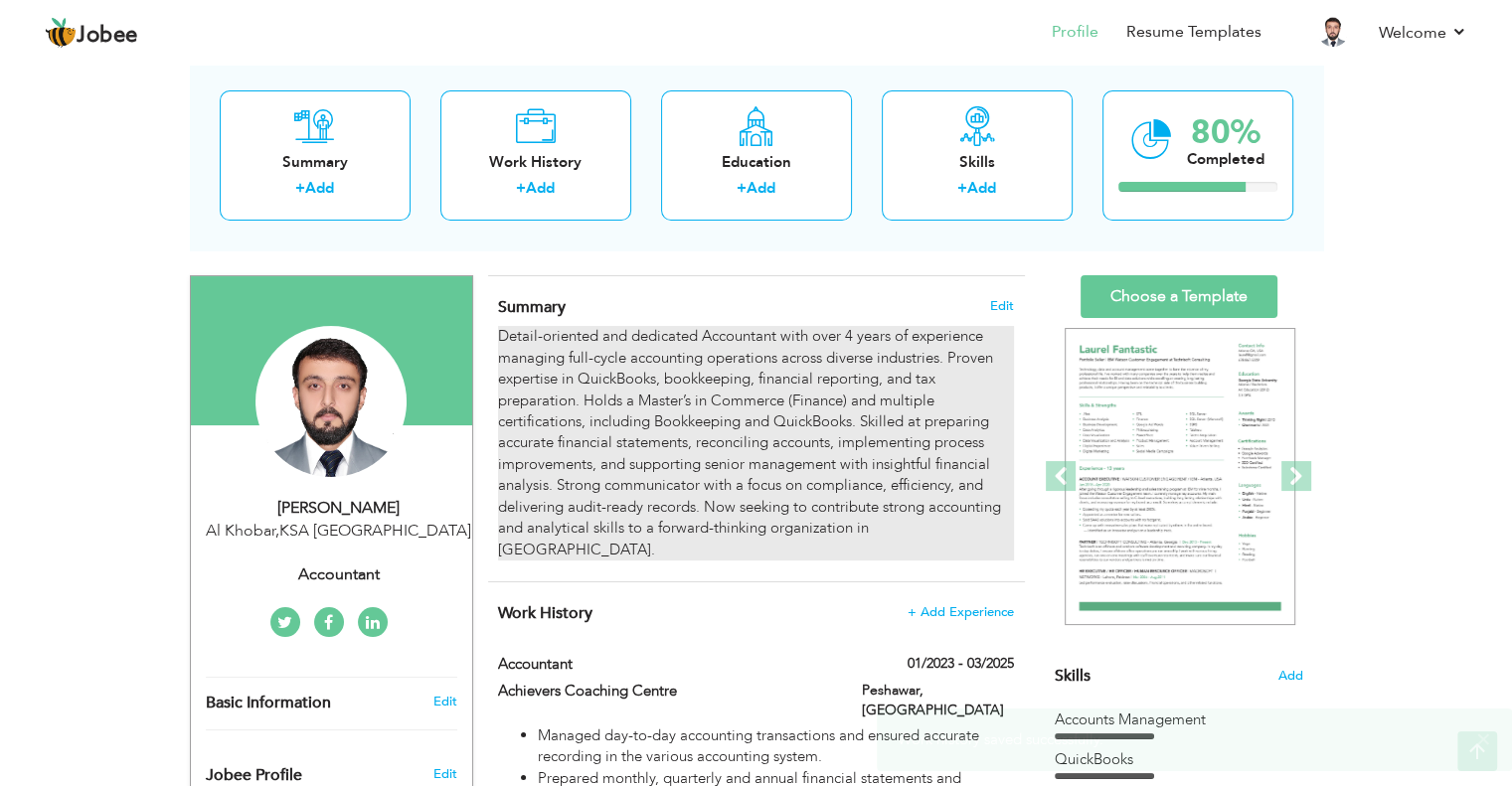 click on "Detail-oriented and dedicated Accountant with over 4 years of experience managing full-cycle accounting operations across diverse industries. Proven expertise in QuickBooks, bookkeeping, financial reporting, and tax preparation. Holds a Master’s in Commerce (Finance) and multiple certifications, including Bookkeeping and QuickBooks. Skilled at preparing accurate financial statements, reconciling accounts, implementing process improvements, and supporting senior management with insightful financial analysis. Strong communicator with a focus on compliance, efficiency, and delivering audit-ready records. Now seeking to contribute strong accounting and analytical skills to a forward-thinking organization in Saudi Arabia." at bounding box center [756, 443] 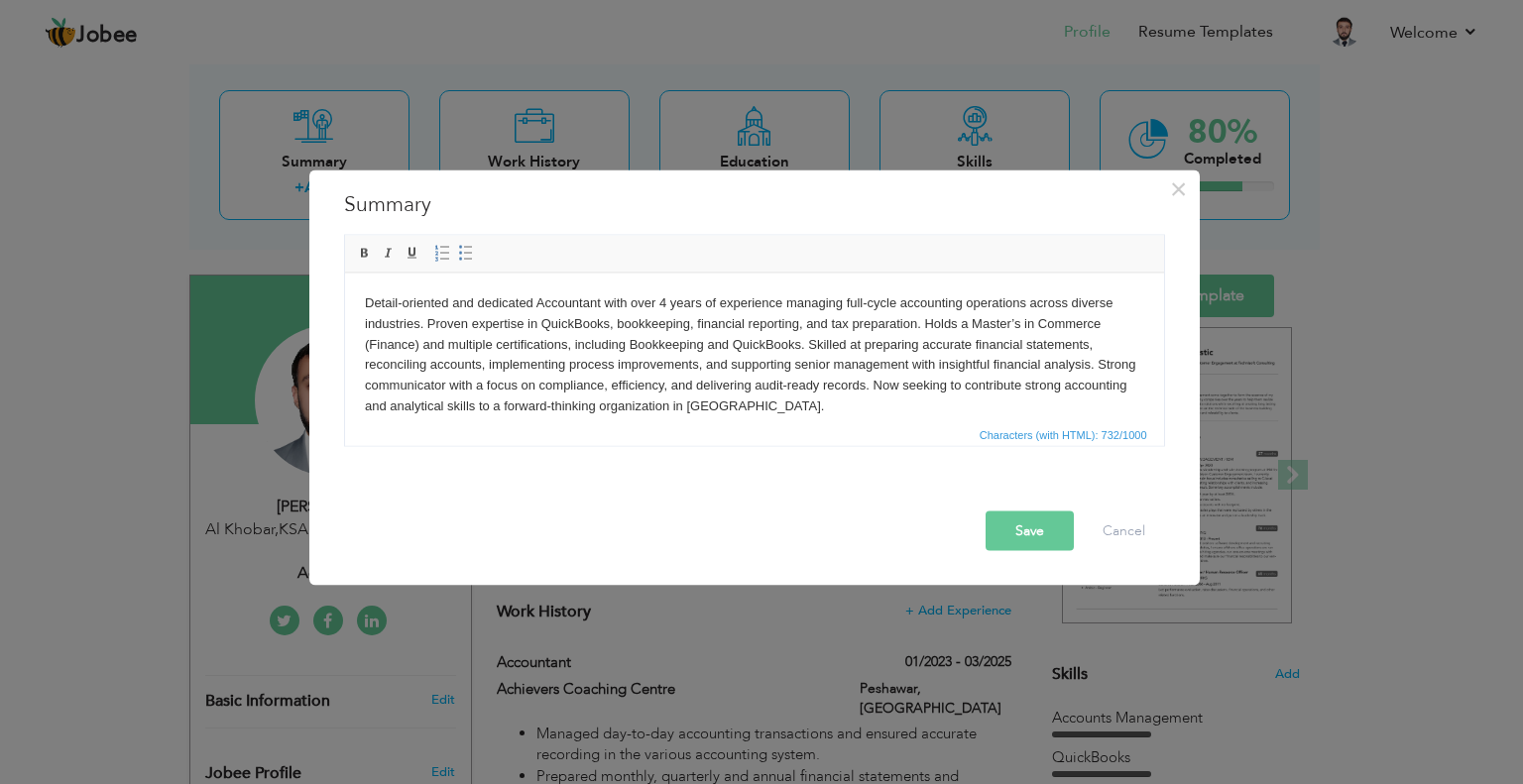 click on "Detail-oriented and dedicated Accountant with over 4 years of experience managing full-cycle accounting operations across diverse industries. Proven expertise in QuickBooks, bookkeeping, financial reporting, and tax preparation. Holds a Master’s in Commerce (Finance) and multiple certifications, including Bookkeeping and QuickBooks. Skilled at preparing accurate financial statements, reconciling accounts, implementing process improvements, and supporting senior management with insightful financial analysis. Strong communicator with a focus on compliance, efficiency, and delivering audit-ready records. Now seeking to contribute strong accounting and analytical skills to a forward-thinking organization in Saudi Arabia." at bounding box center (754, 354) 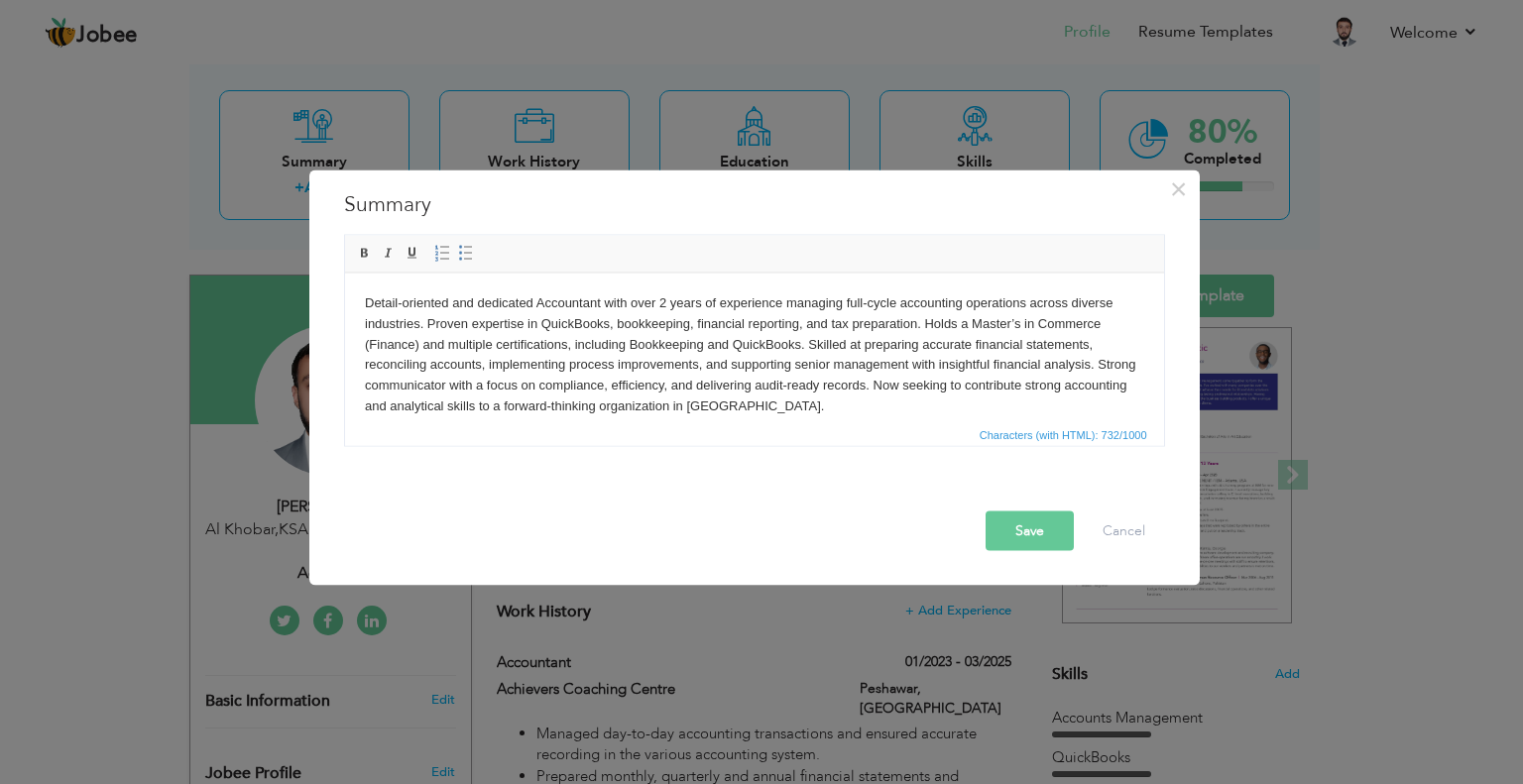 click on "Save" at bounding box center (1029, 530) 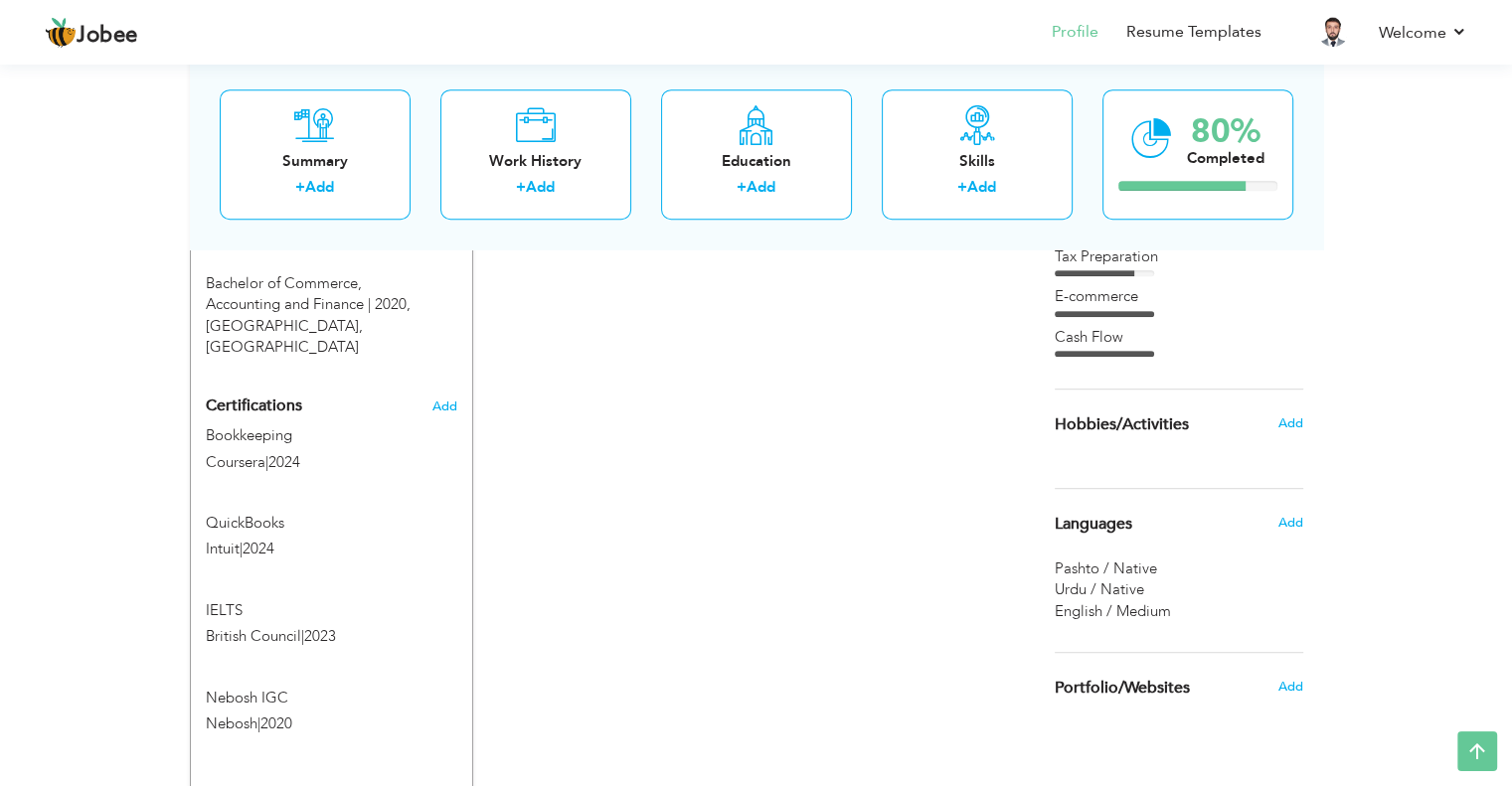 scroll, scrollTop: 1192, scrollLeft: 0, axis: vertical 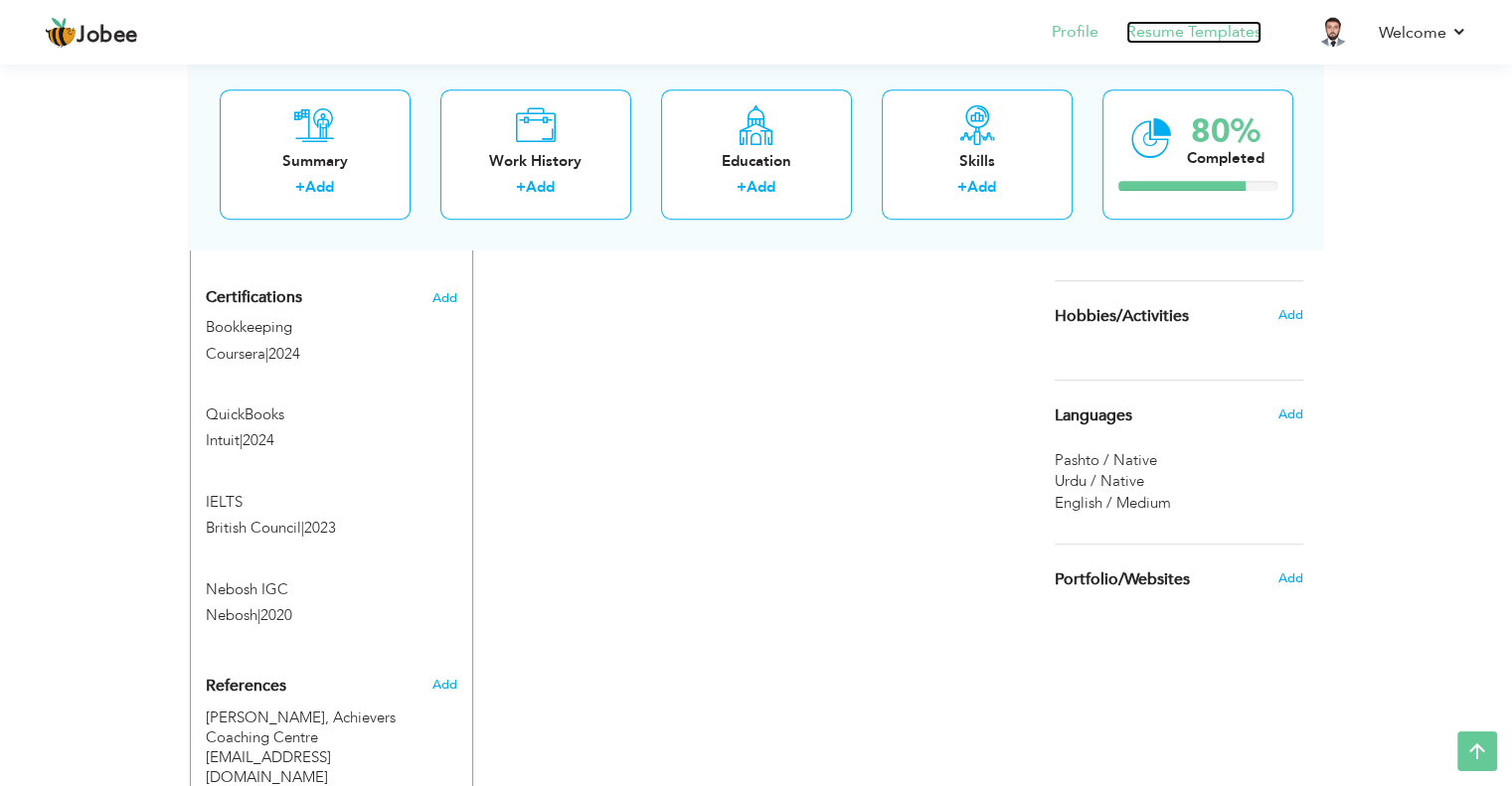 click on "Resume Templates" at bounding box center [1194, 32] 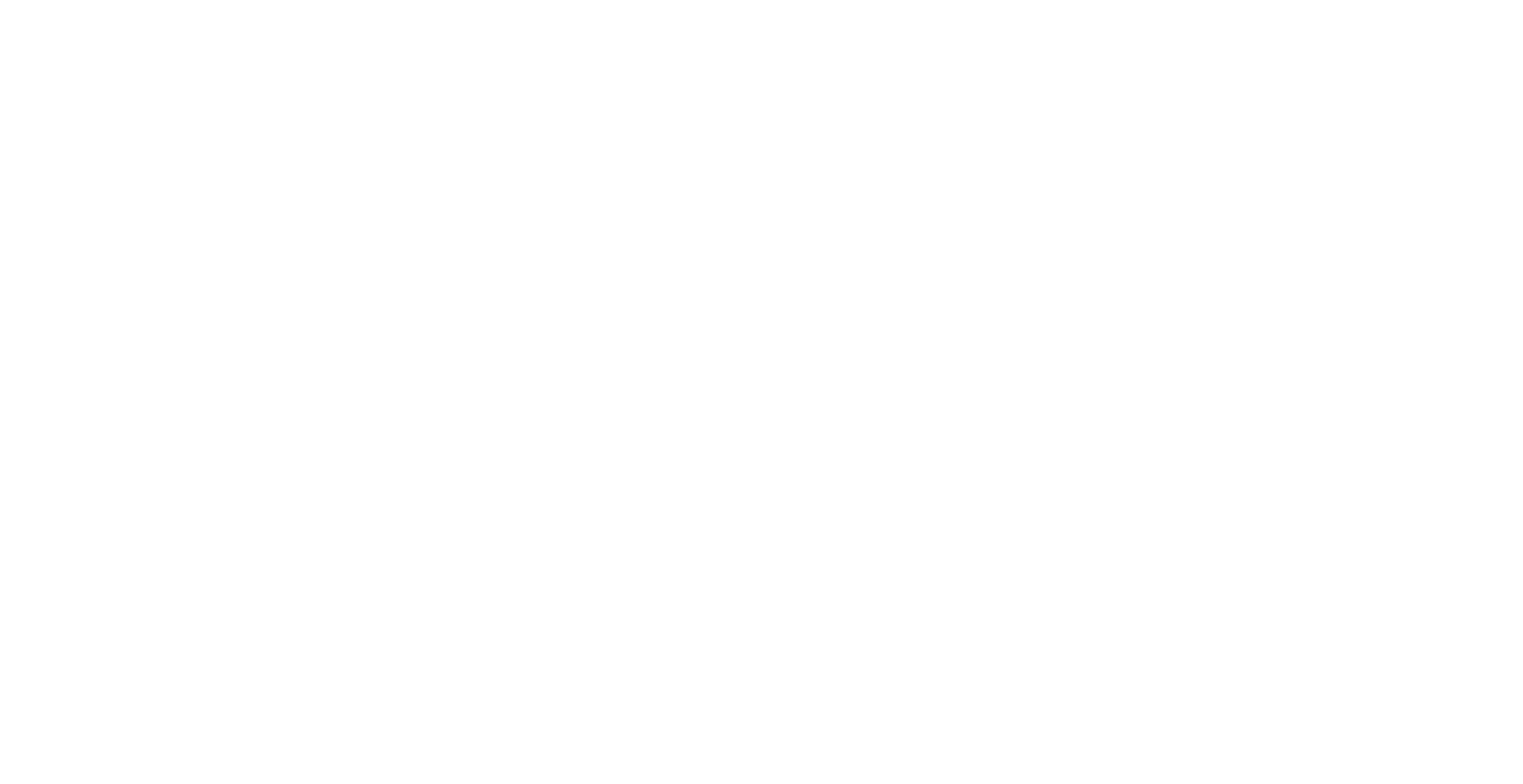 scroll, scrollTop: 0, scrollLeft: 0, axis: both 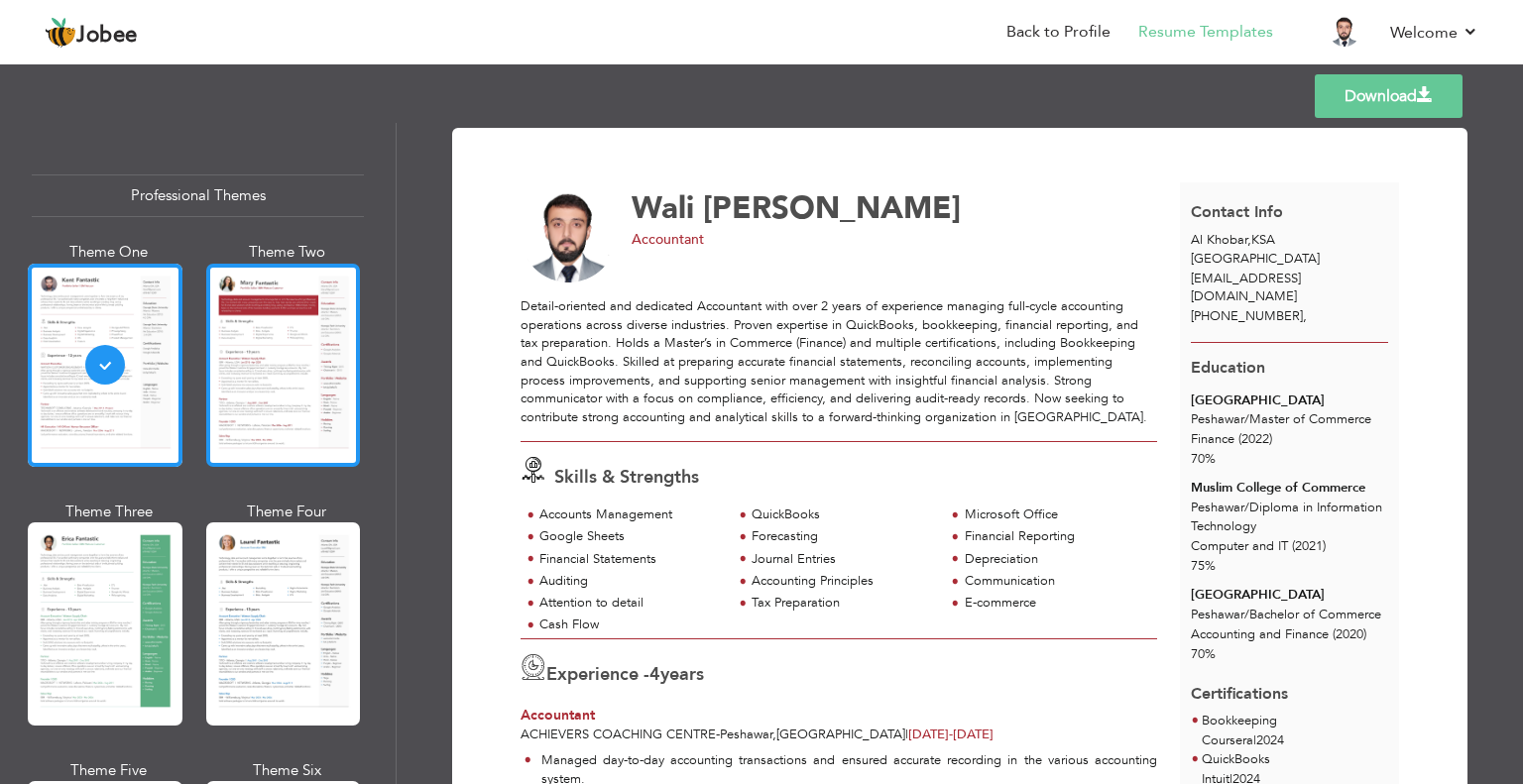 click at bounding box center (284, 365) 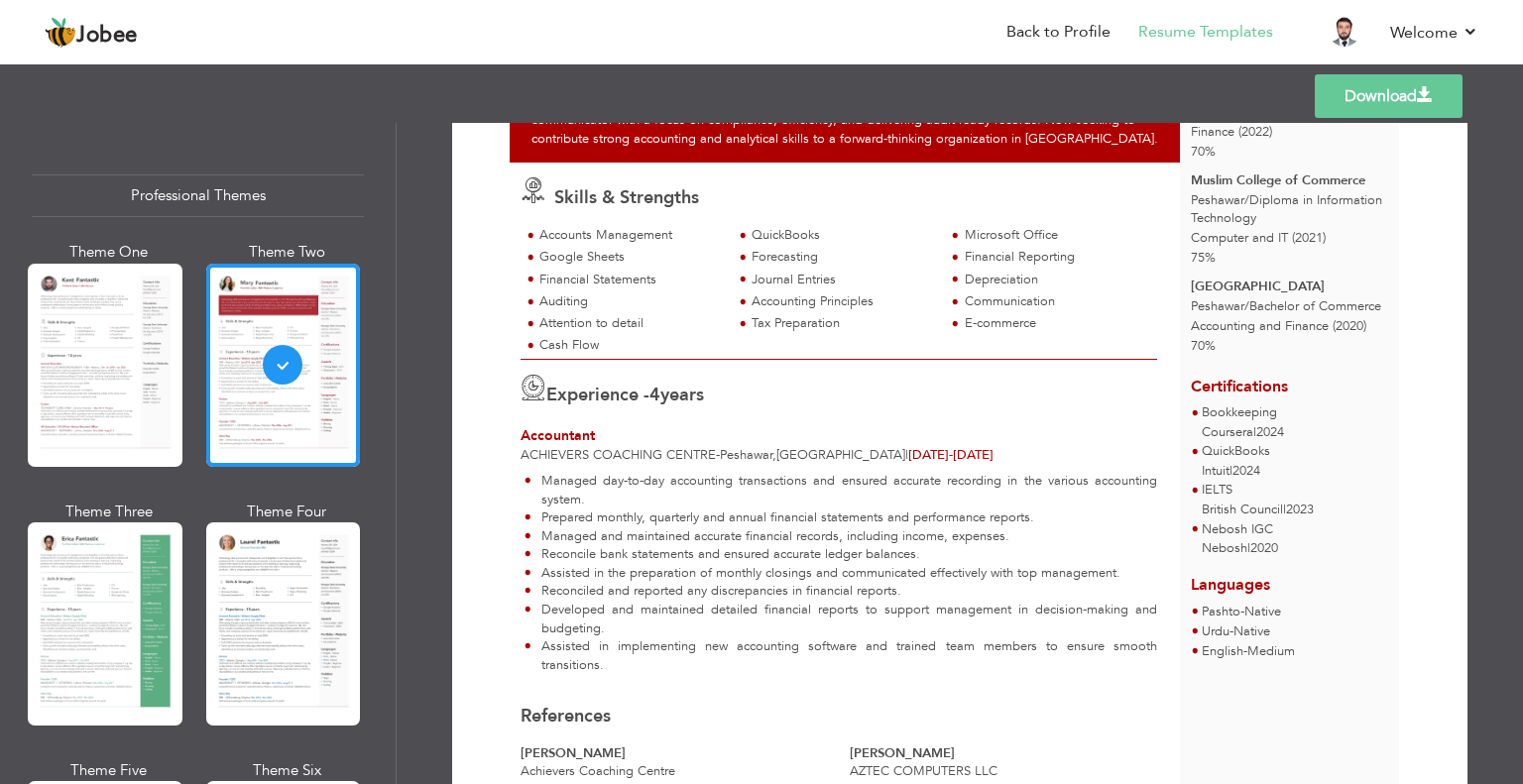 scroll, scrollTop: 427, scrollLeft: 0, axis: vertical 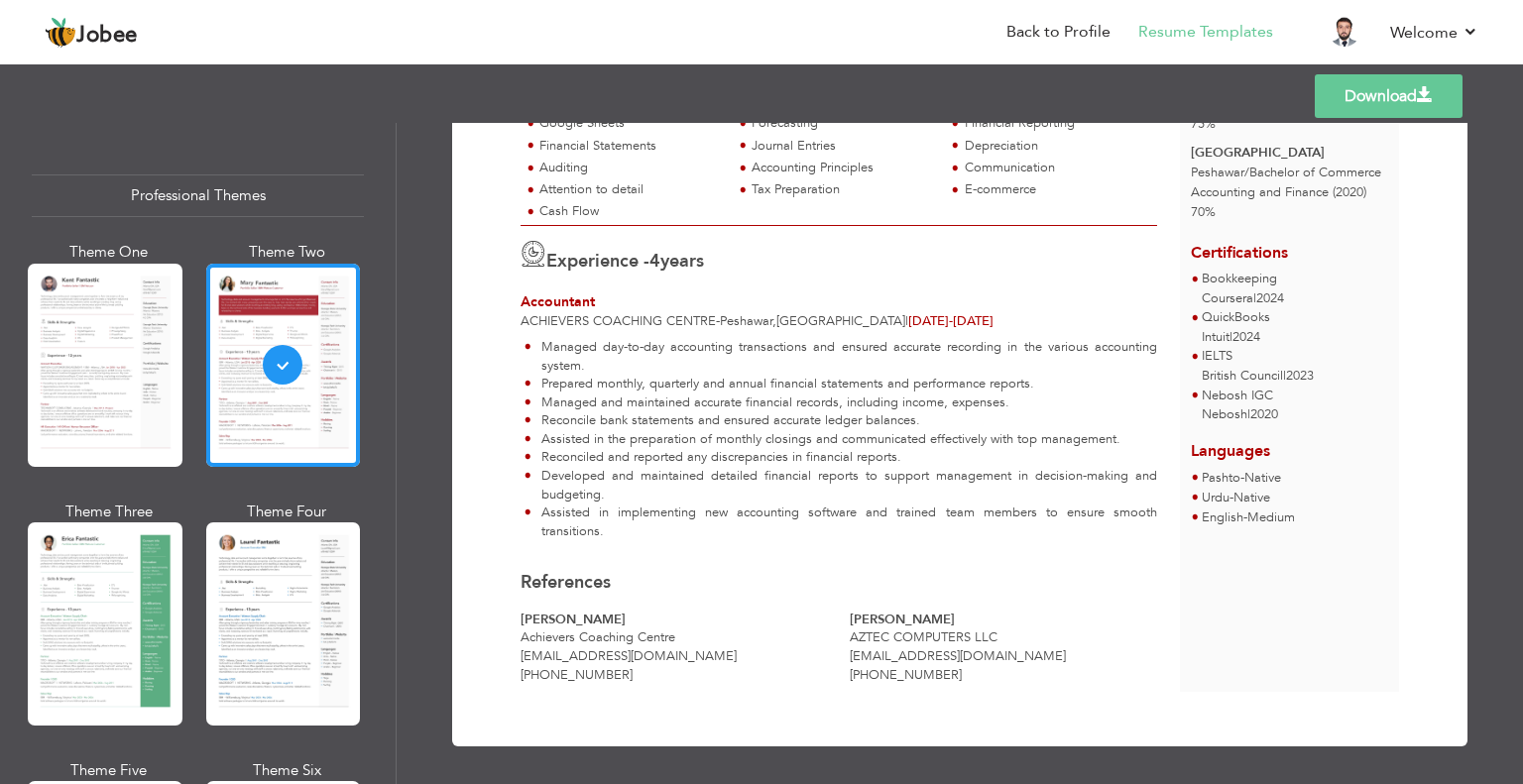 click on "Professional Themes
Theme One
Theme Two
Theme Three
Theme Six" at bounding box center [197, 453] 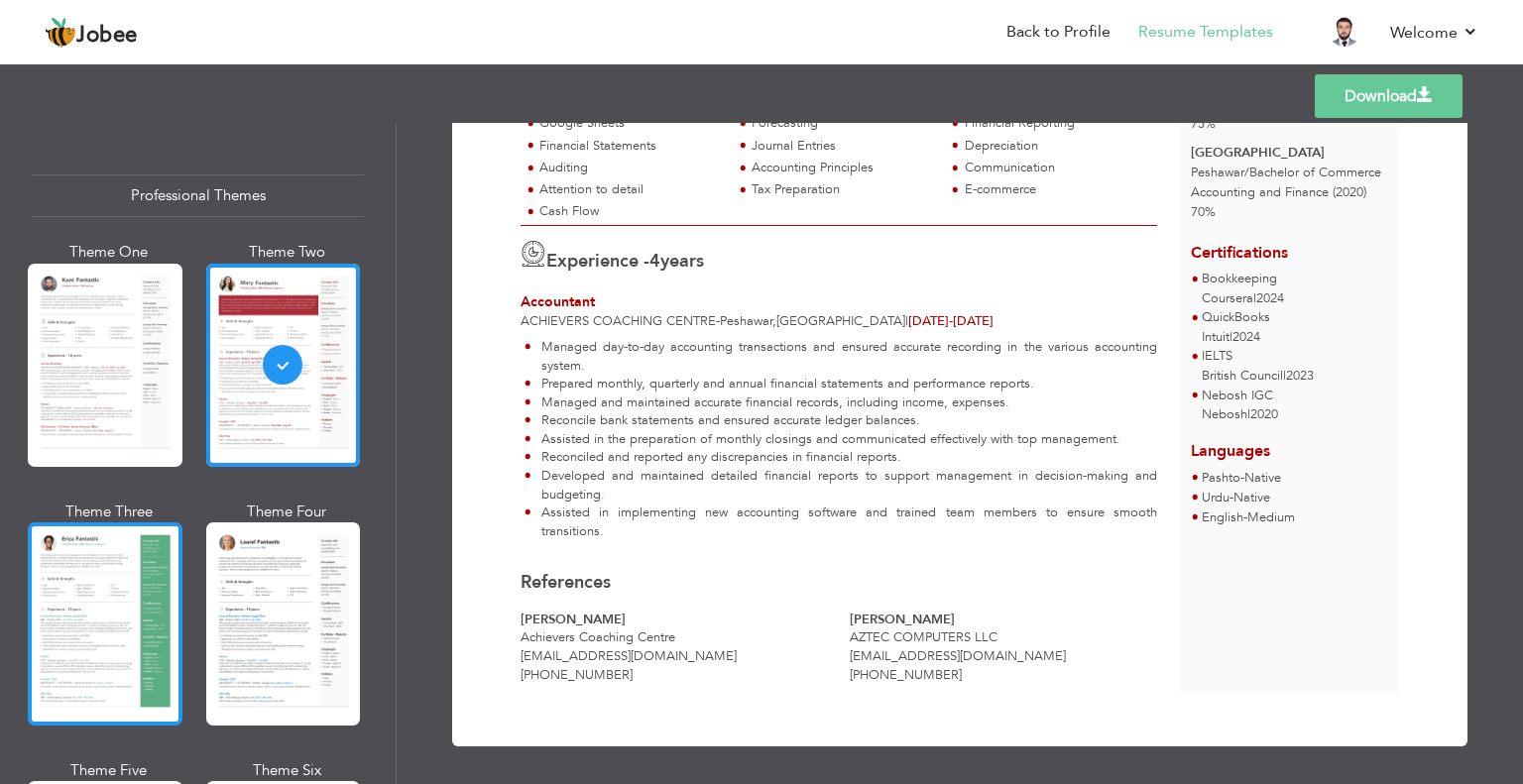 click at bounding box center (105, 623) 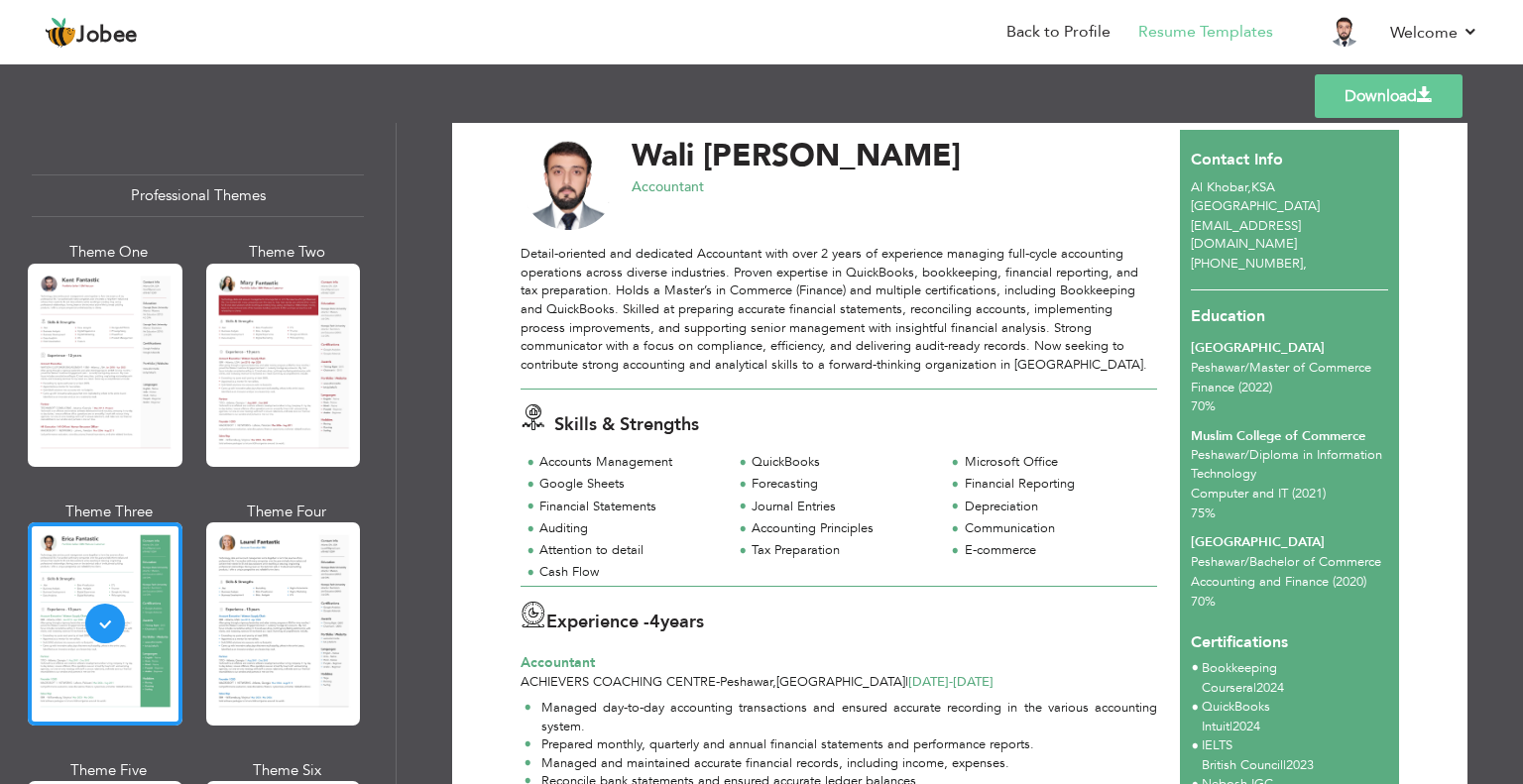 scroll, scrollTop: 24, scrollLeft: 0, axis: vertical 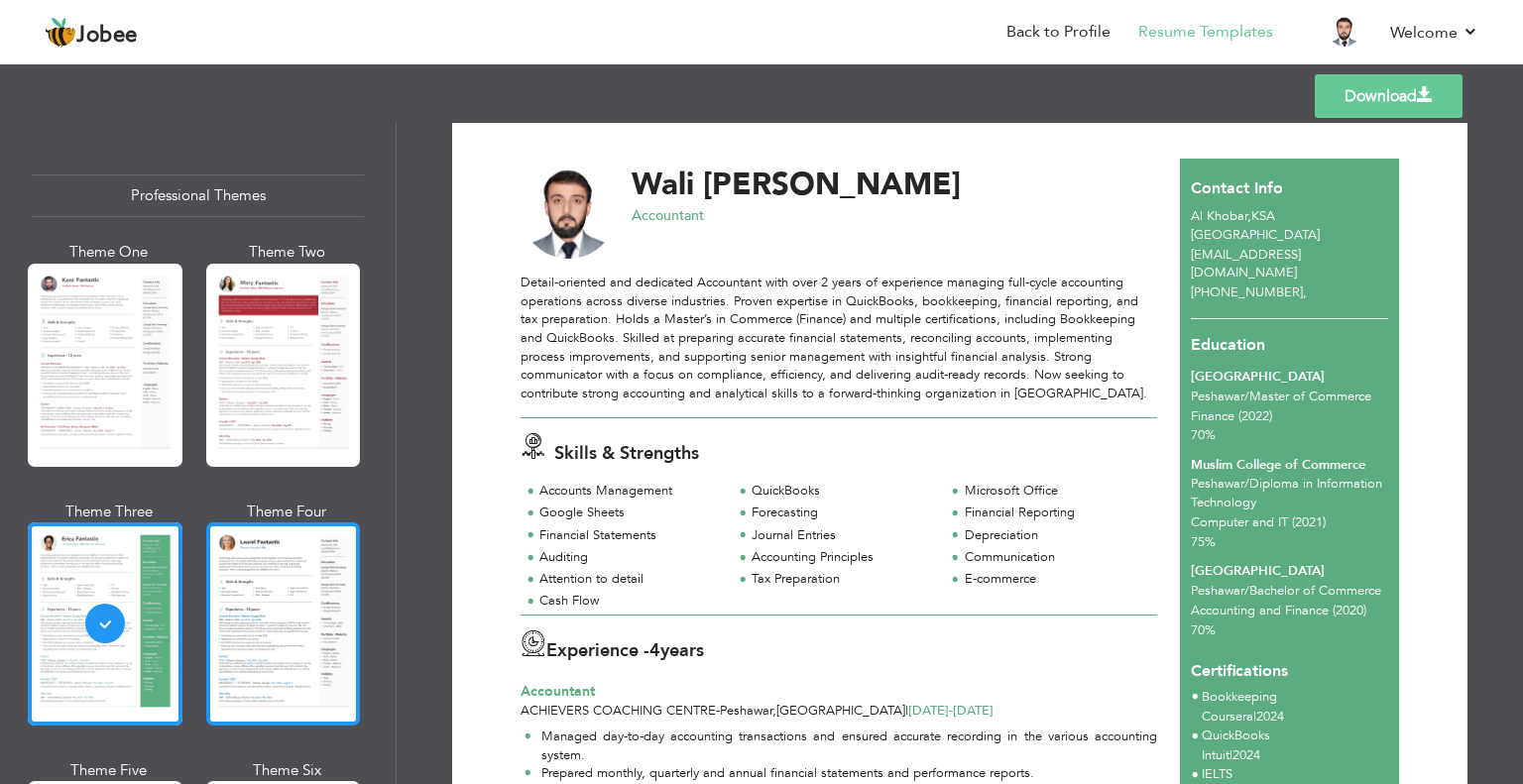 click at bounding box center (284, 623) 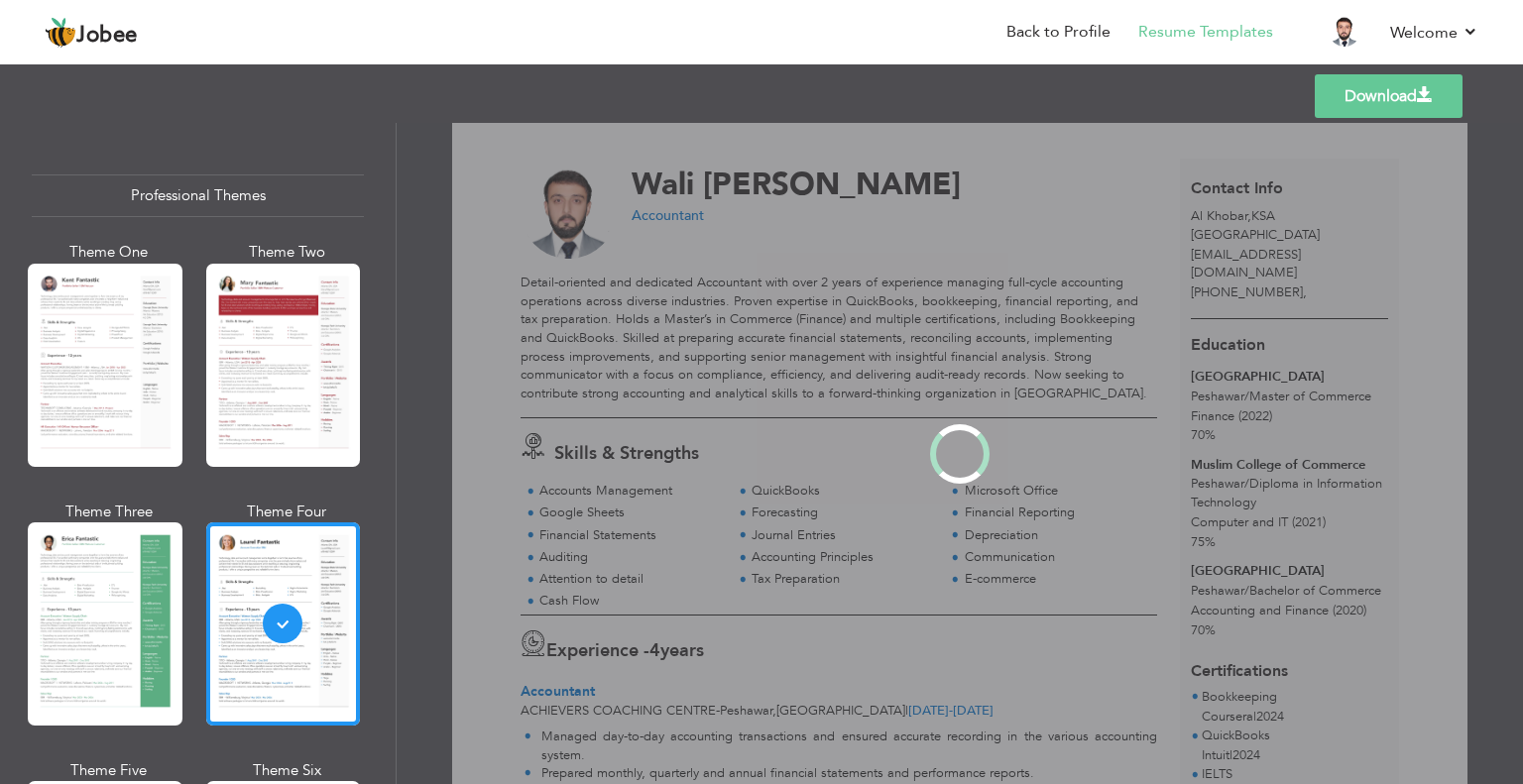 scroll, scrollTop: 0, scrollLeft: 0, axis: both 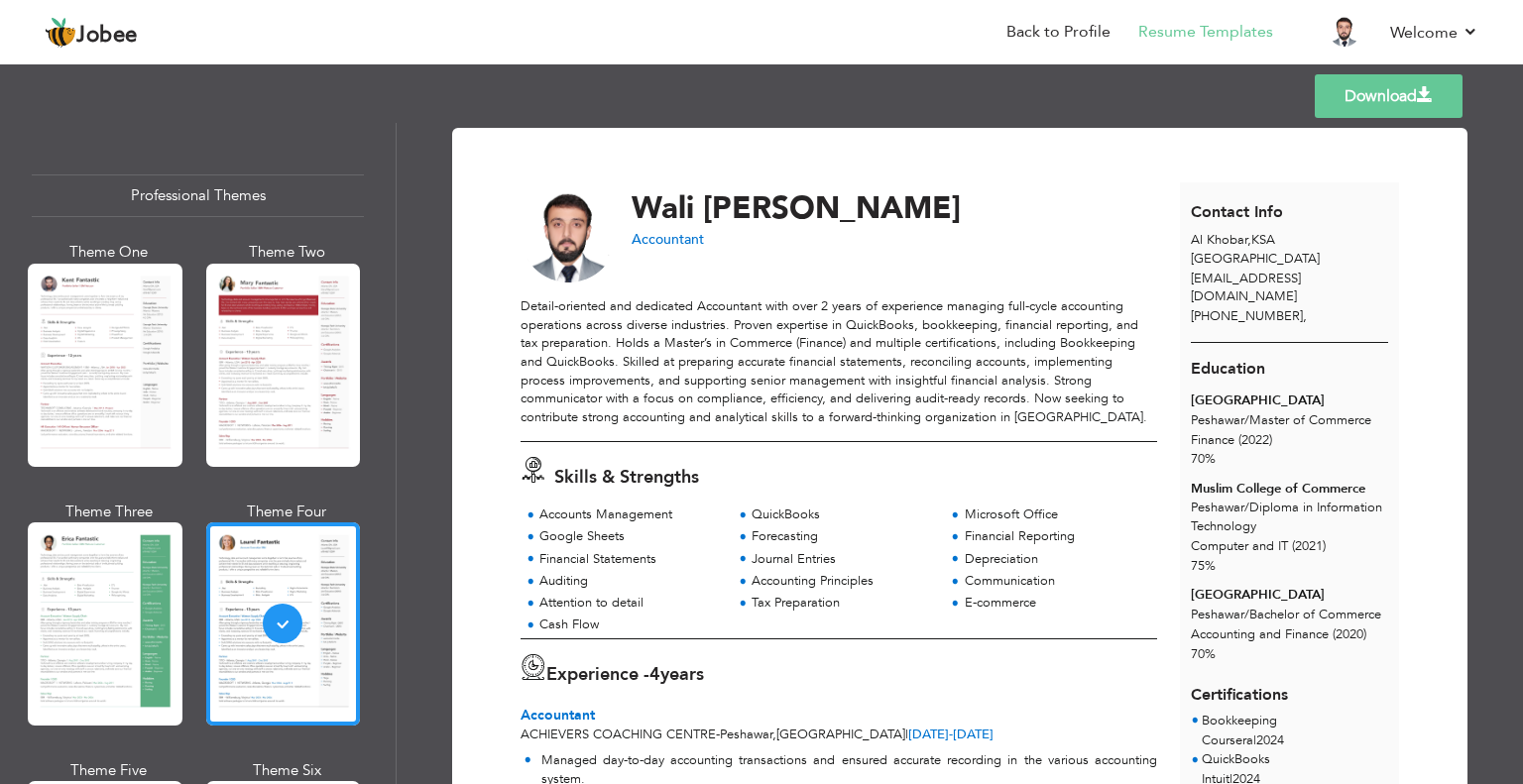 click on "Templates
Download" at bounding box center (762, 96) 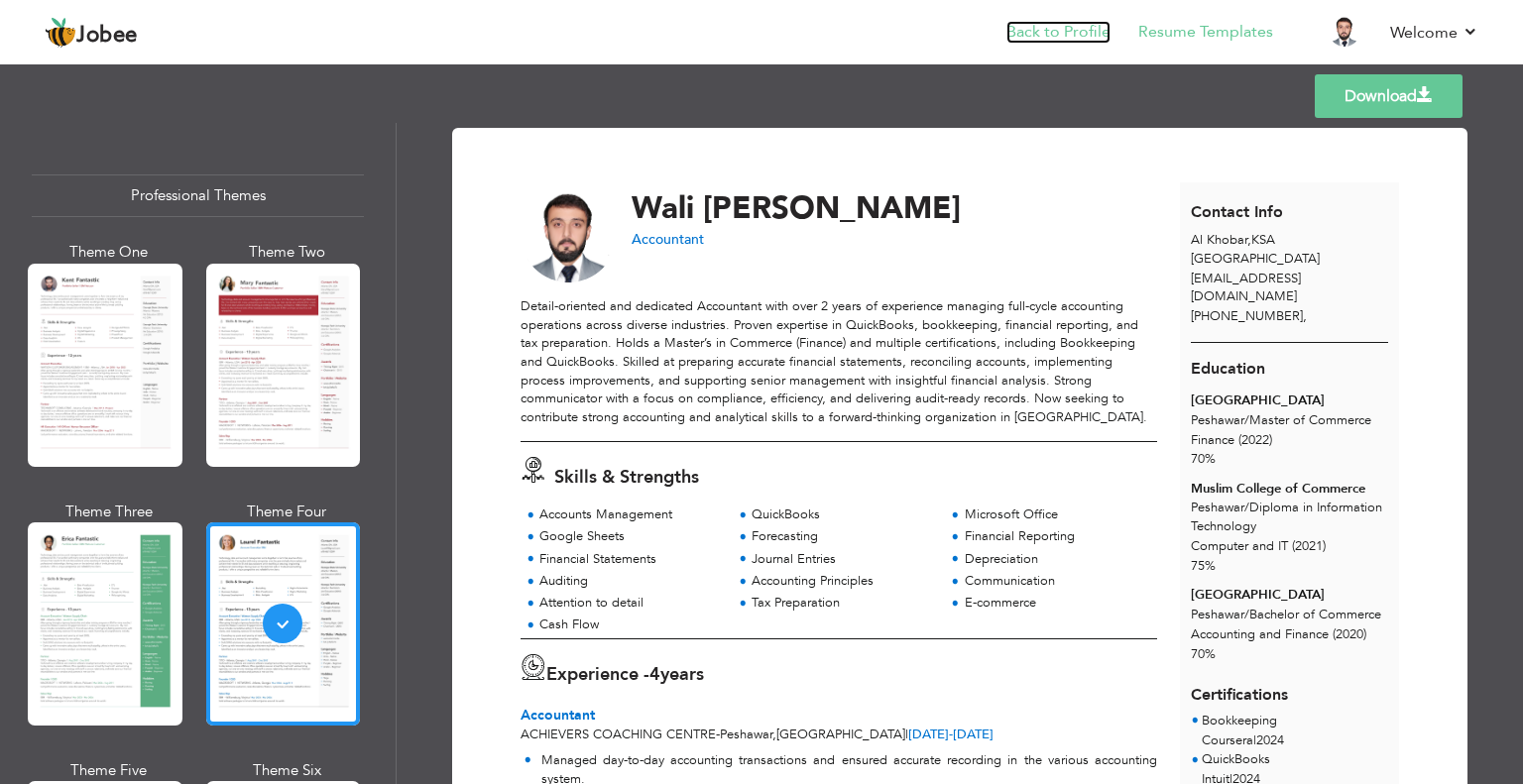 click on "Back to Profile" at bounding box center (1058, 32) 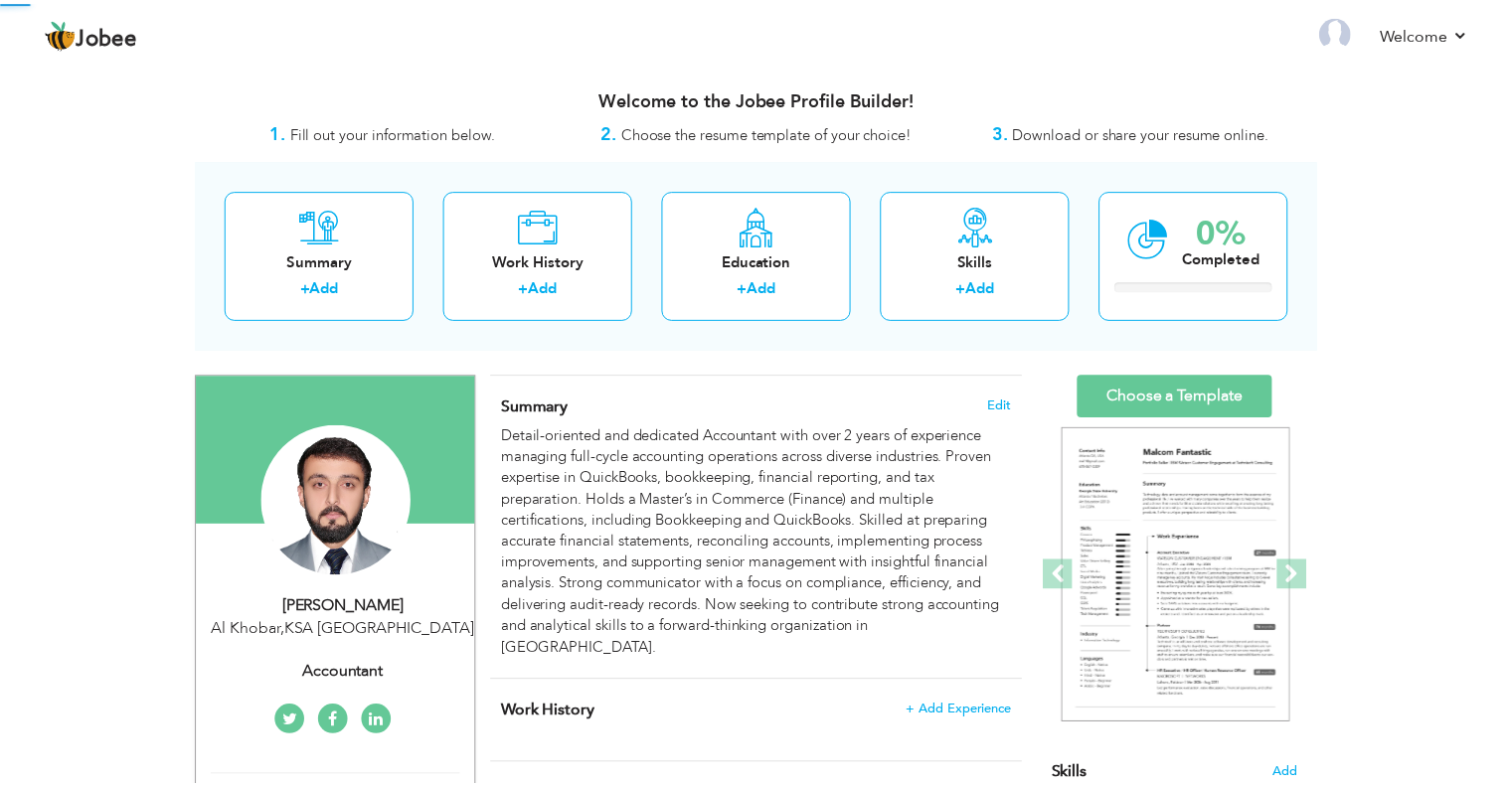 scroll, scrollTop: 0, scrollLeft: 0, axis: both 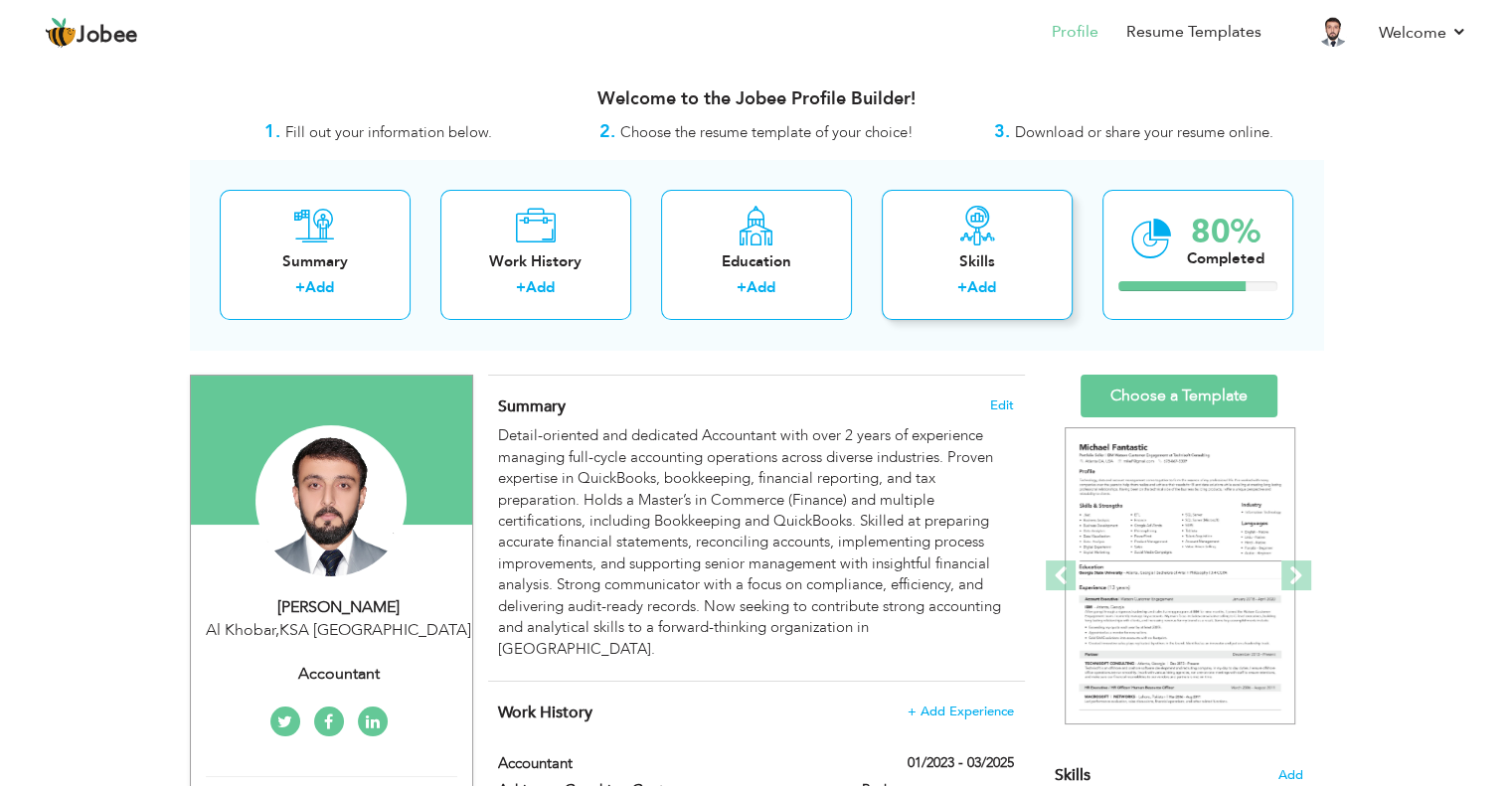 click on "Skills
+  Add" at bounding box center [977, 254] 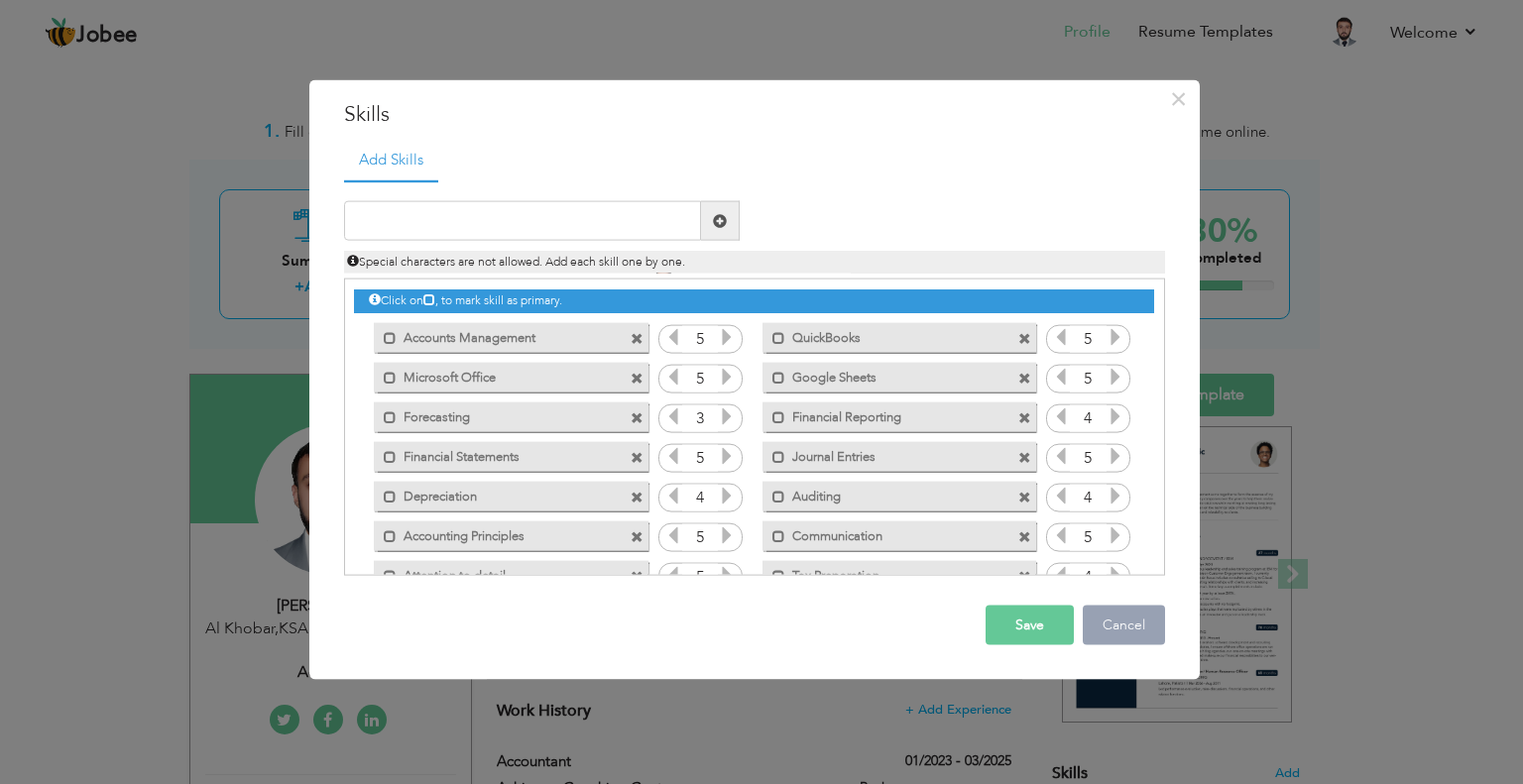 click on "Cancel" at bounding box center [1123, 625] 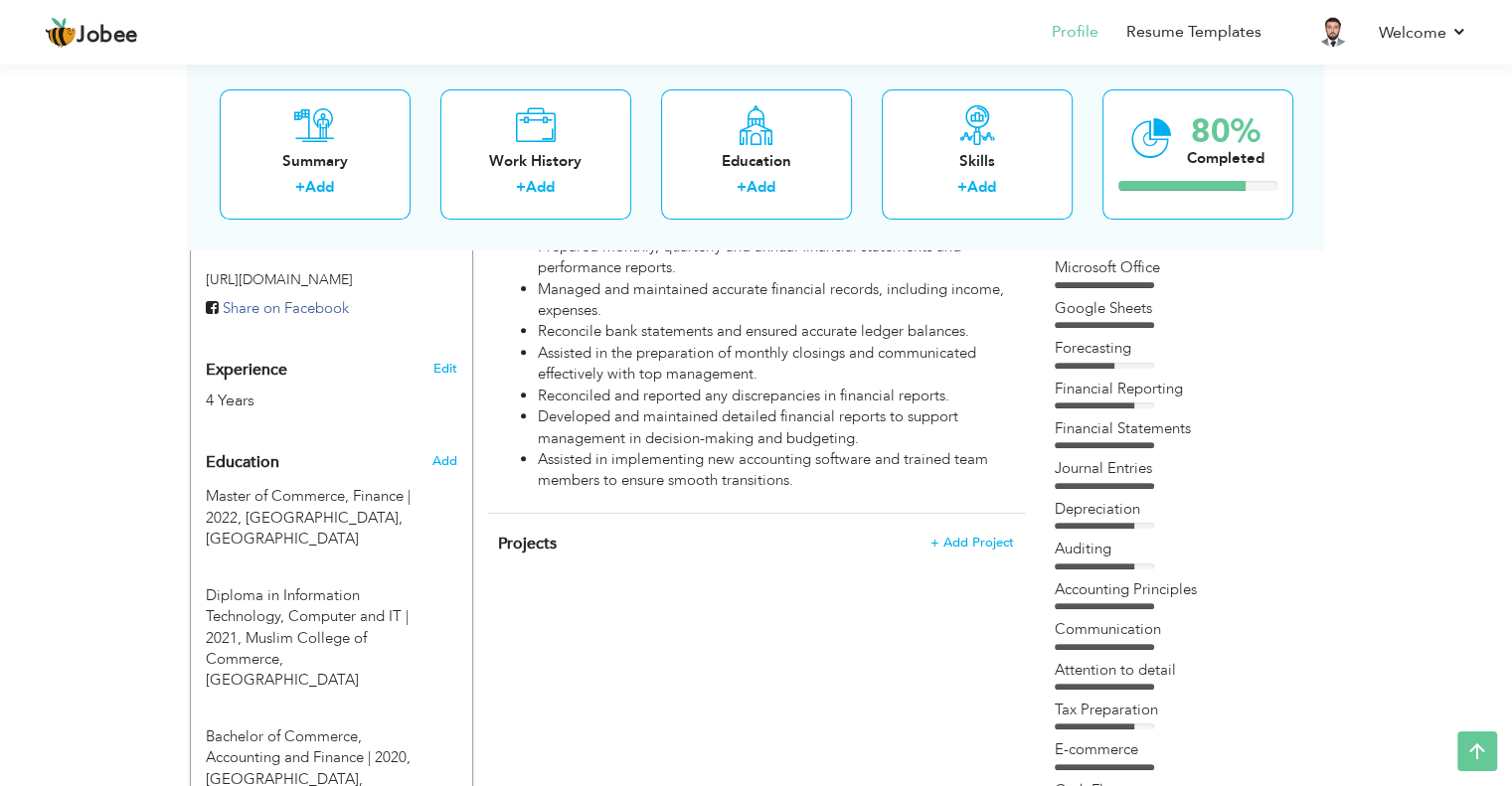 click on "Financial Reporting" at bounding box center (1179, 389) 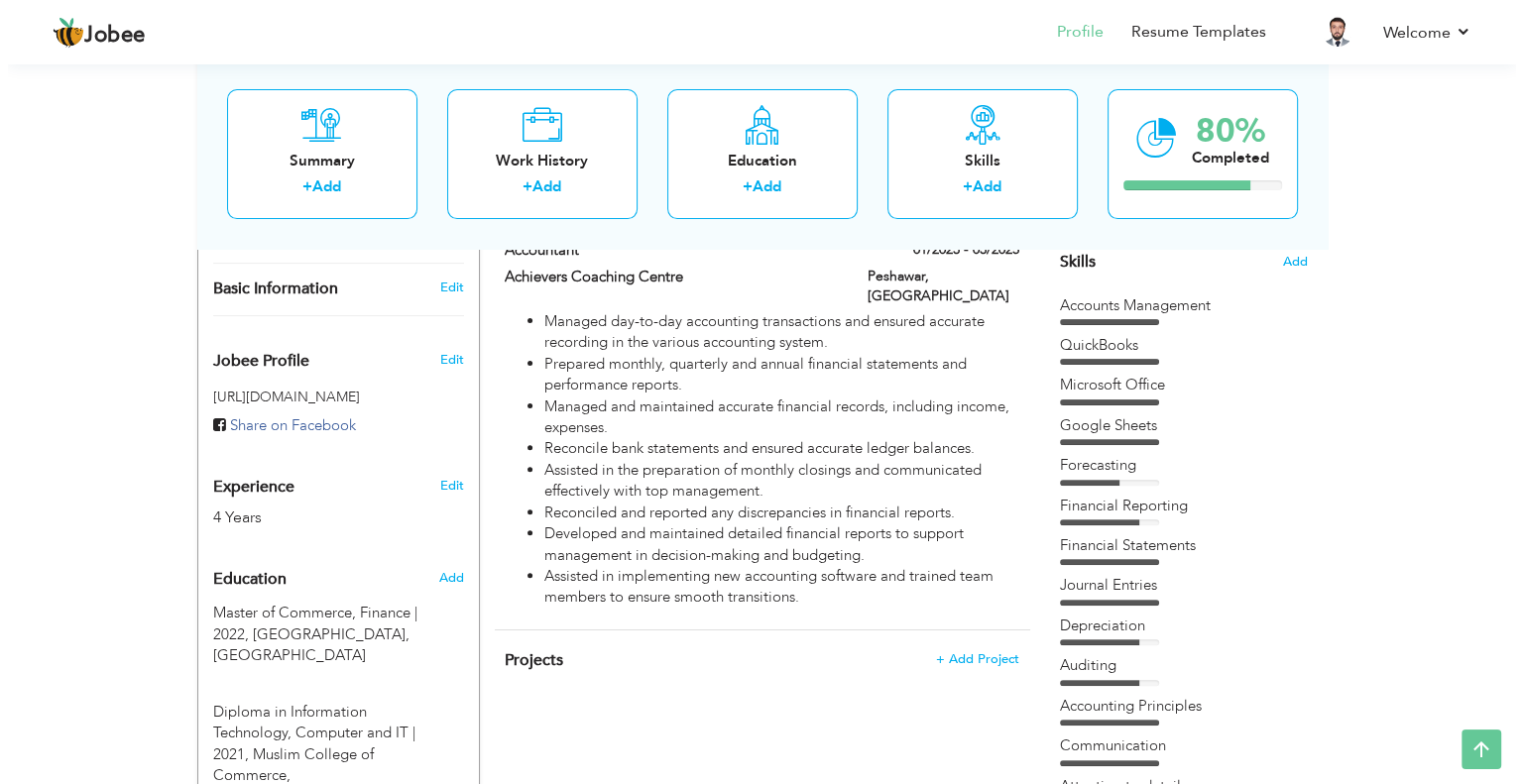 scroll, scrollTop: 431, scrollLeft: 0, axis: vertical 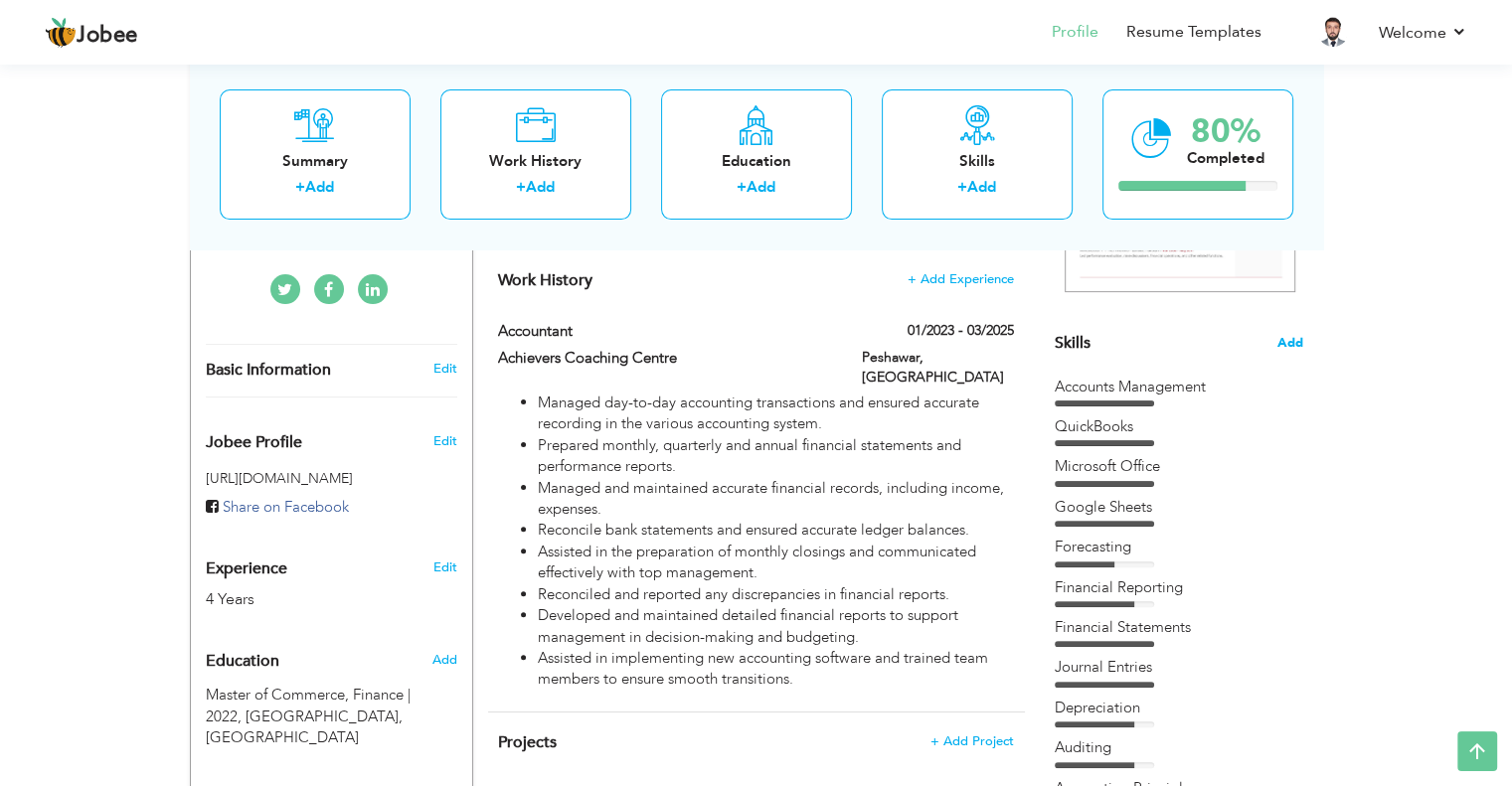 click on "Add" at bounding box center [1290, 343] 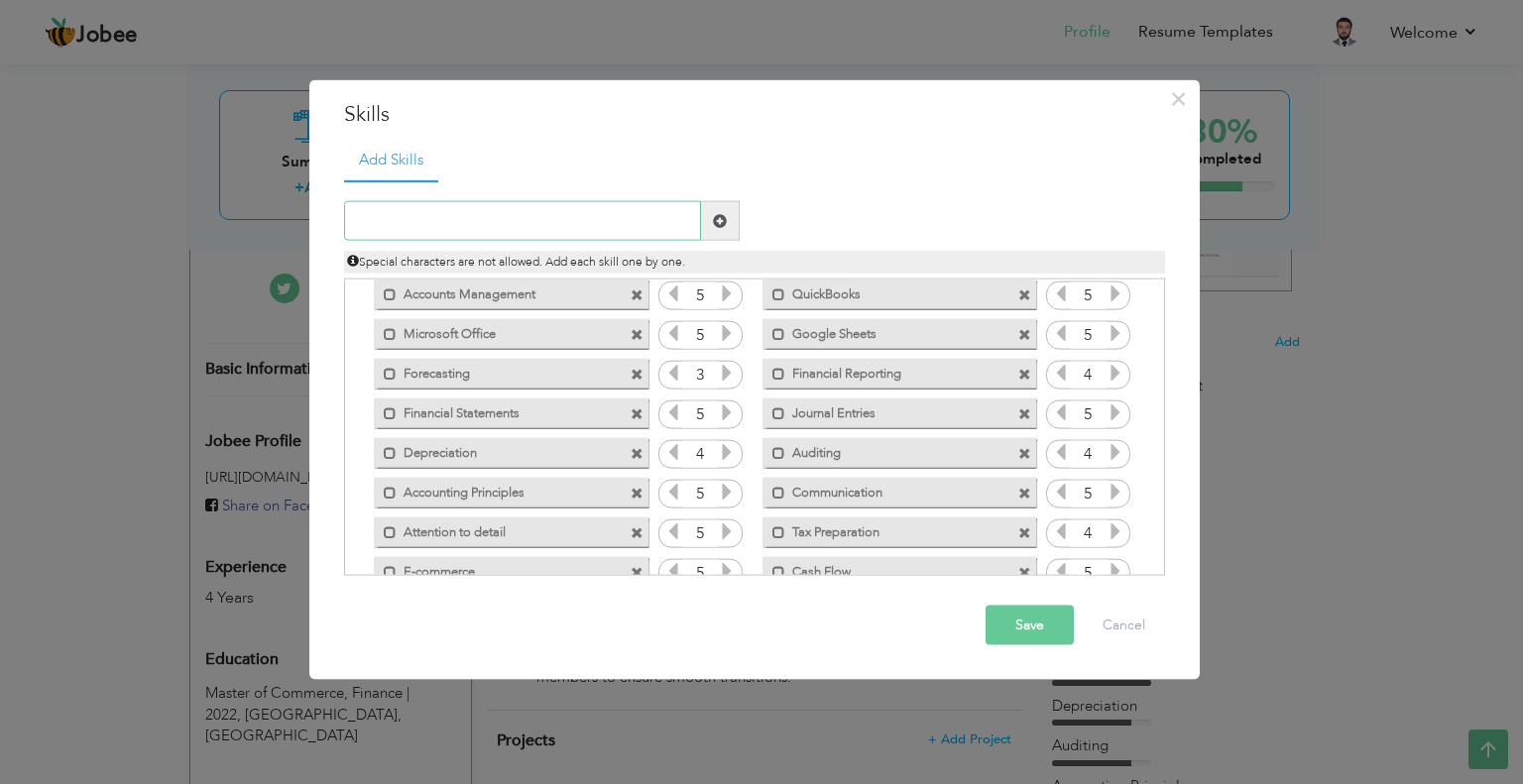 scroll, scrollTop: 83, scrollLeft: 0, axis: vertical 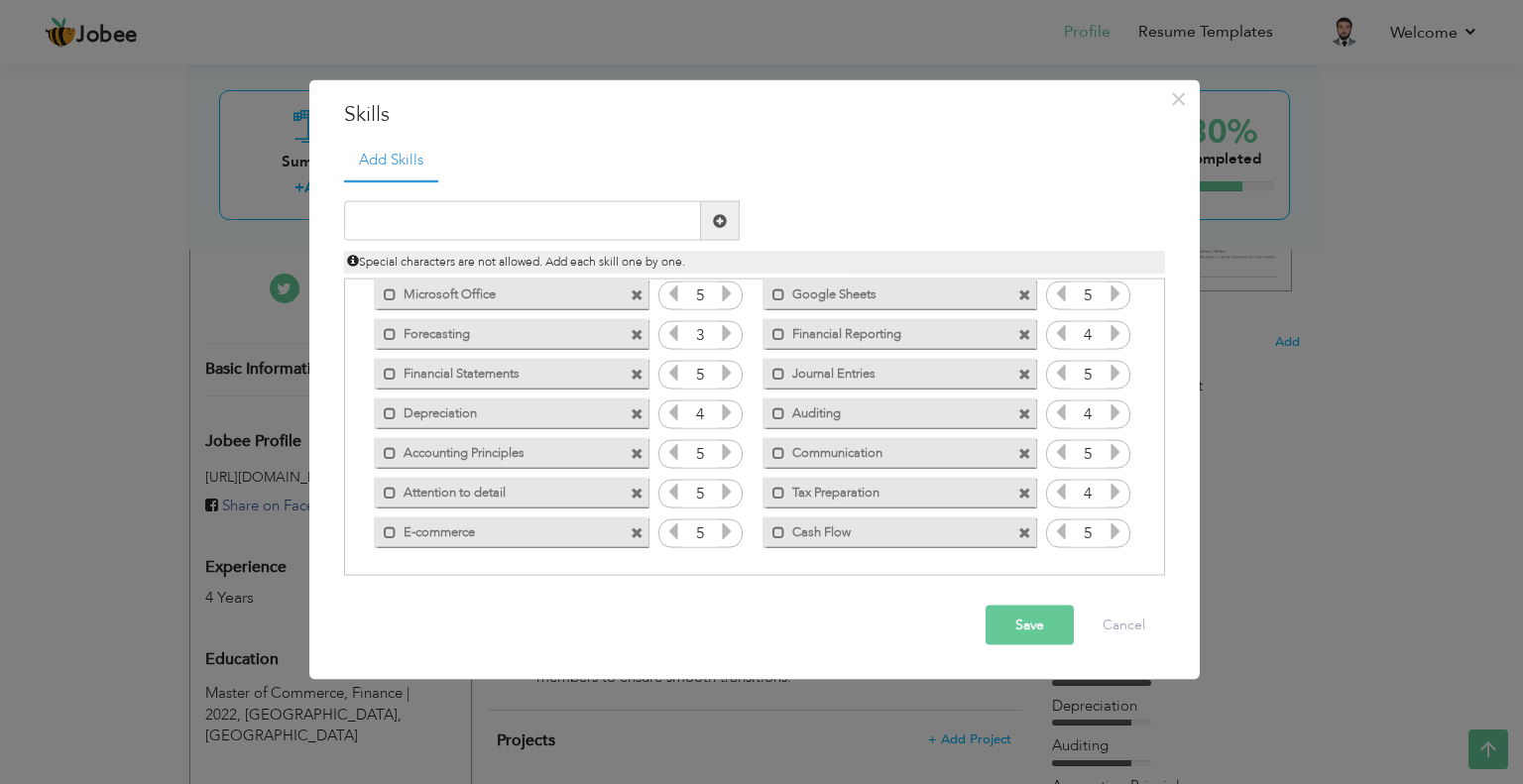 click at bounding box center [1024, 532] 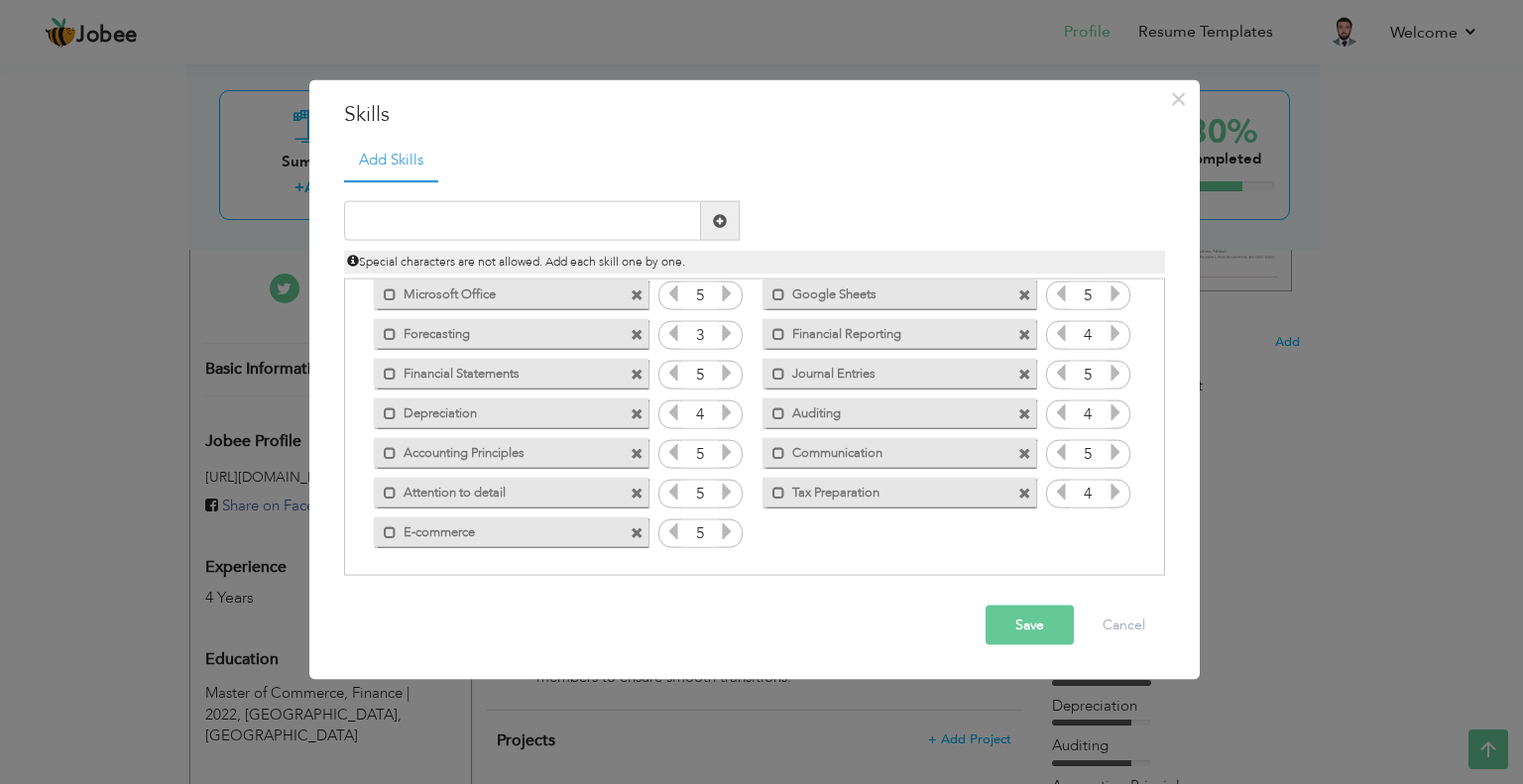 click on "Save" at bounding box center (1029, 625) 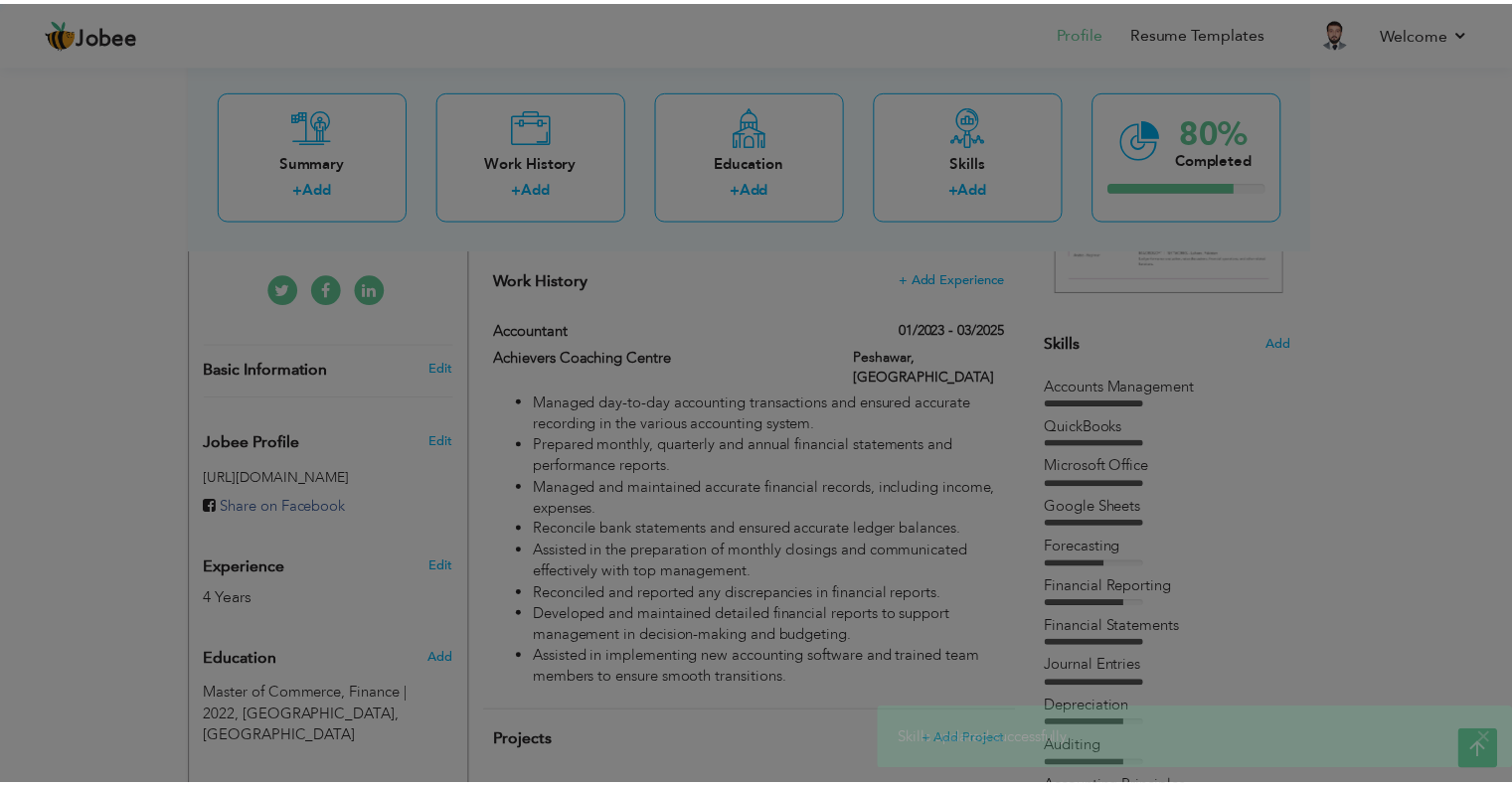 scroll, scrollTop: 0, scrollLeft: 0, axis: both 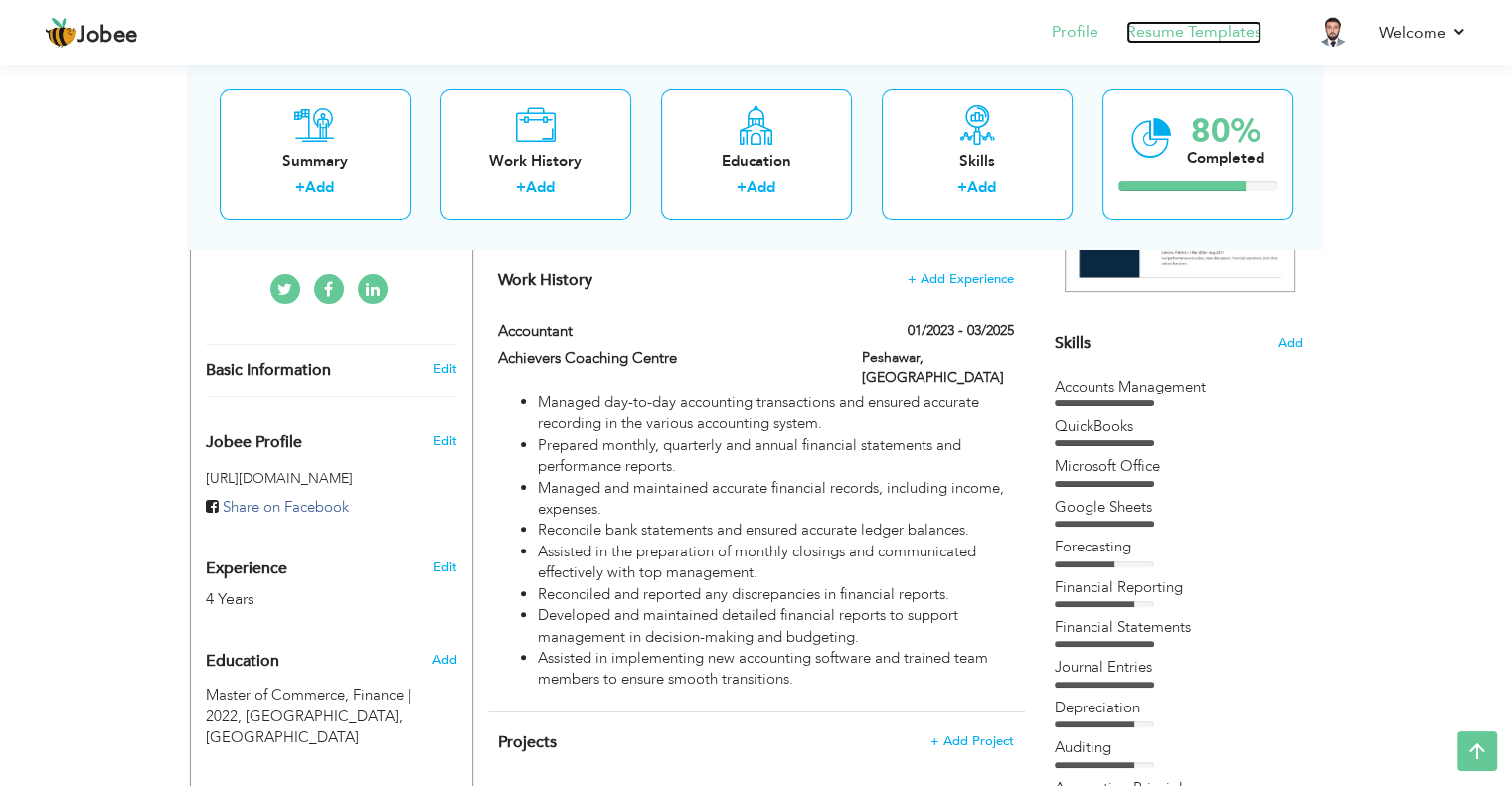 click on "Resume Templates" at bounding box center (1194, 32) 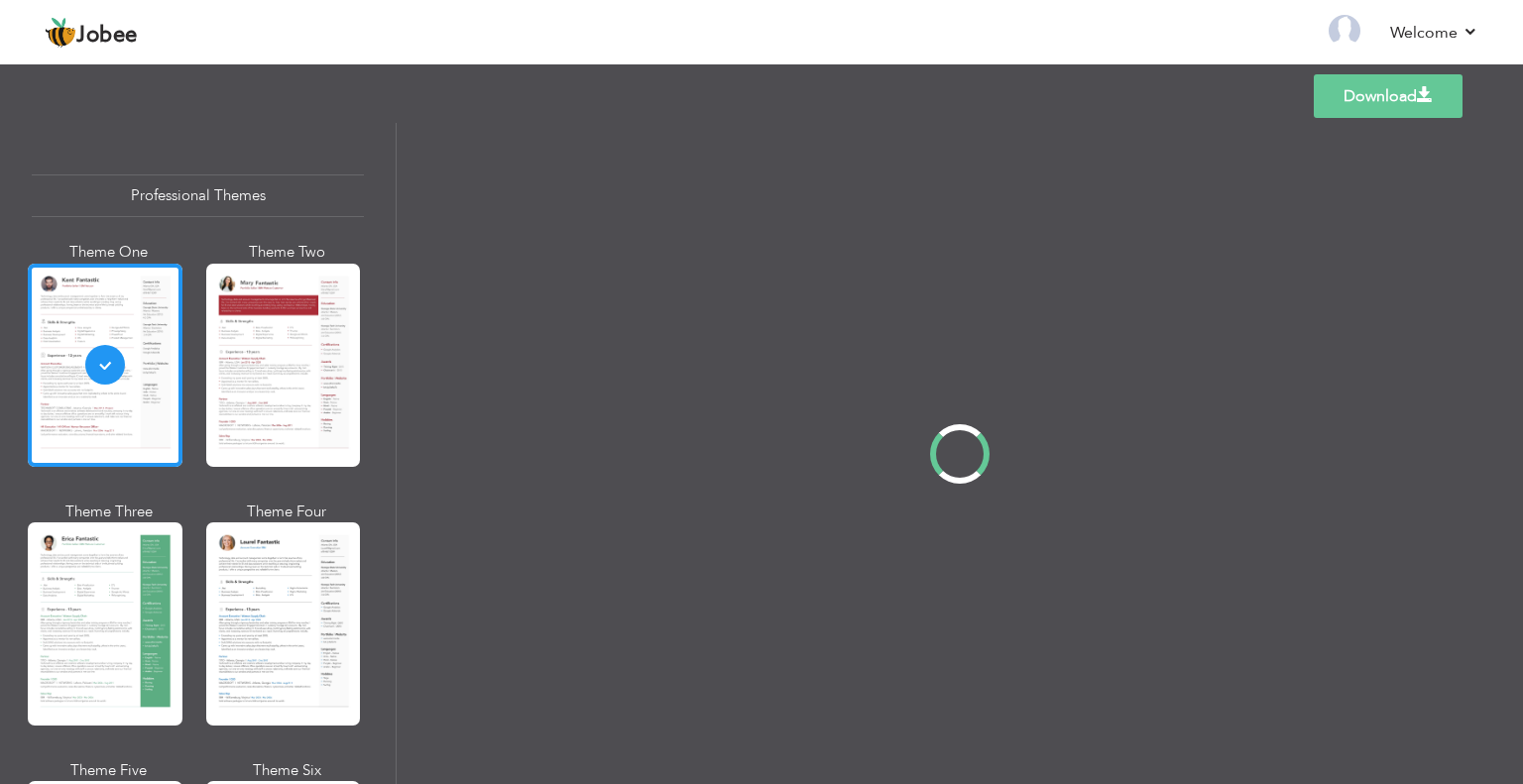scroll, scrollTop: 0, scrollLeft: 0, axis: both 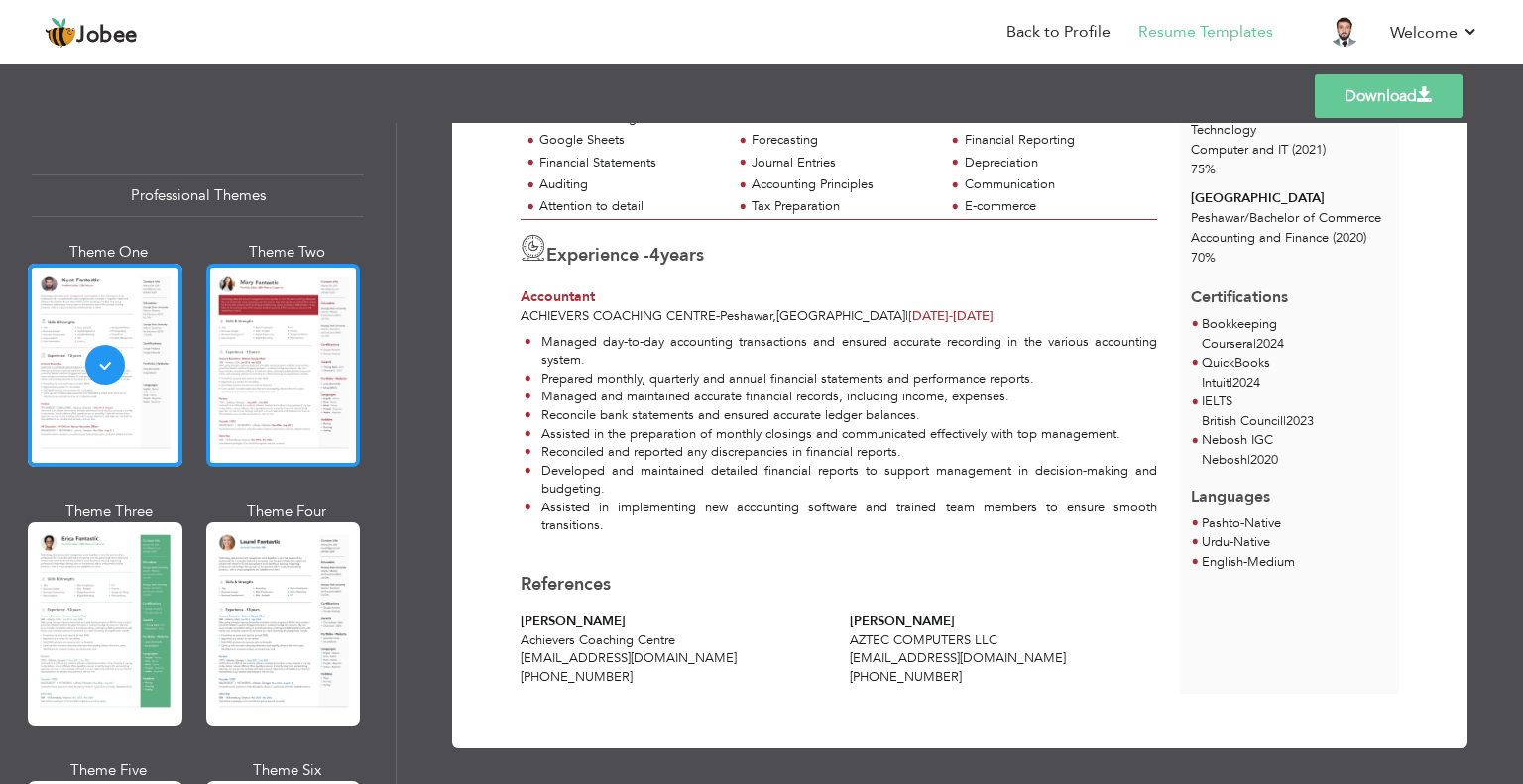 click at bounding box center [284, 365] 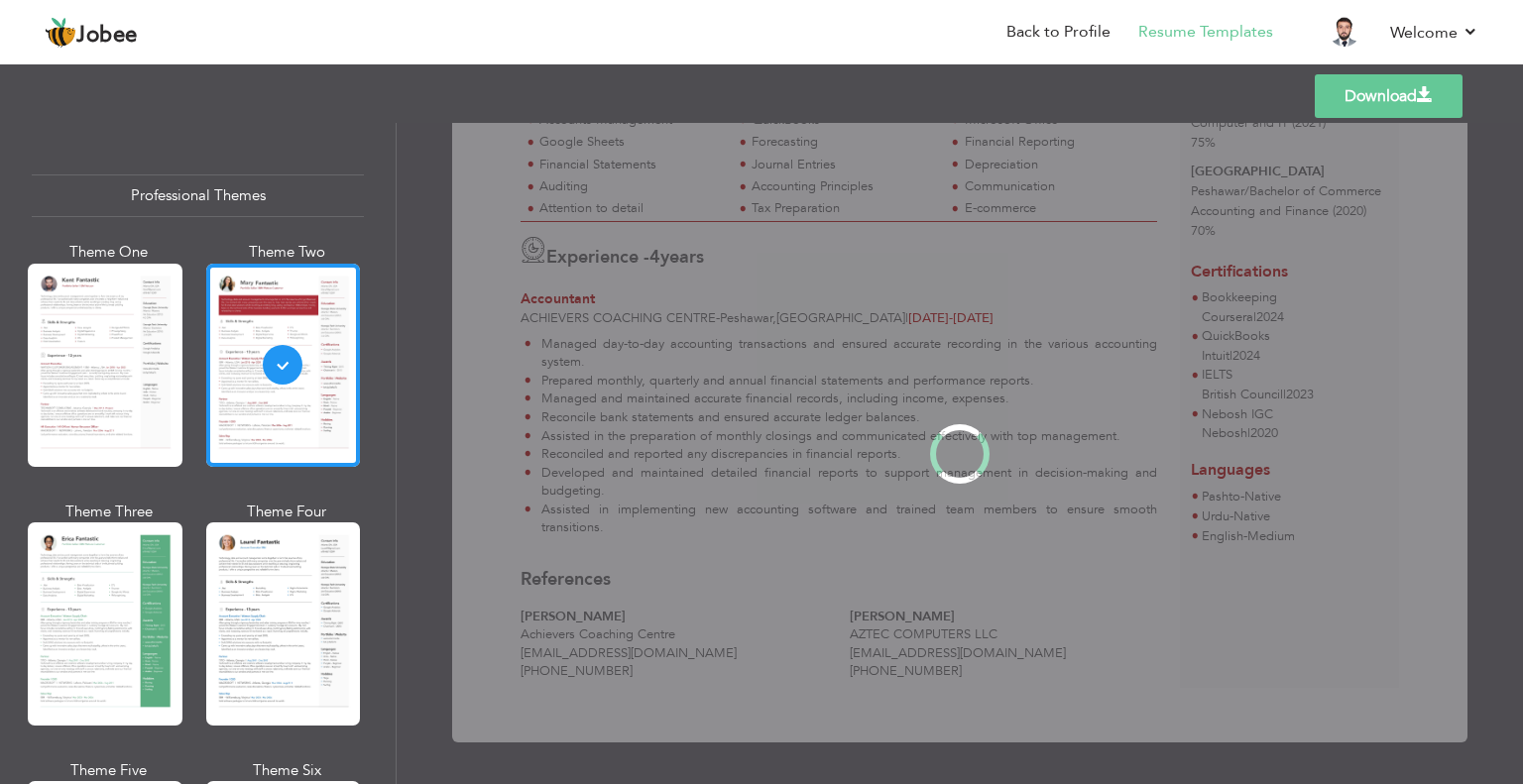 scroll, scrollTop: 0, scrollLeft: 0, axis: both 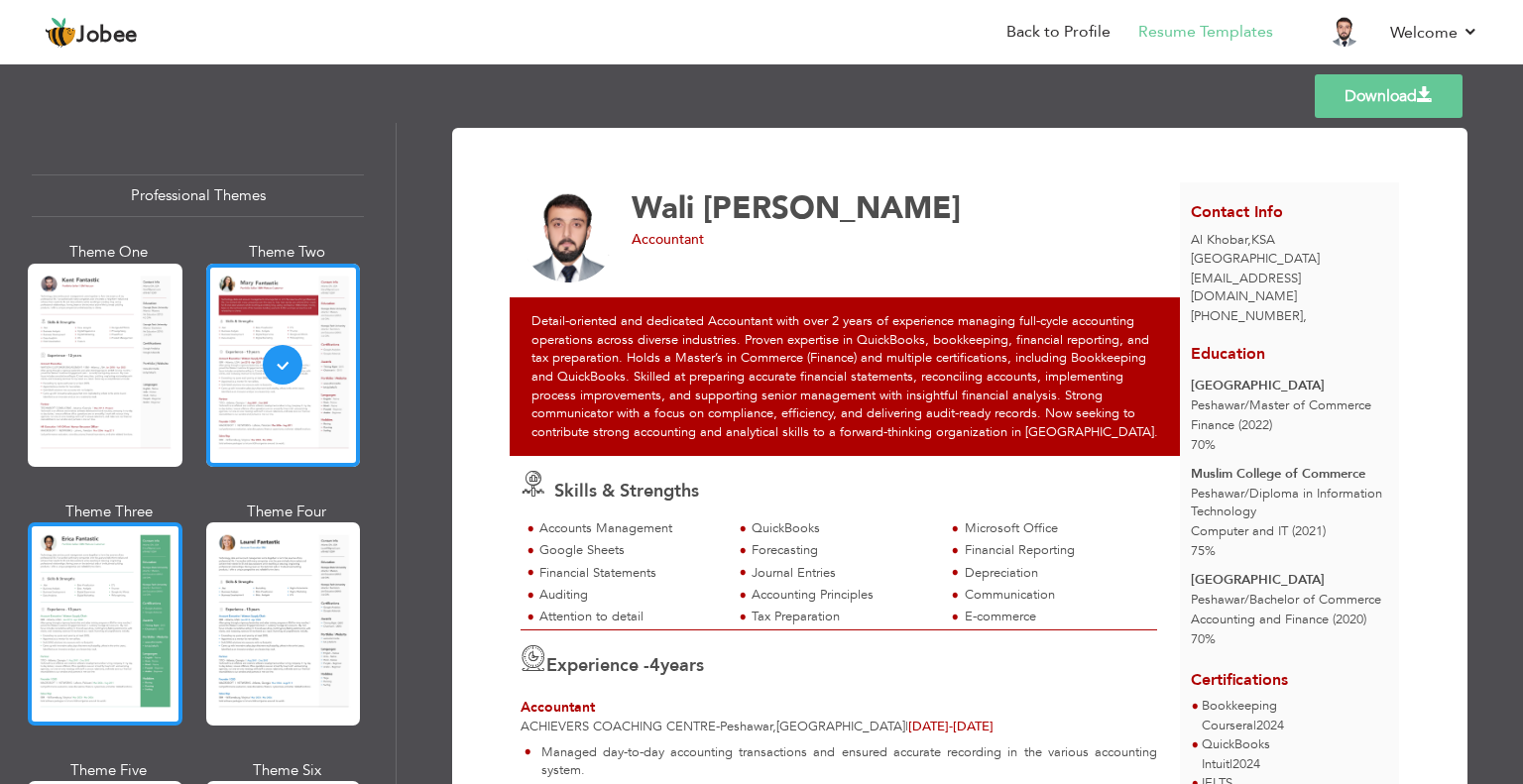 click at bounding box center (105, 623) 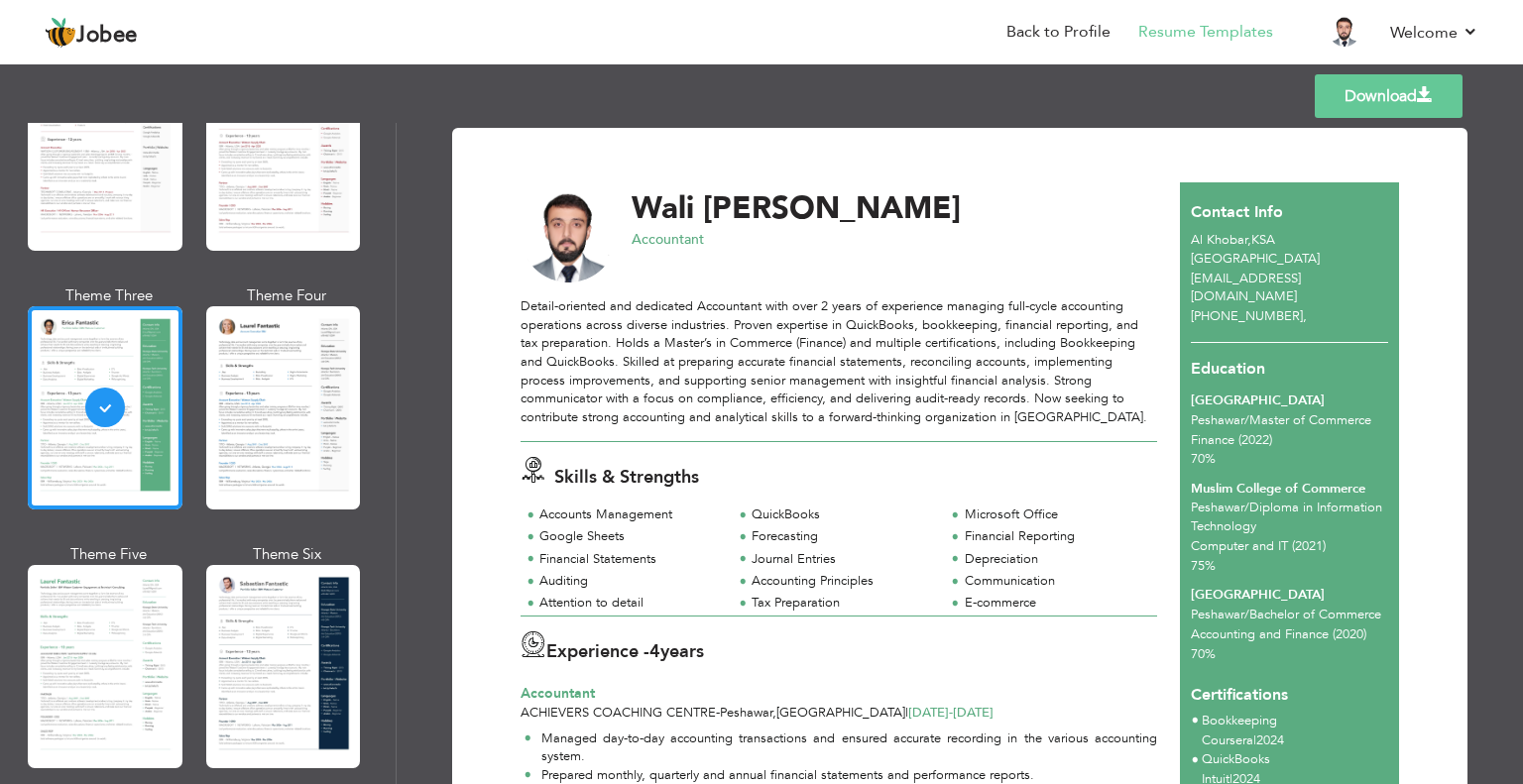 scroll, scrollTop: 595, scrollLeft: 0, axis: vertical 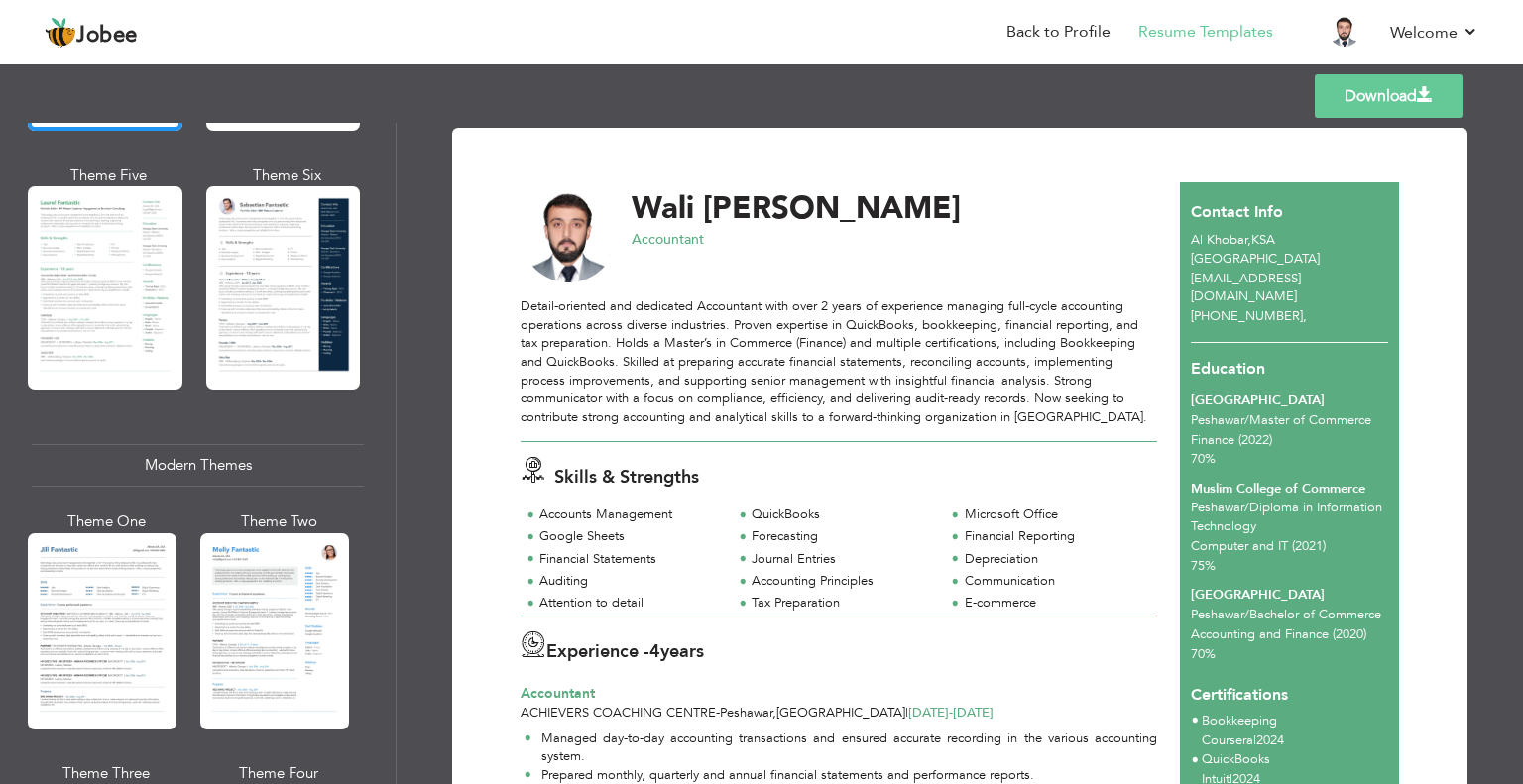 click on "Detail-oriented and dedicated Accountant with over 2 years of experience managing full-cycle accounting operations across diverse industries. Proven expertise in QuickBooks, bookkeeping, financial reporting, and tax preparation. Holds a Master’s in Commerce (Finance) and multiple certifications, including Bookkeeping and QuickBooks. Skilled at preparing accurate financial statements, reconciling accounts, implementing process improvements, and supporting senior management with insightful financial analysis. Strong communicator with a focus on compliance, efficiency, and delivering audit-ready records. Now seeking to contribute strong accounting and analytical skills to a forward-thinking organization in [GEOGRAPHIC_DATA]." at bounding box center (839, 362) 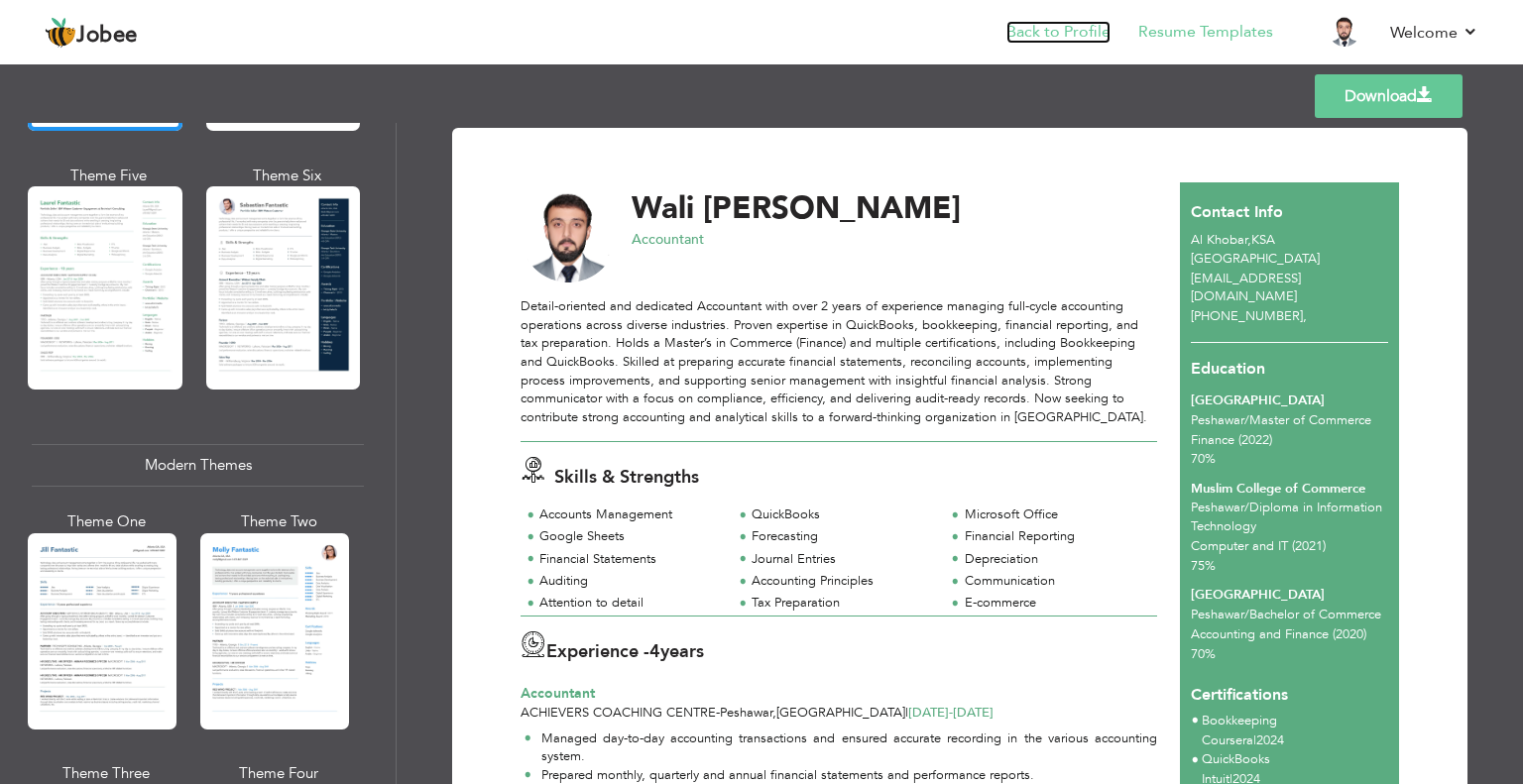 click on "Back to Profile" at bounding box center (1058, 32) 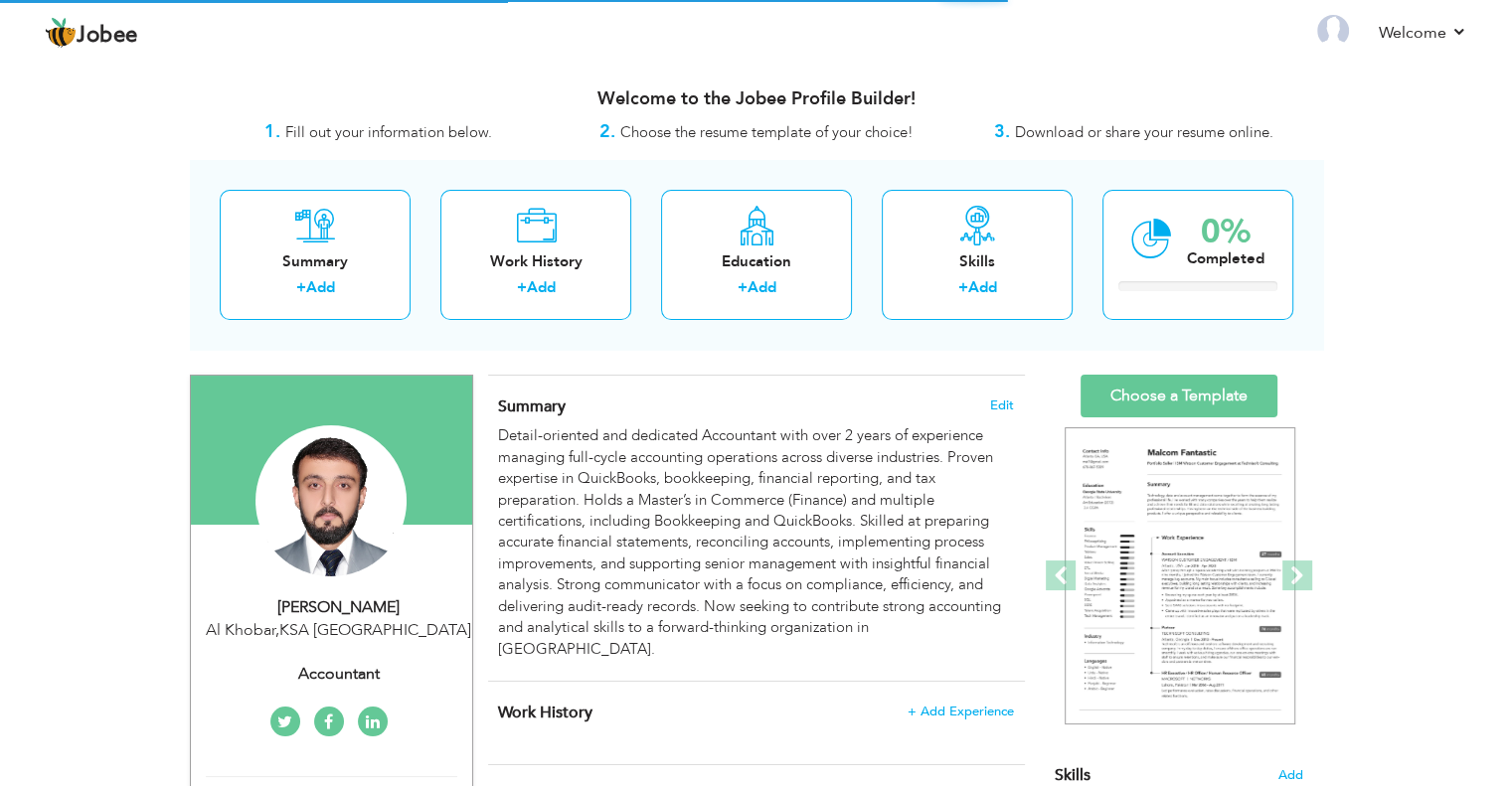 scroll, scrollTop: 0, scrollLeft: 0, axis: both 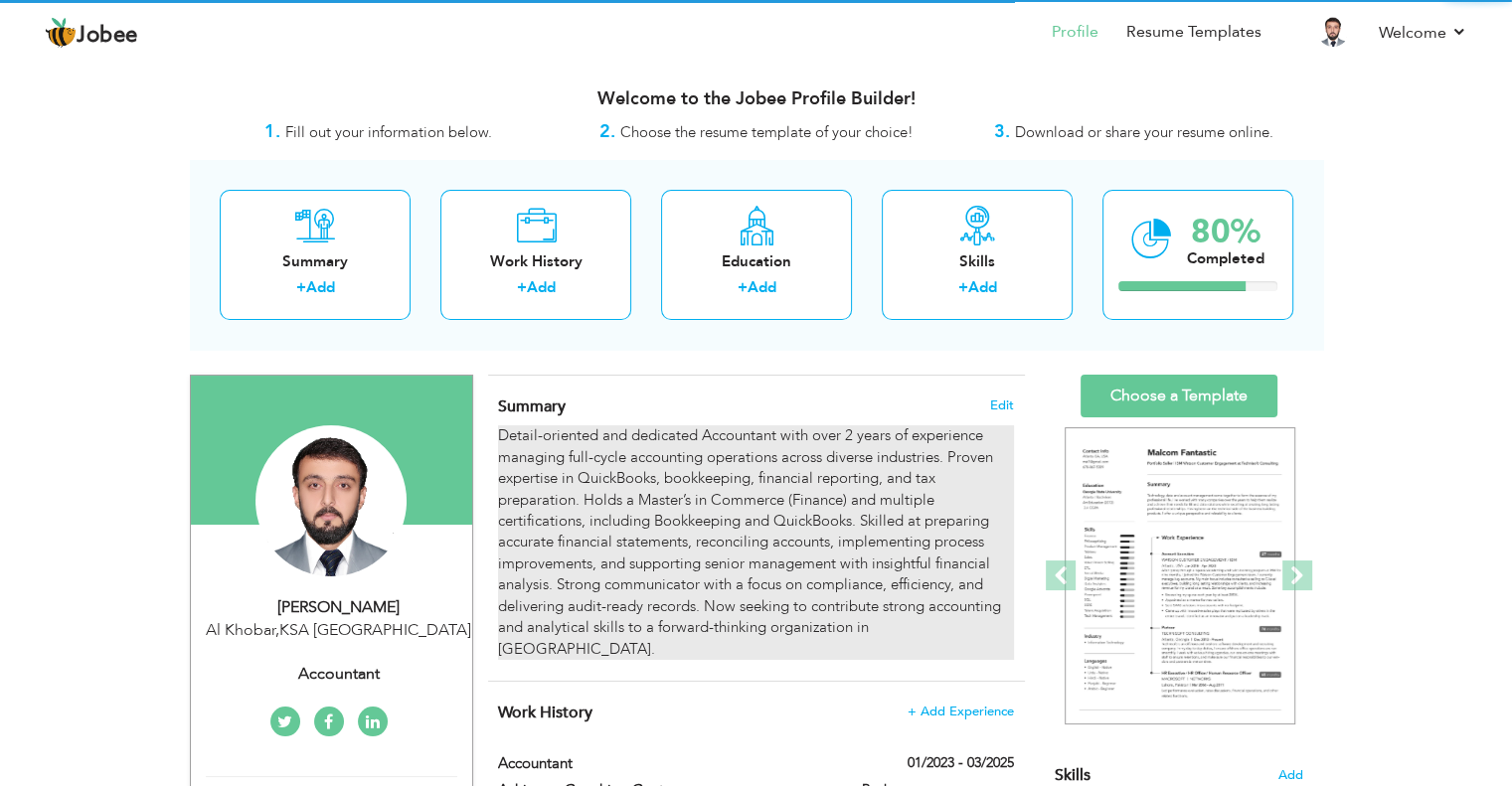 click on "Detail-oriented and dedicated Accountant with over 2 years of experience managing full-cycle accounting operations across diverse industries. Proven expertise in QuickBooks, bookkeeping, financial reporting, and tax preparation. Holds a Master’s in Commerce (Finance) and multiple certifications, including Bookkeeping and QuickBooks. Skilled at preparing accurate financial statements, reconciling accounts, implementing process improvements, and supporting senior management with insightful financial analysis. Strong communicator with a focus on compliance, efficiency, and delivering audit-ready records. Now seeking to contribute strong accounting and analytical skills to a forward-thinking organization in [GEOGRAPHIC_DATA]." at bounding box center (756, 543) 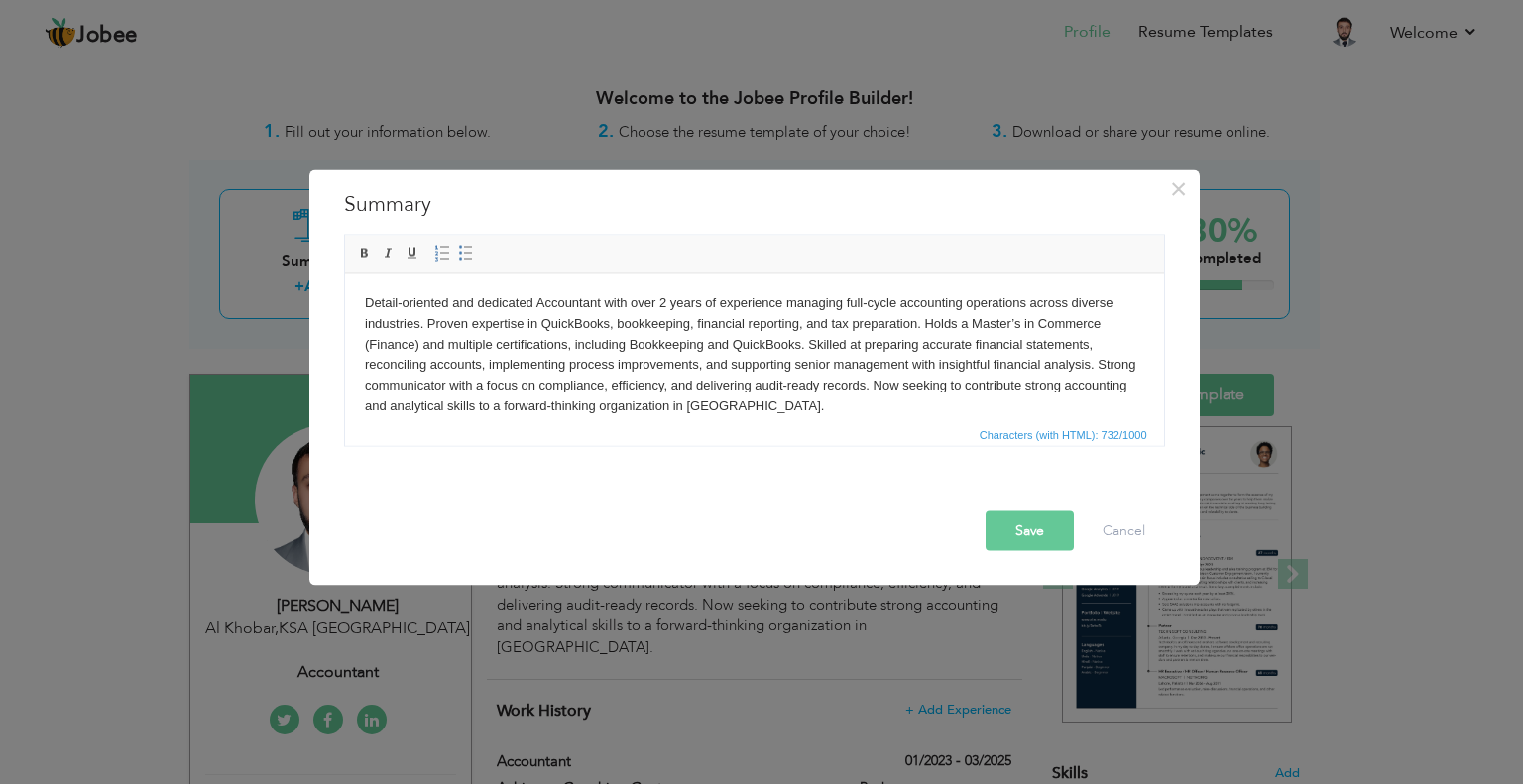 click on "Detail-oriented and dedicated Accountant with over 2 years of experience managing full-cycle accounting operations across diverse industries. Proven expertise in QuickBooks, bookkeeping, financial reporting, and tax preparation. Holds a Master’s in Commerce (Finance) and multiple certifications, including Bookkeeping and QuickBooks. Skilled at preparing accurate financial statements, reconciling accounts, implementing process improvements, and supporting senior management with insightful financial analysis. Strong communicator with a focus on compliance, efficiency, and delivering audit-ready records. Now seeking to contribute strong accounting and analytical skills to a forward-thinking organization in [GEOGRAPHIC_DATA]." at bounding box center (754, 354) 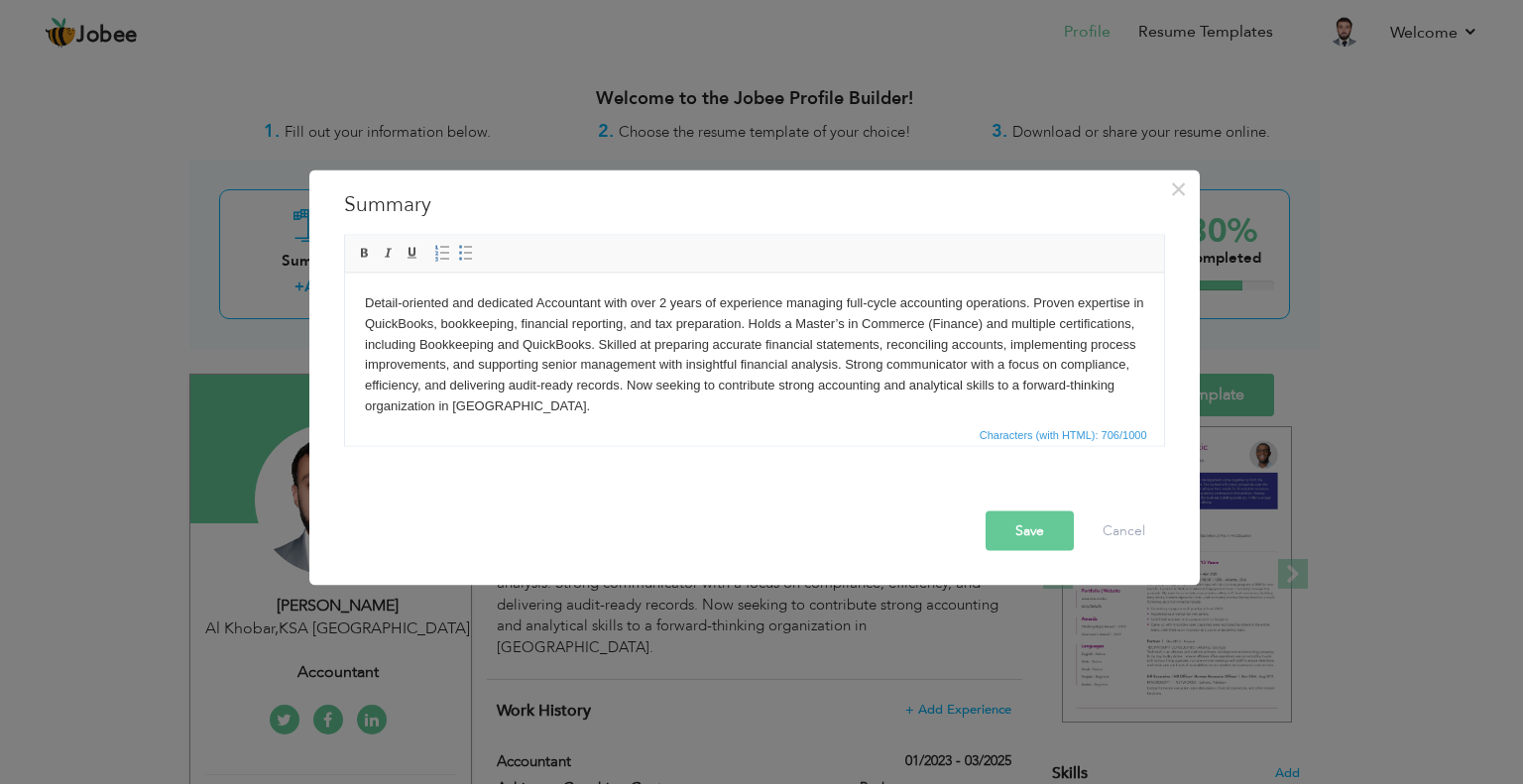 click on "Detail-oriented and dedicated Accountant with over 2 years of experience managing full-cycle accounting operations. Proven expertise in QuickBooks, bookkeeping, financial reporting, and tax preparation. Holds a Master’s in Commerce (Finance) and multiple certifications, including Bookkeeping and QuickBooks. Skilled at preparing accurate financial statements, reconciling accounts, implementing process improvements, and supporting senior management with insightful financial analysis. Strong communicator with a focus on compliance, efficiency, and delivering audit-ready records. Now seeking to contribute strong accounting and analytical skills to a forward-thinking organization in Saudi Arabia." at bounding box center [754, 354] 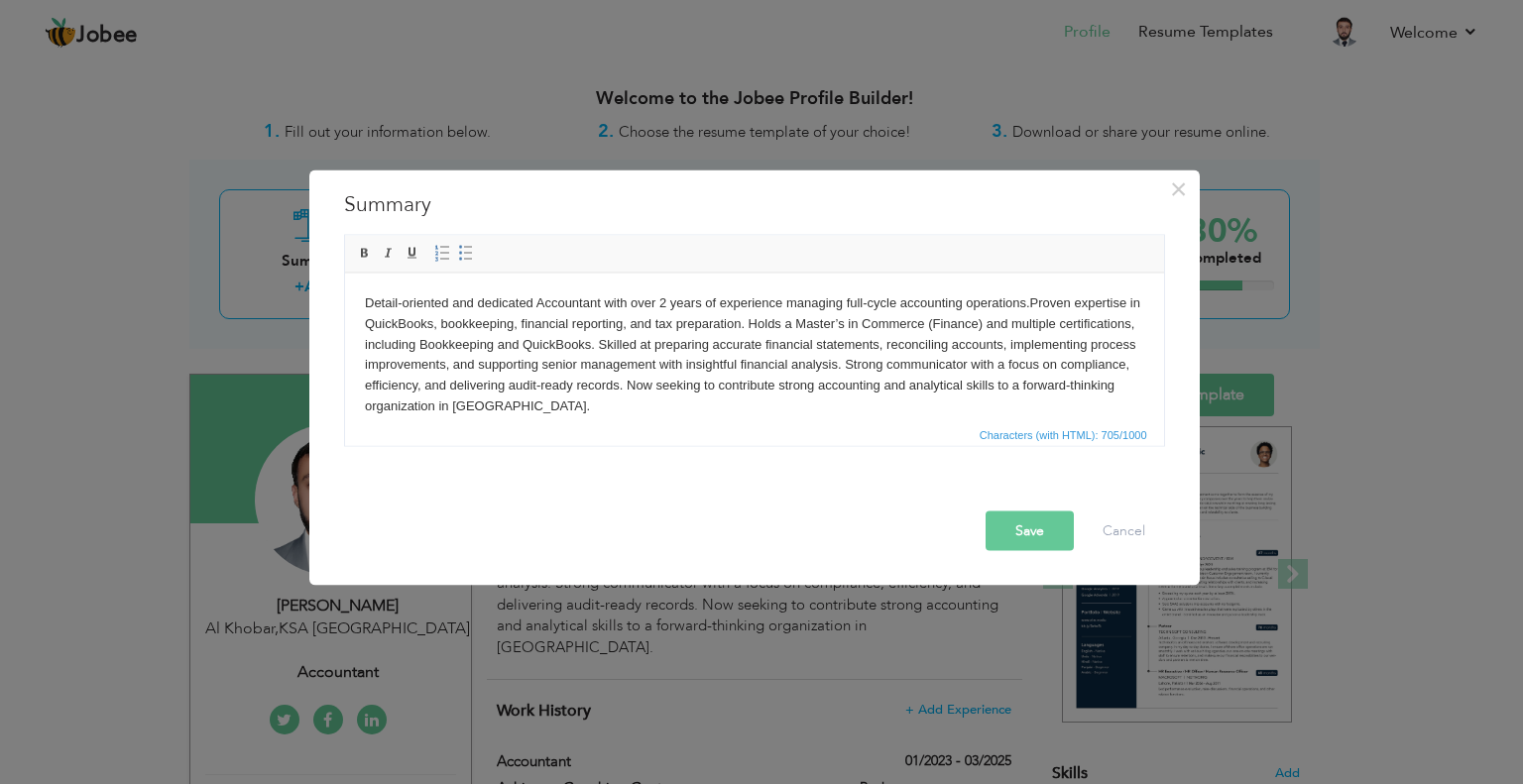 click on "Save" at bounding box center [1029, 530] 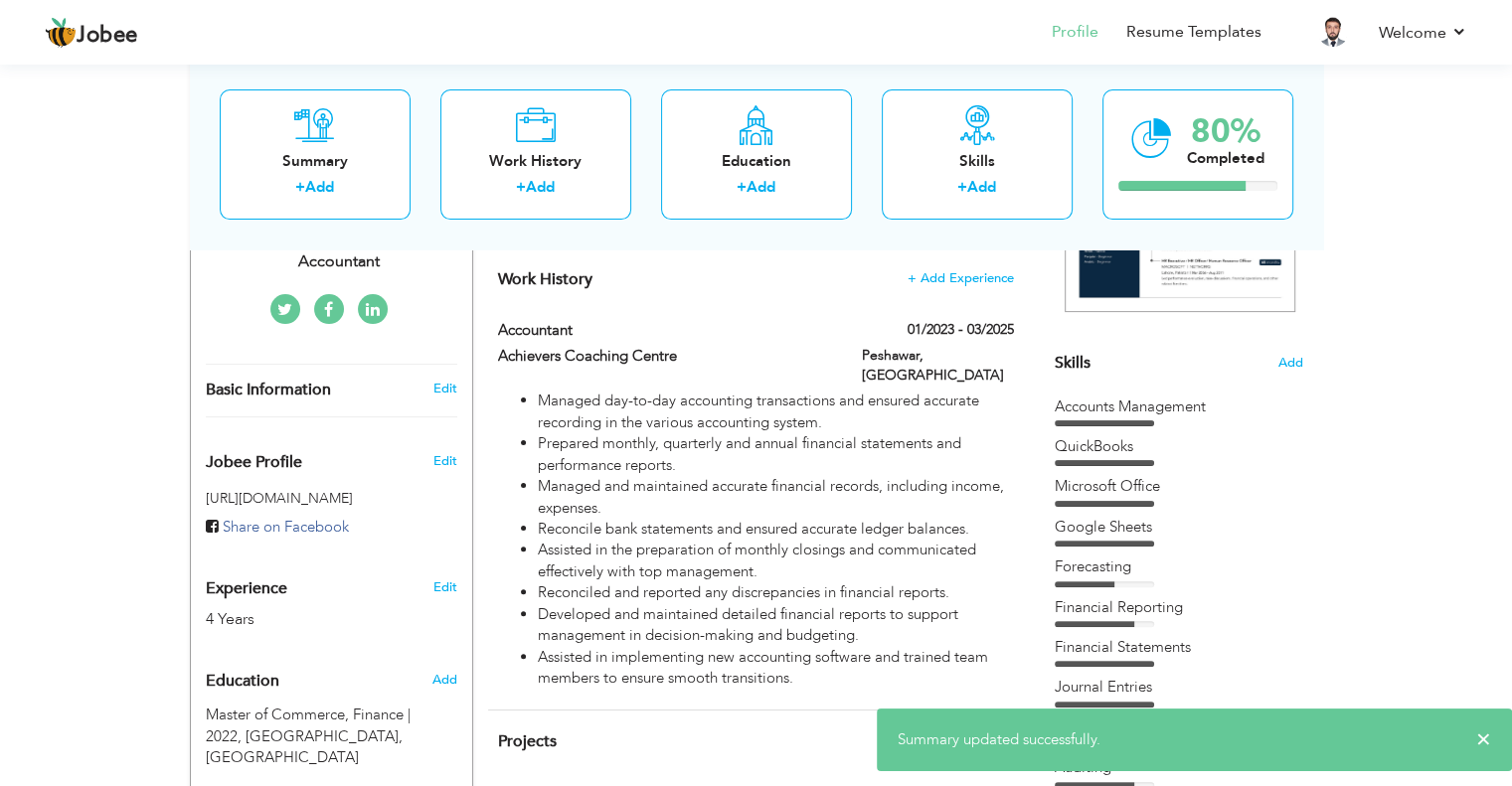 scroll, scrollTop: 497, scrollLeft: 0, axis: vertical 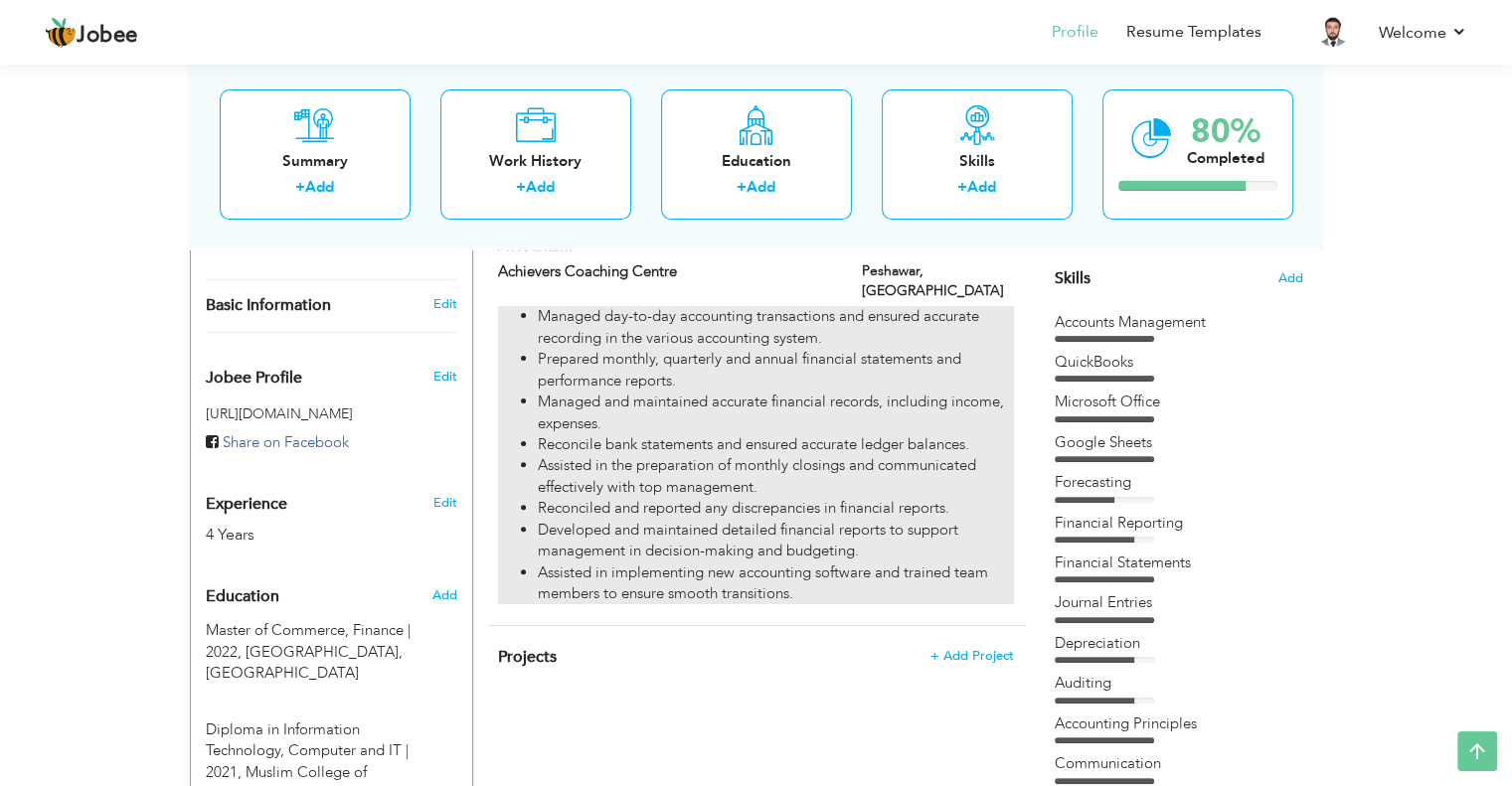 click on "Managed and maintained accurate financial records, including income, expenses." at bounding box center [775, 412] 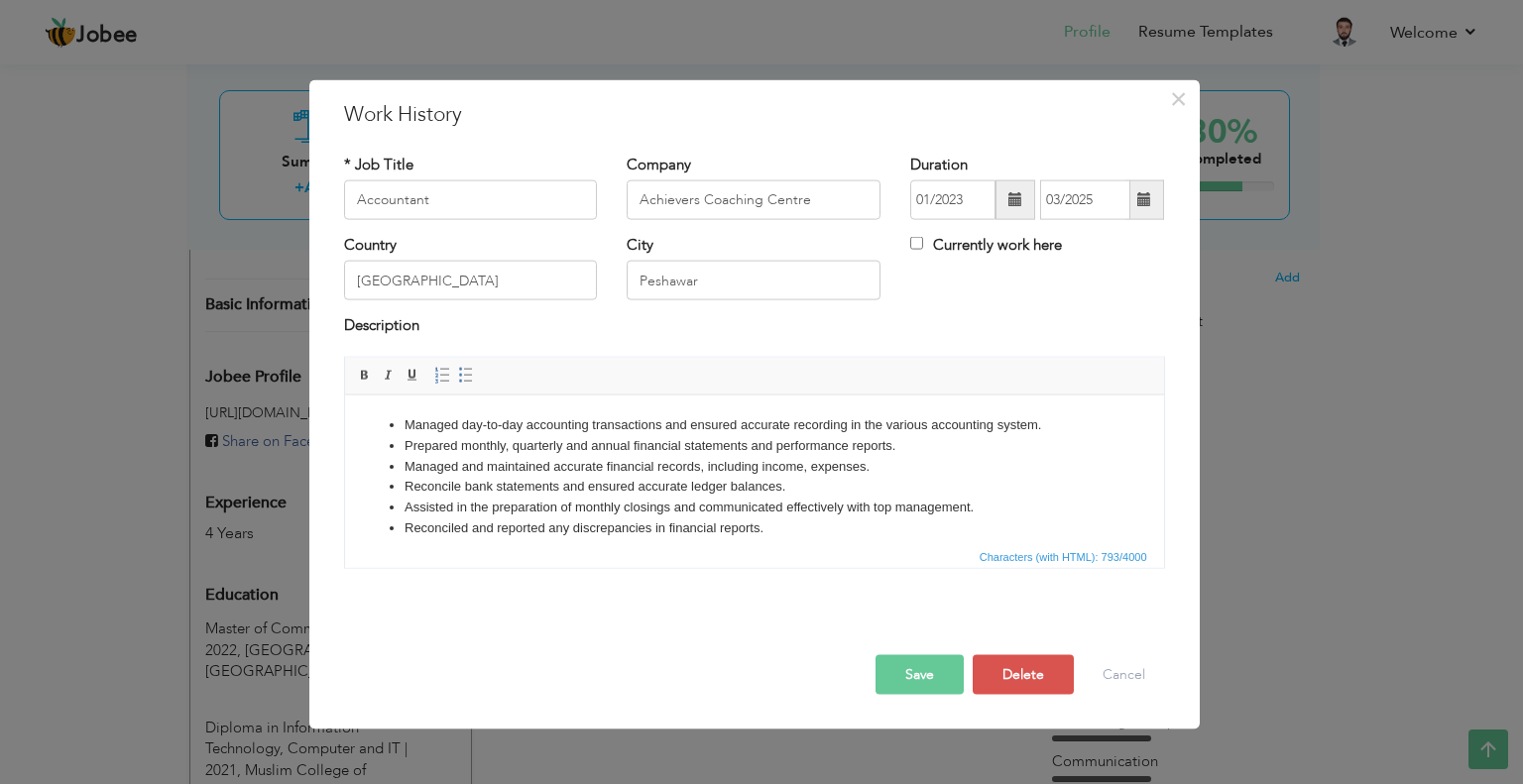 click on "Managed and maintained accurate financial records, including income, expenses." at bounding box center [754, 466] 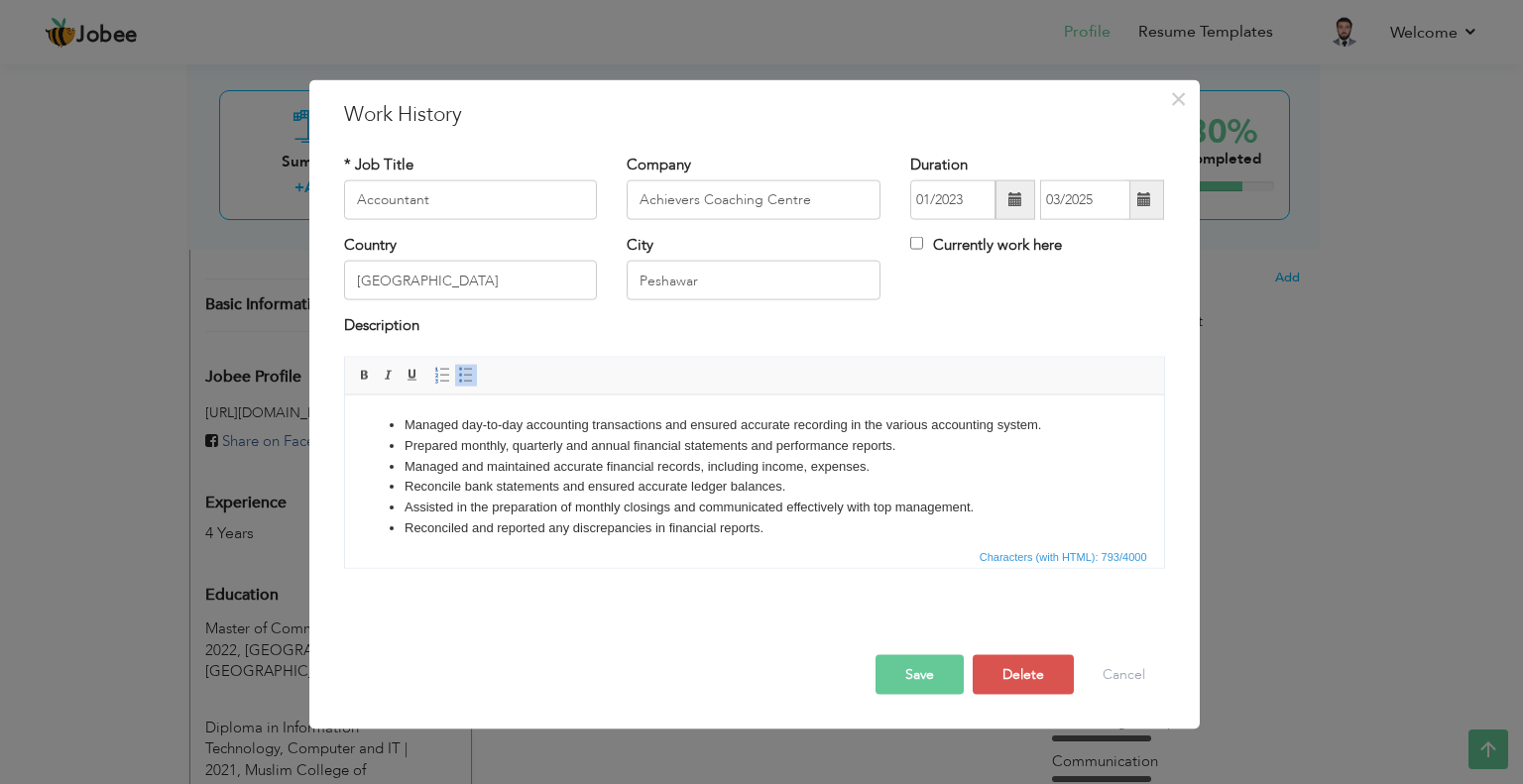 type 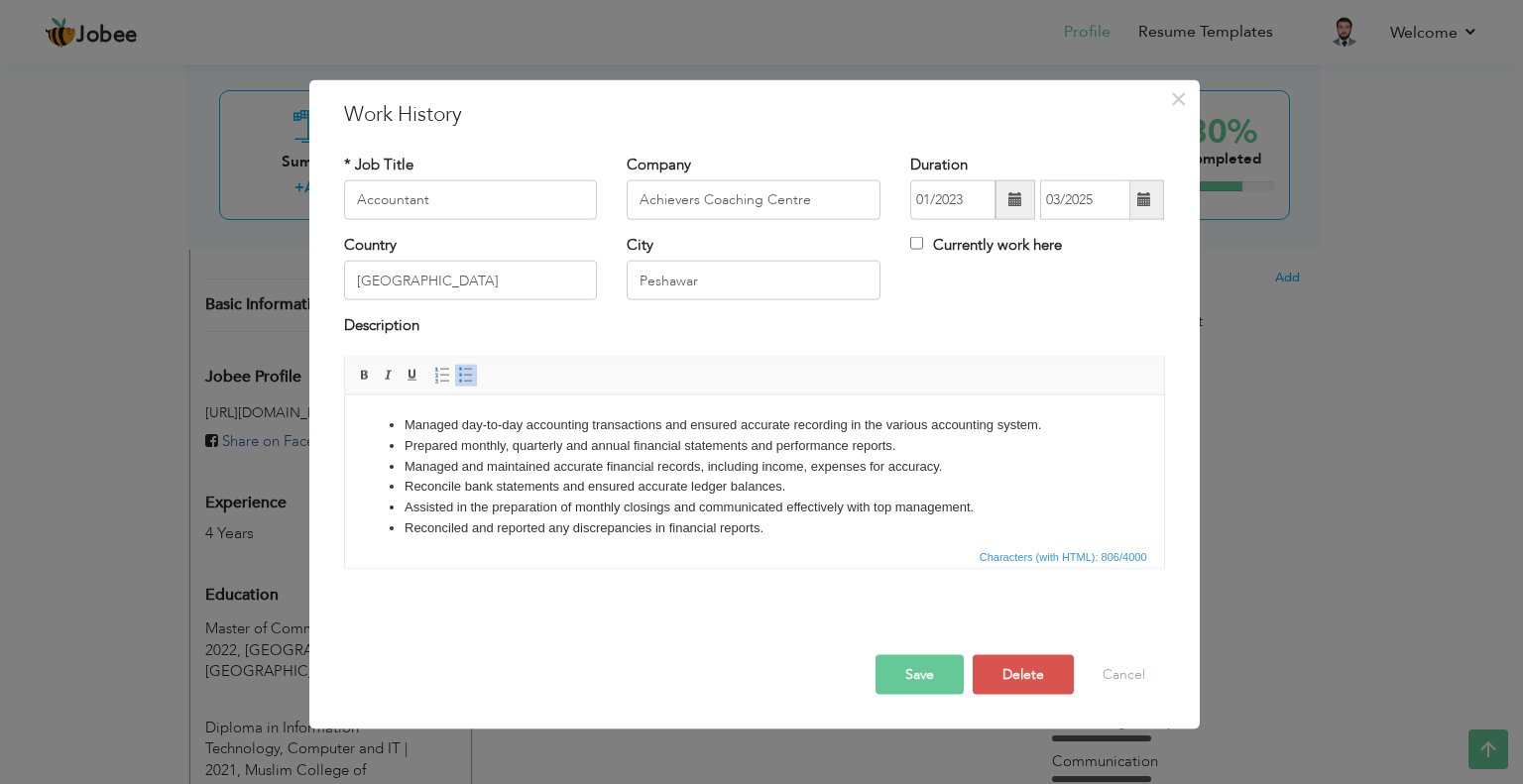 click on "Save" at bounding box center [919, 674] 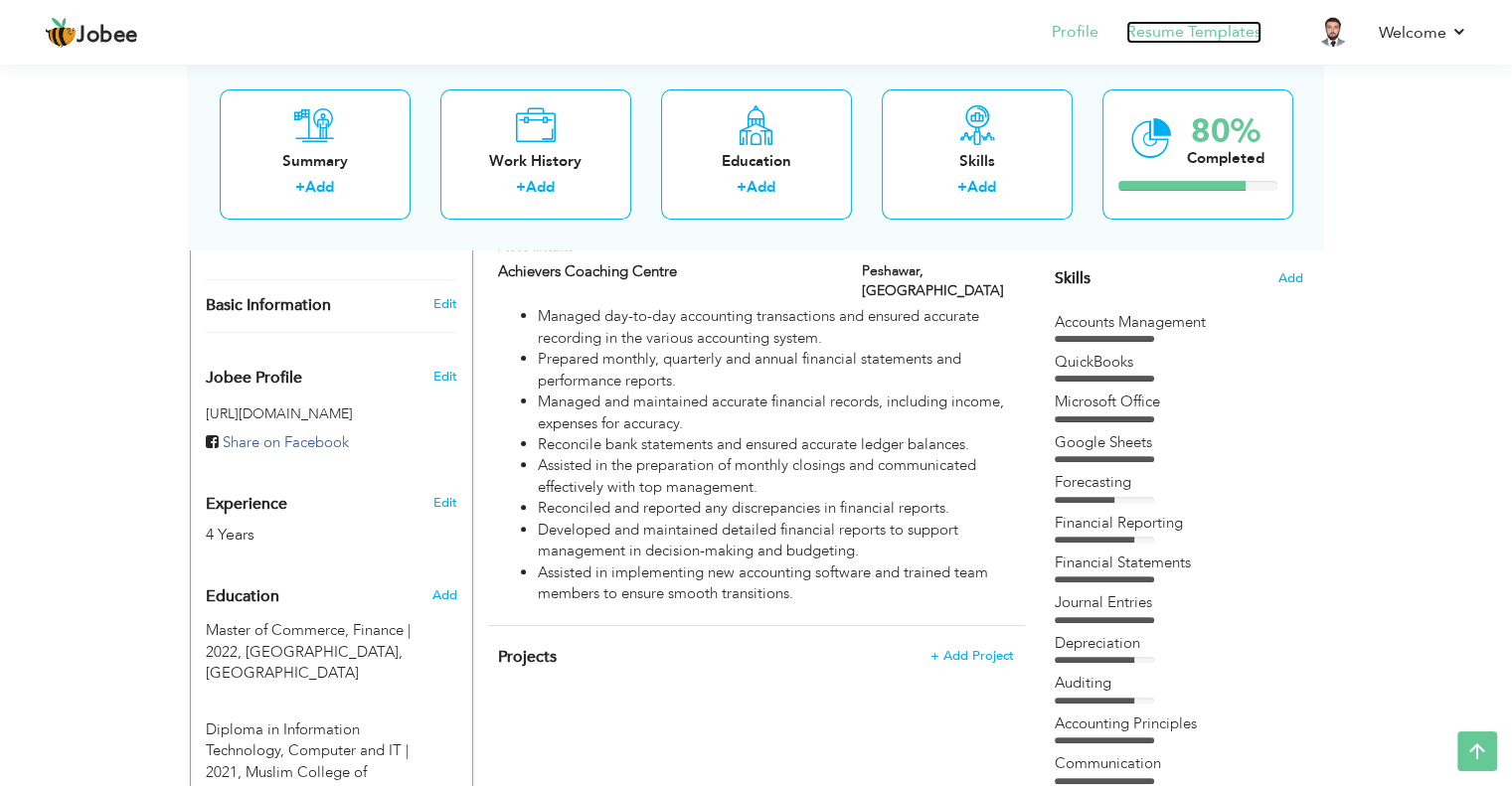 click on "Resume Templates" at bounding box center (1194, 32) 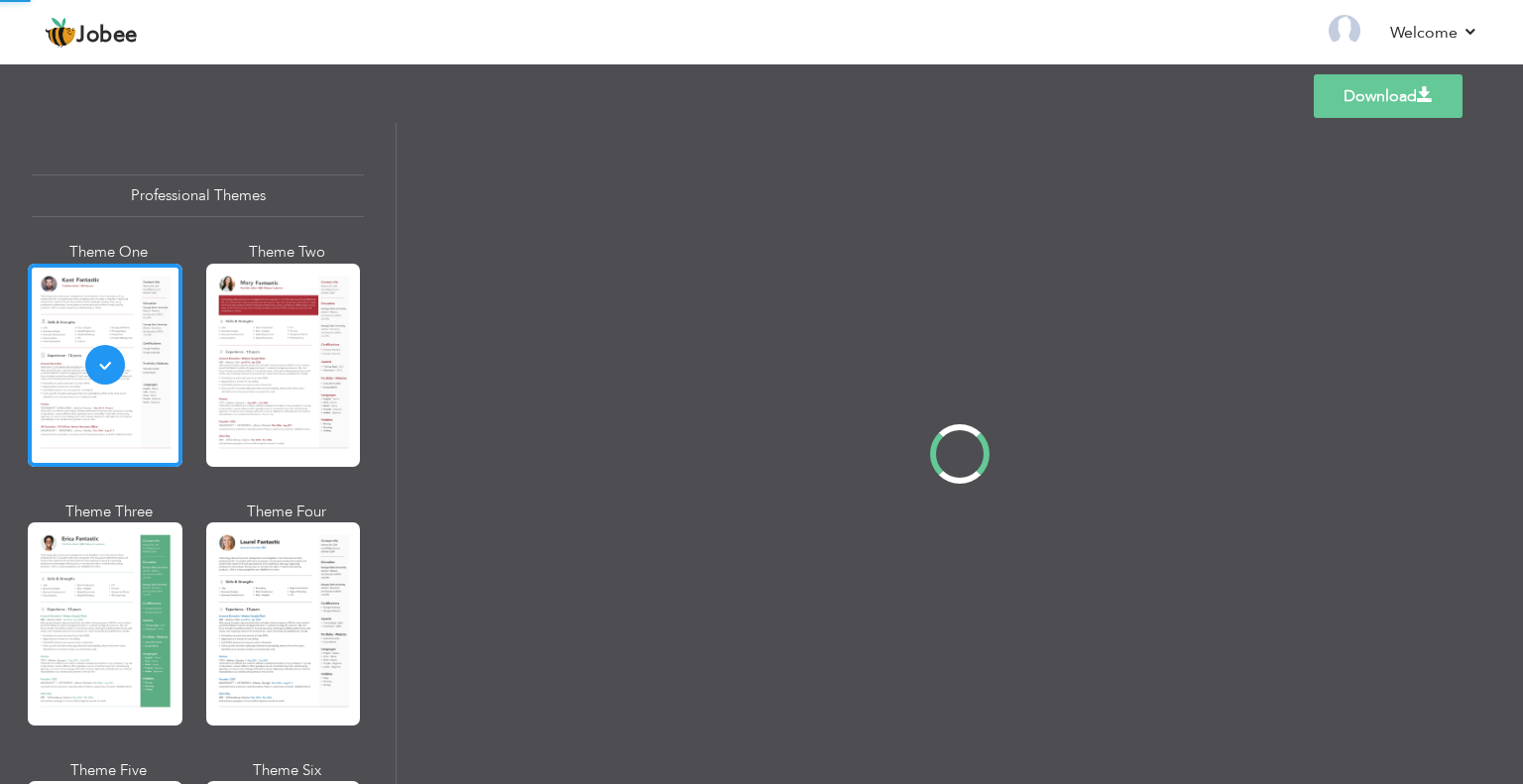 scroll, scrollTop: 0, scrollLeft: 0, axis: both 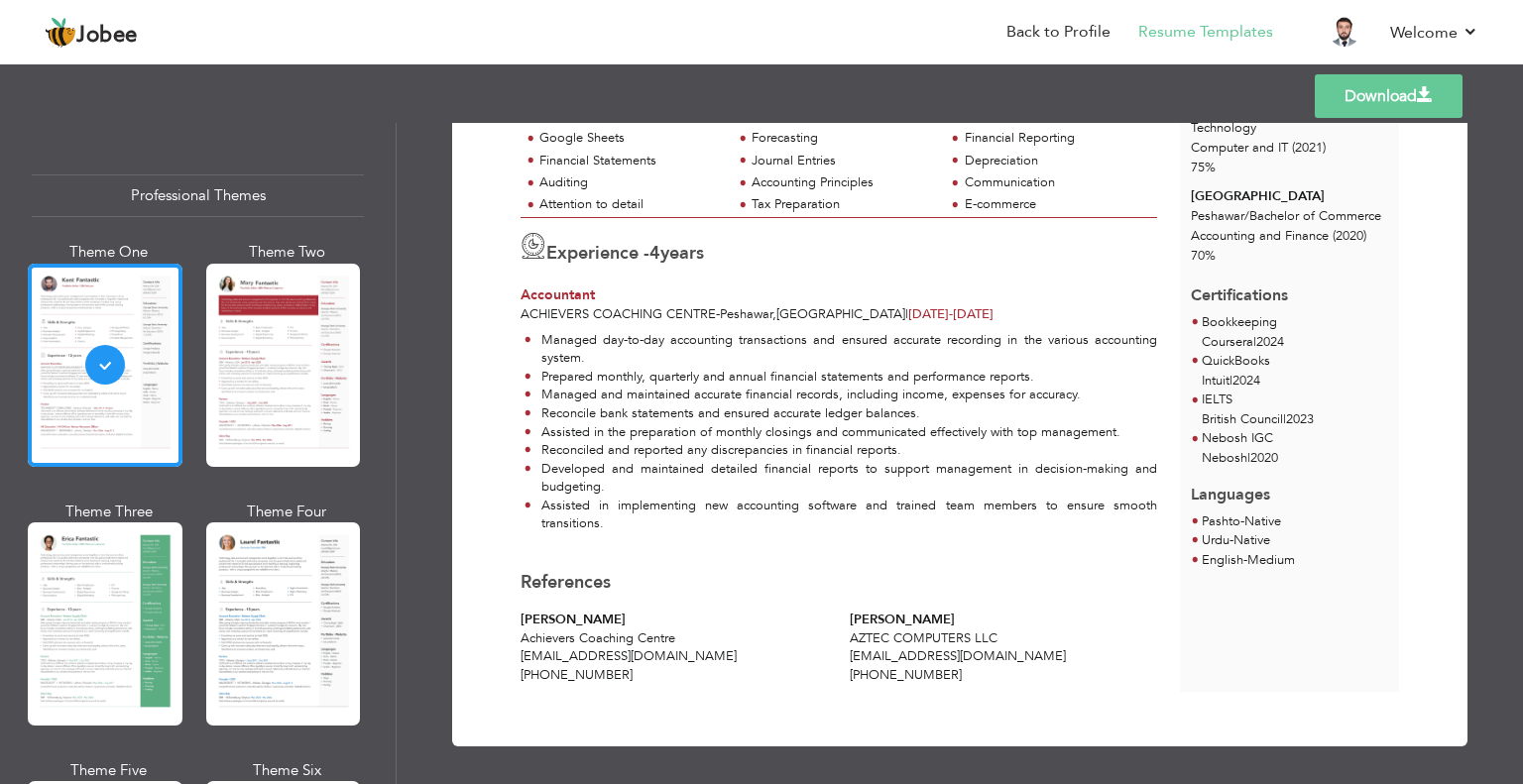 drag, startPoint x: 328, startPoint y: 331, endPoint x: 324, endPoint y: 319, distance: 12.649111 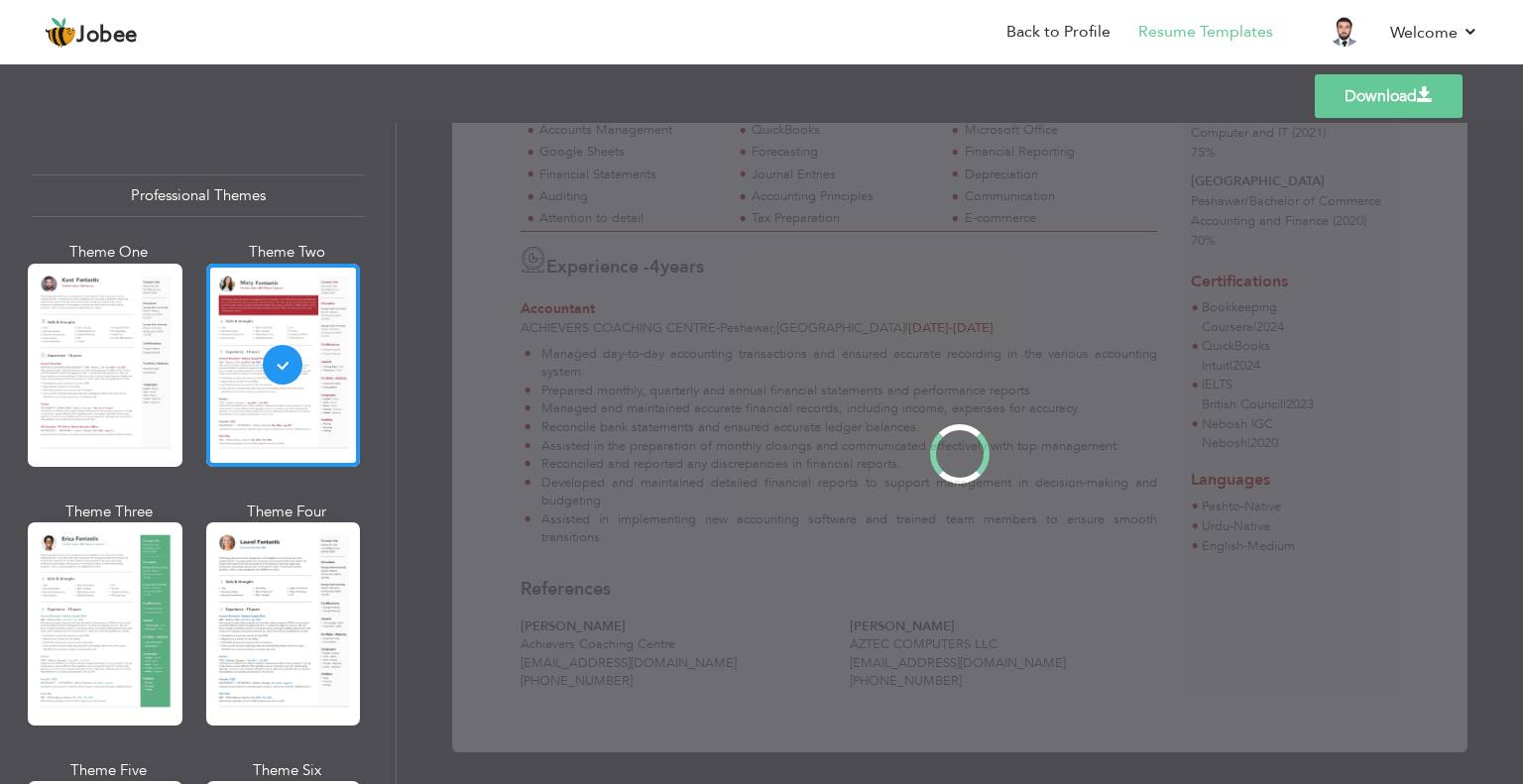scroll, scrollTop: 0, scrollLeft: 0, axis: both 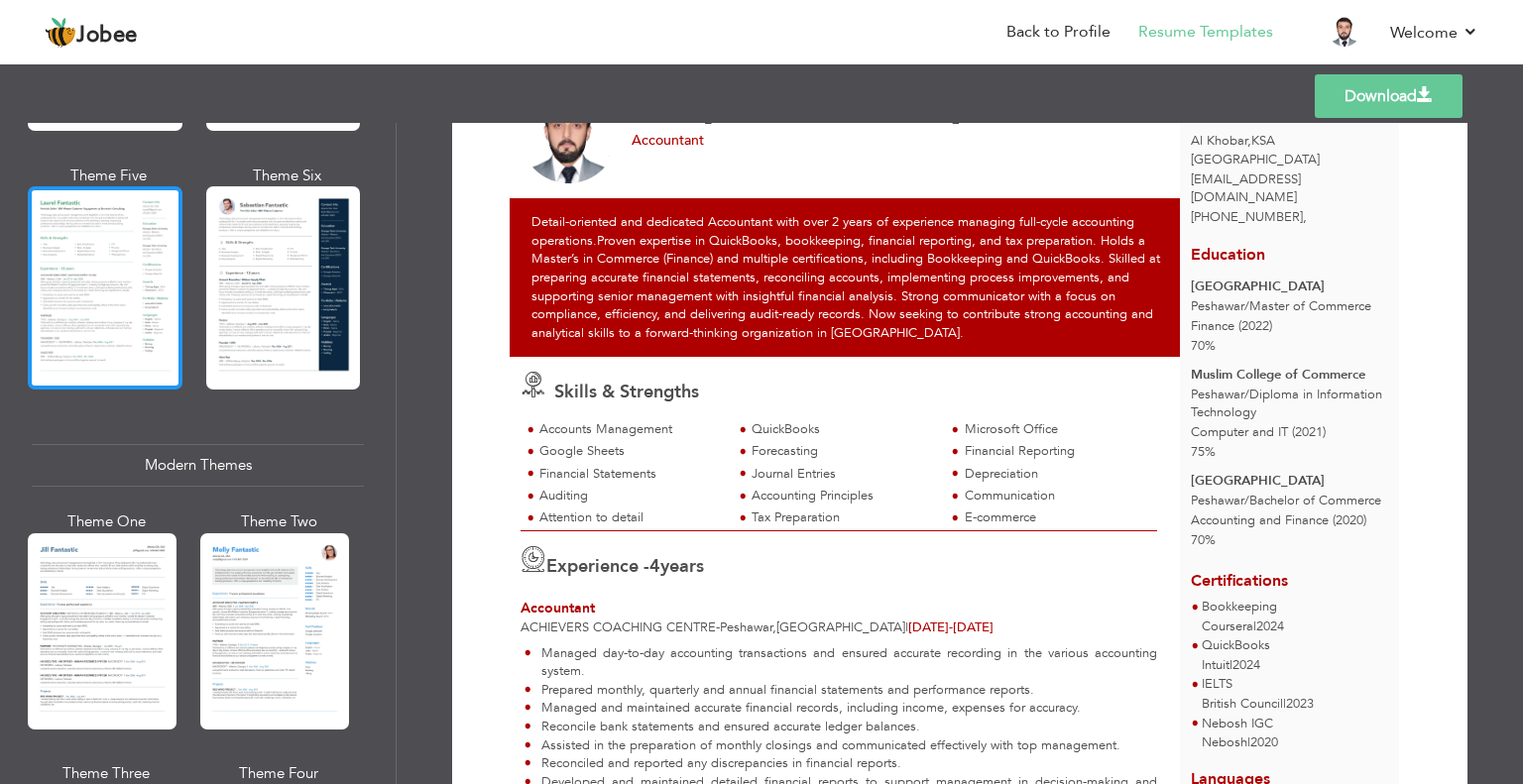 click at bounding box center (105, 287) 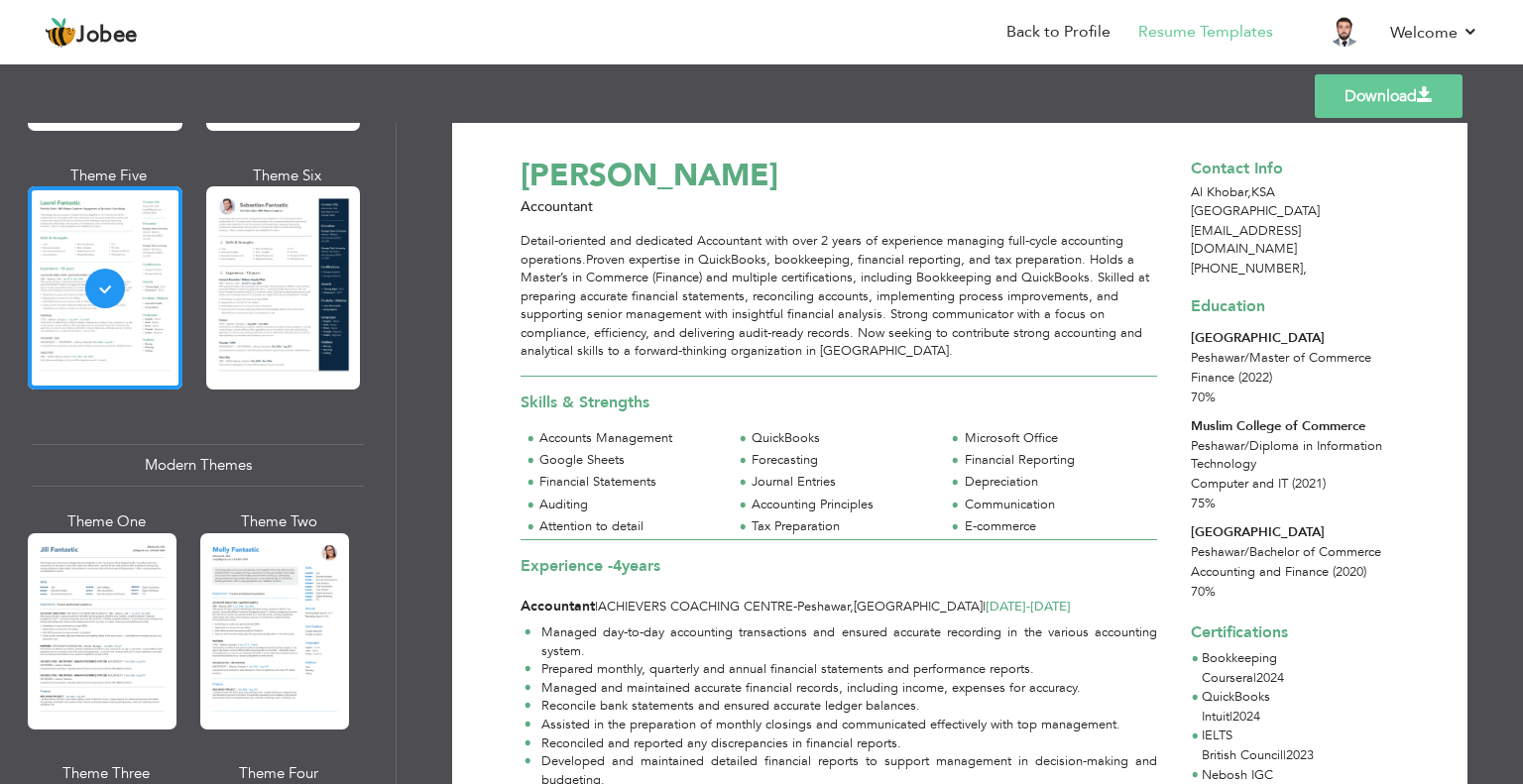scroll, scrollTop: 0, scrollLeft: 0, axis: both 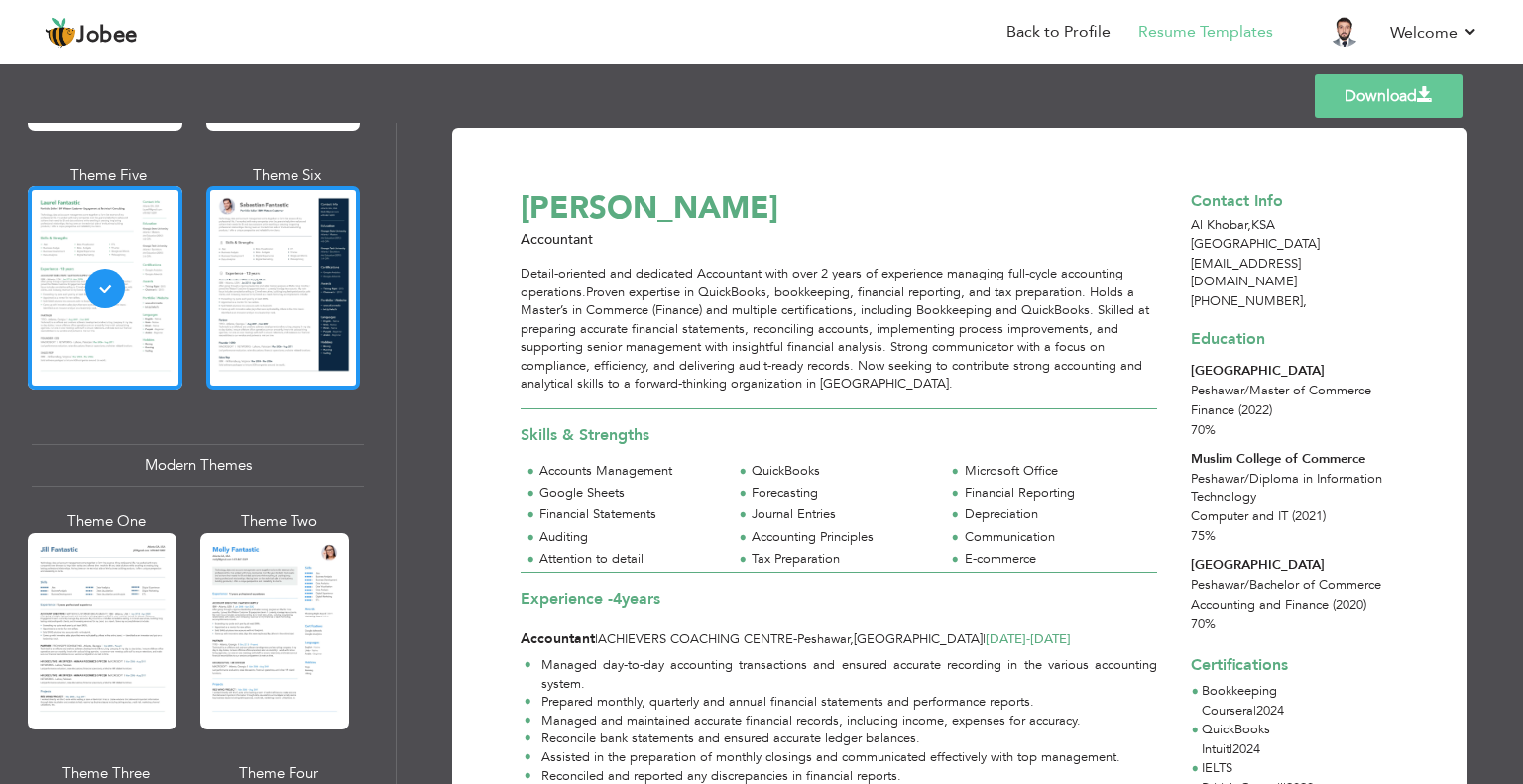 click at bounding box center (284, 287) 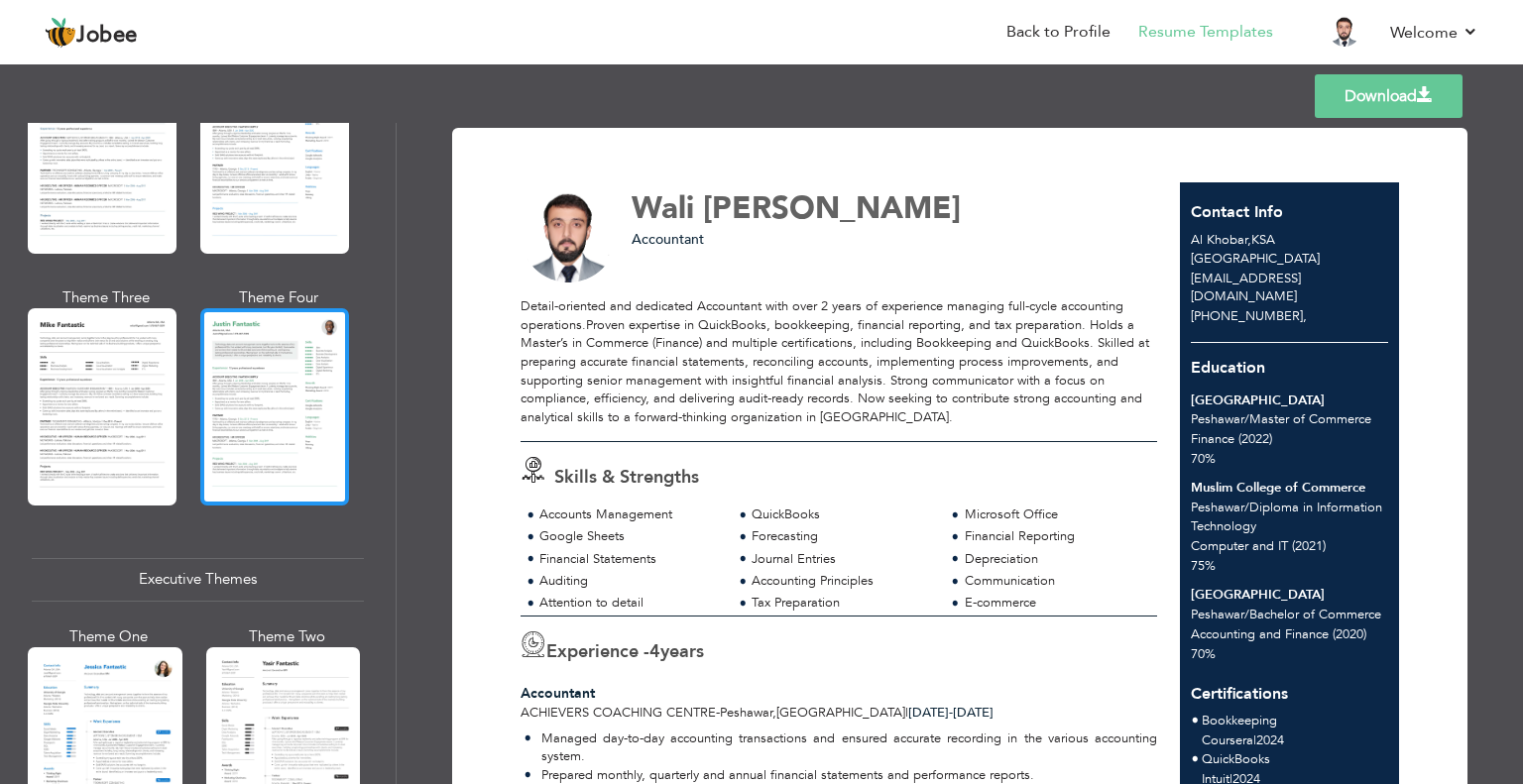scroll, scrollTop: 1090, scrollLeft: 0, axis: vertical 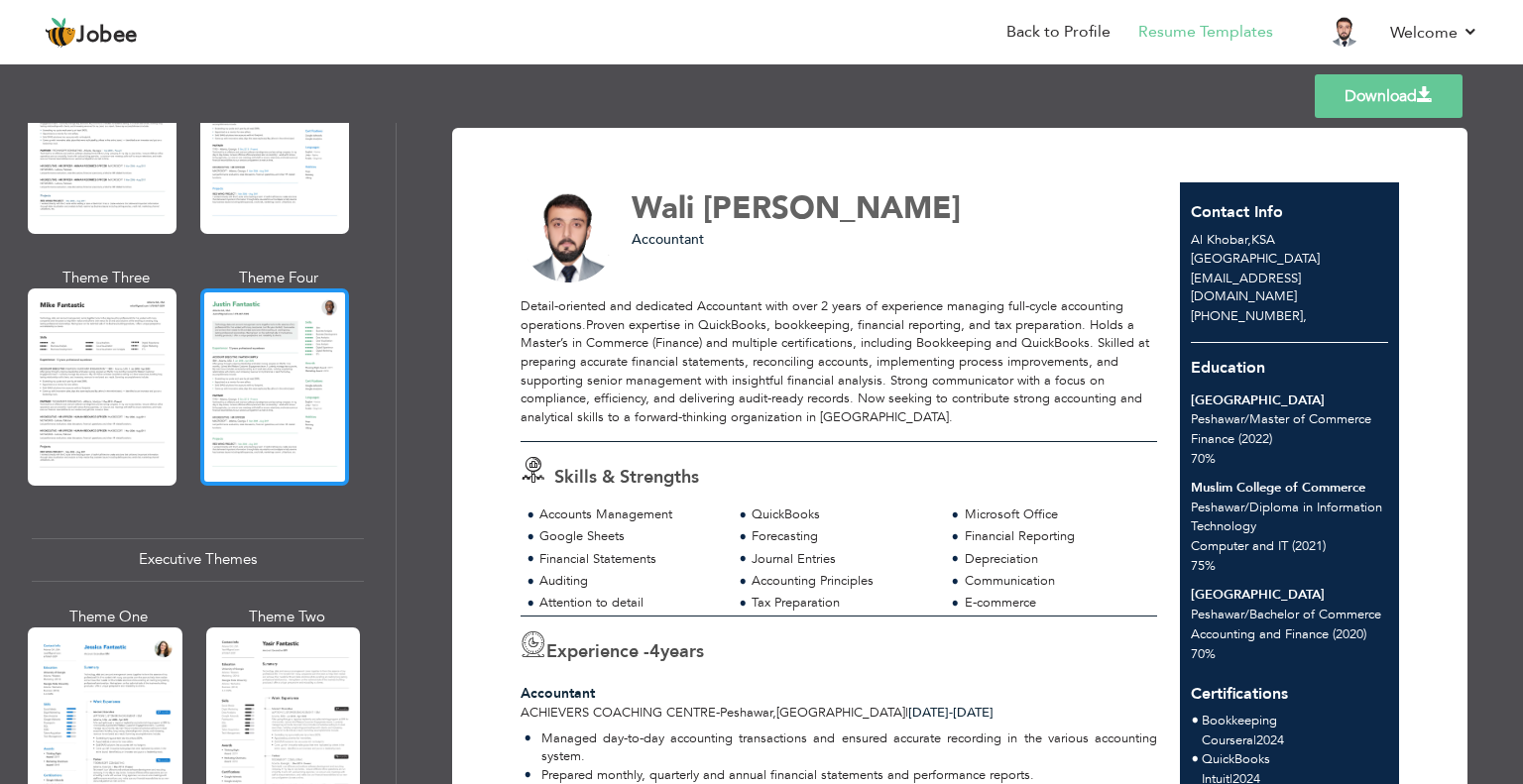click at bounding box center [275, 387] 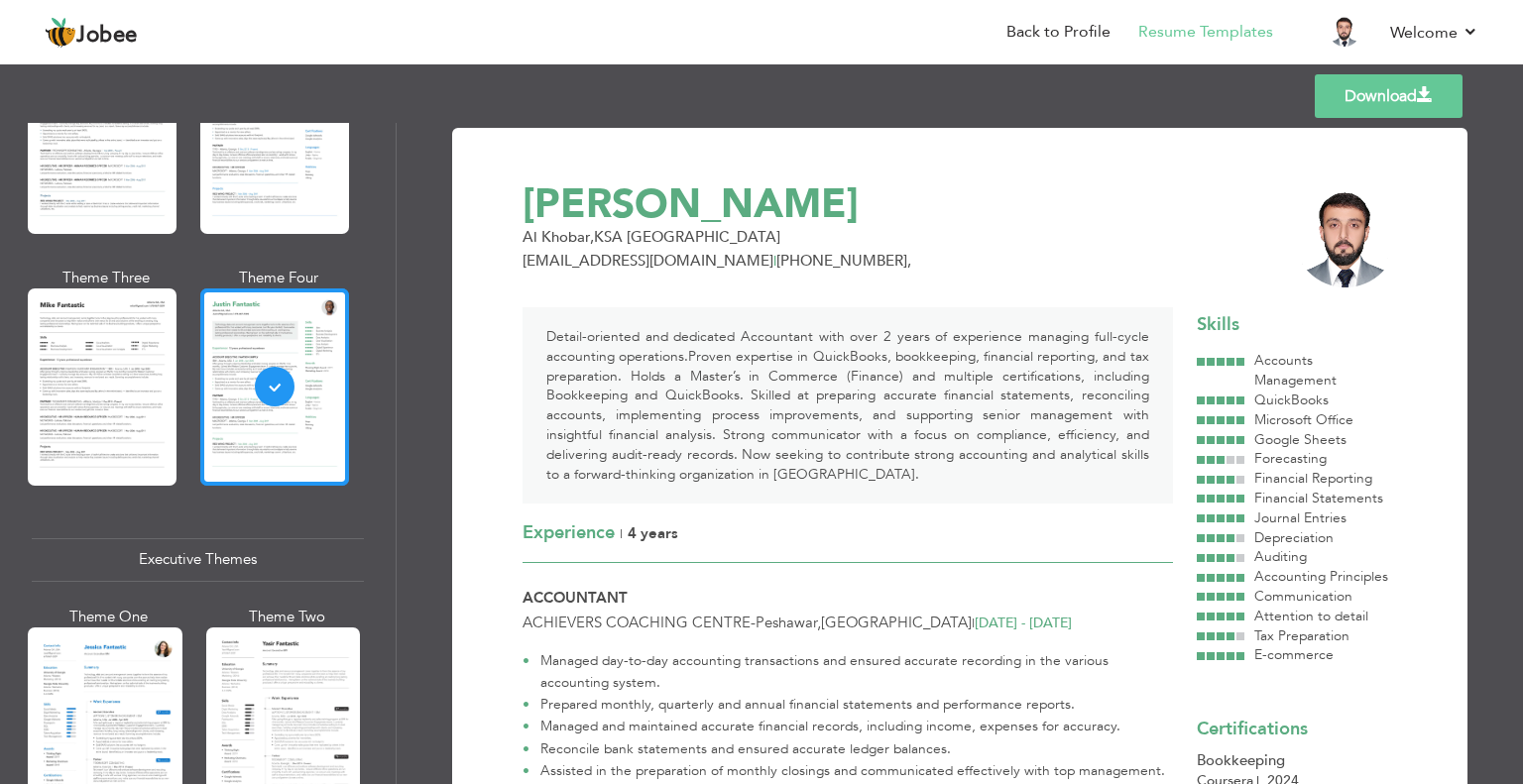 scroll, scrollTop: 1487, scrollLeft: 0, axis: vertical 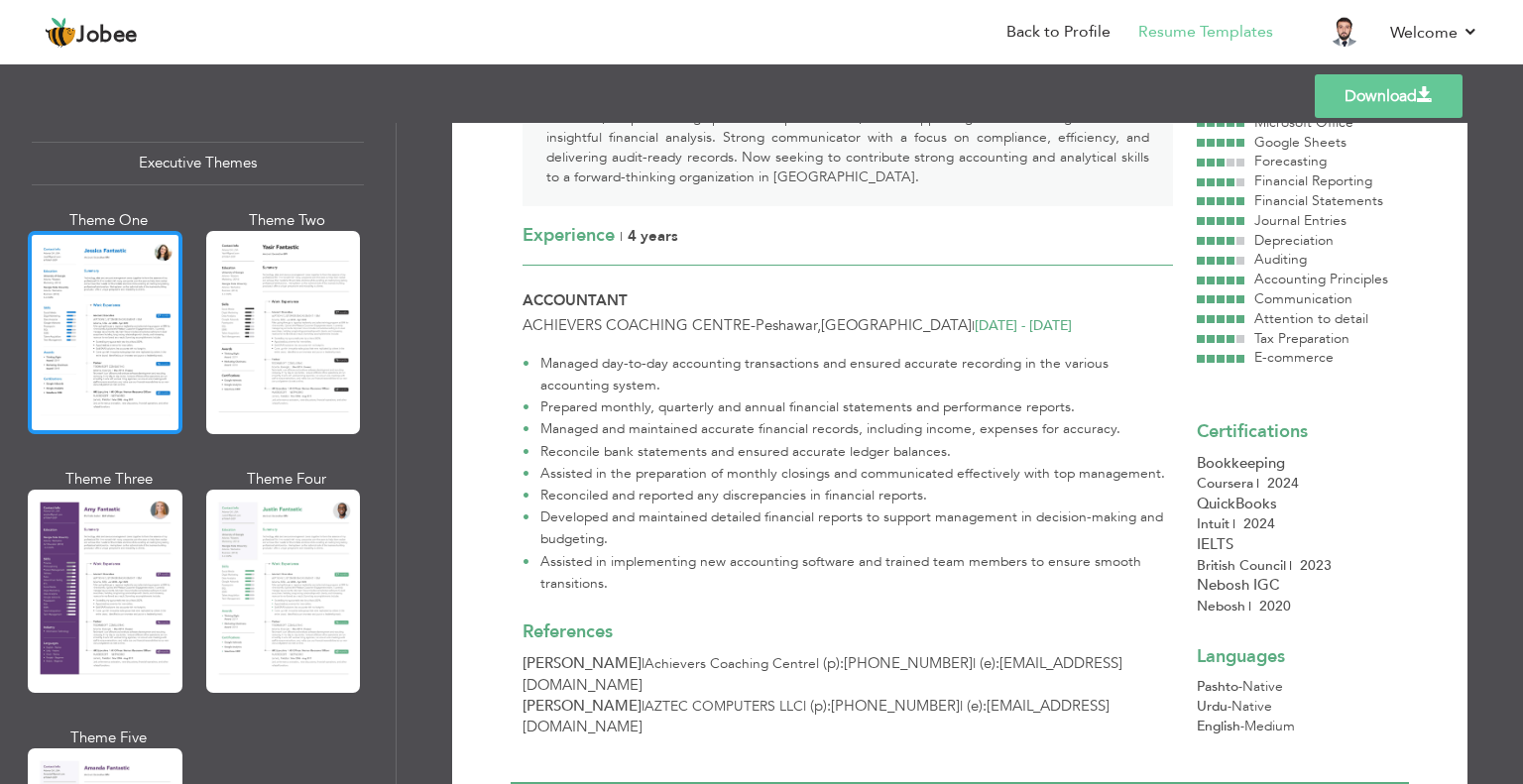 click at bounding box center [105, 332] 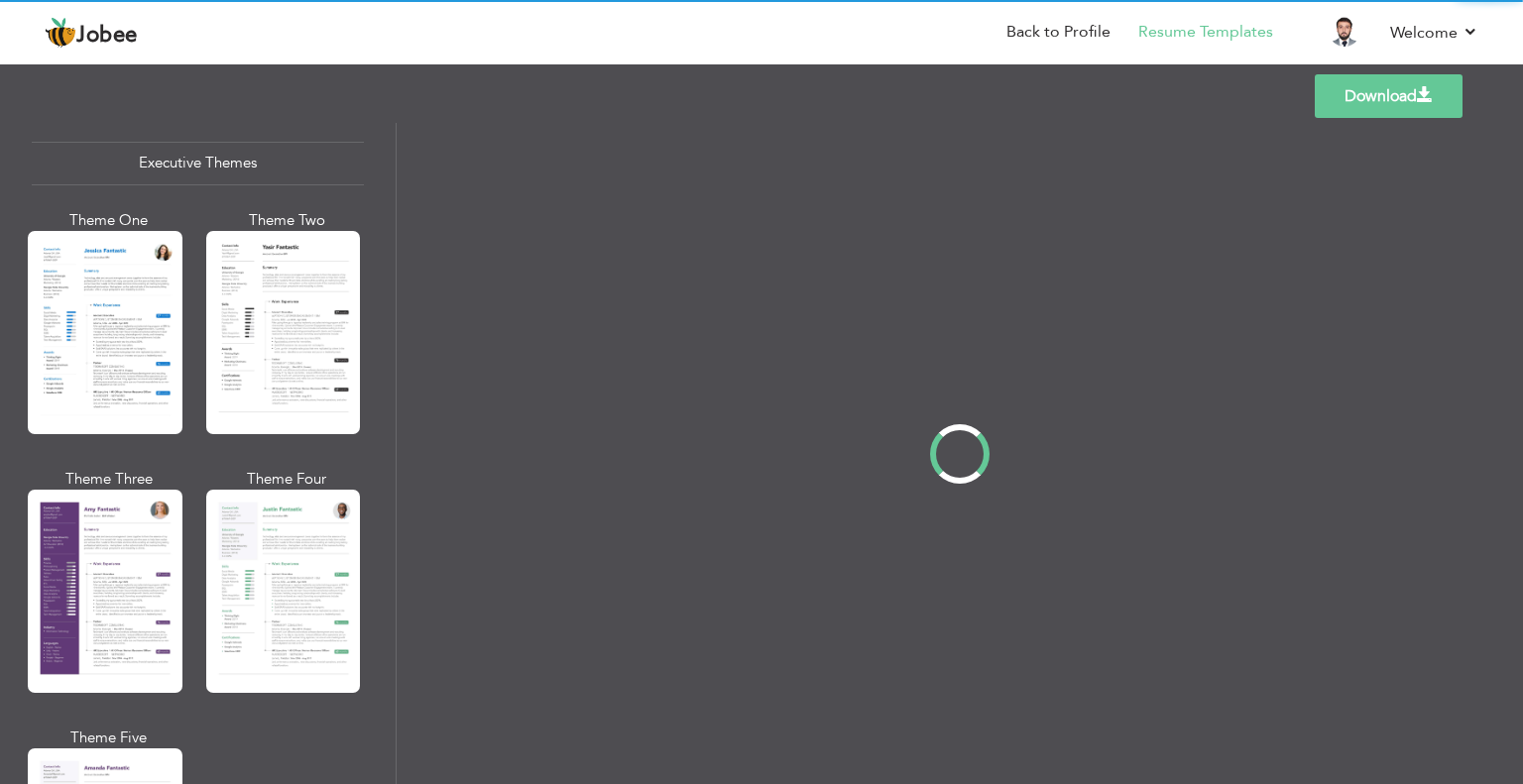 scroll, scrollTop: 0, scrollLeft: 0, axis: both 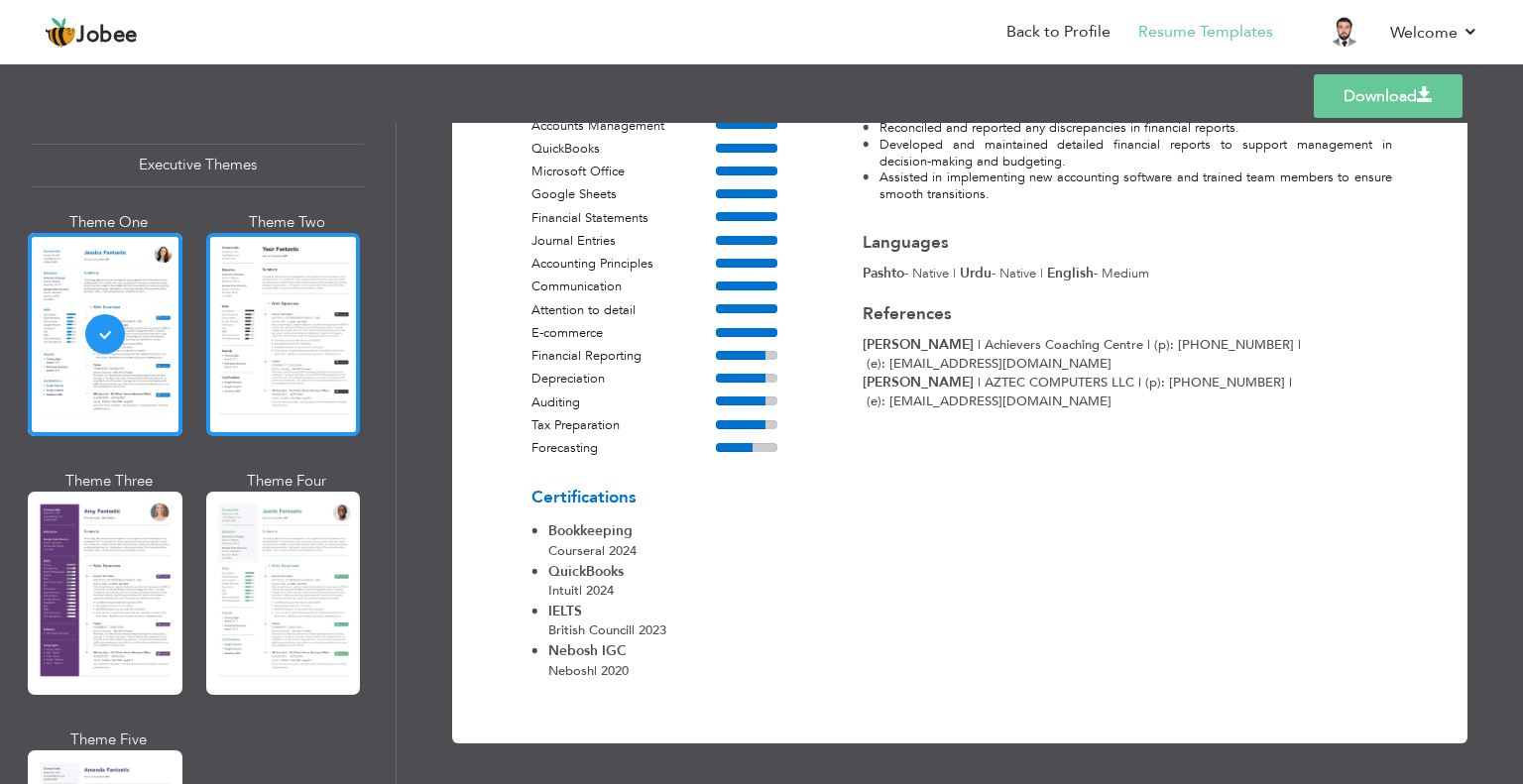 click at bounding box center [284, 334] 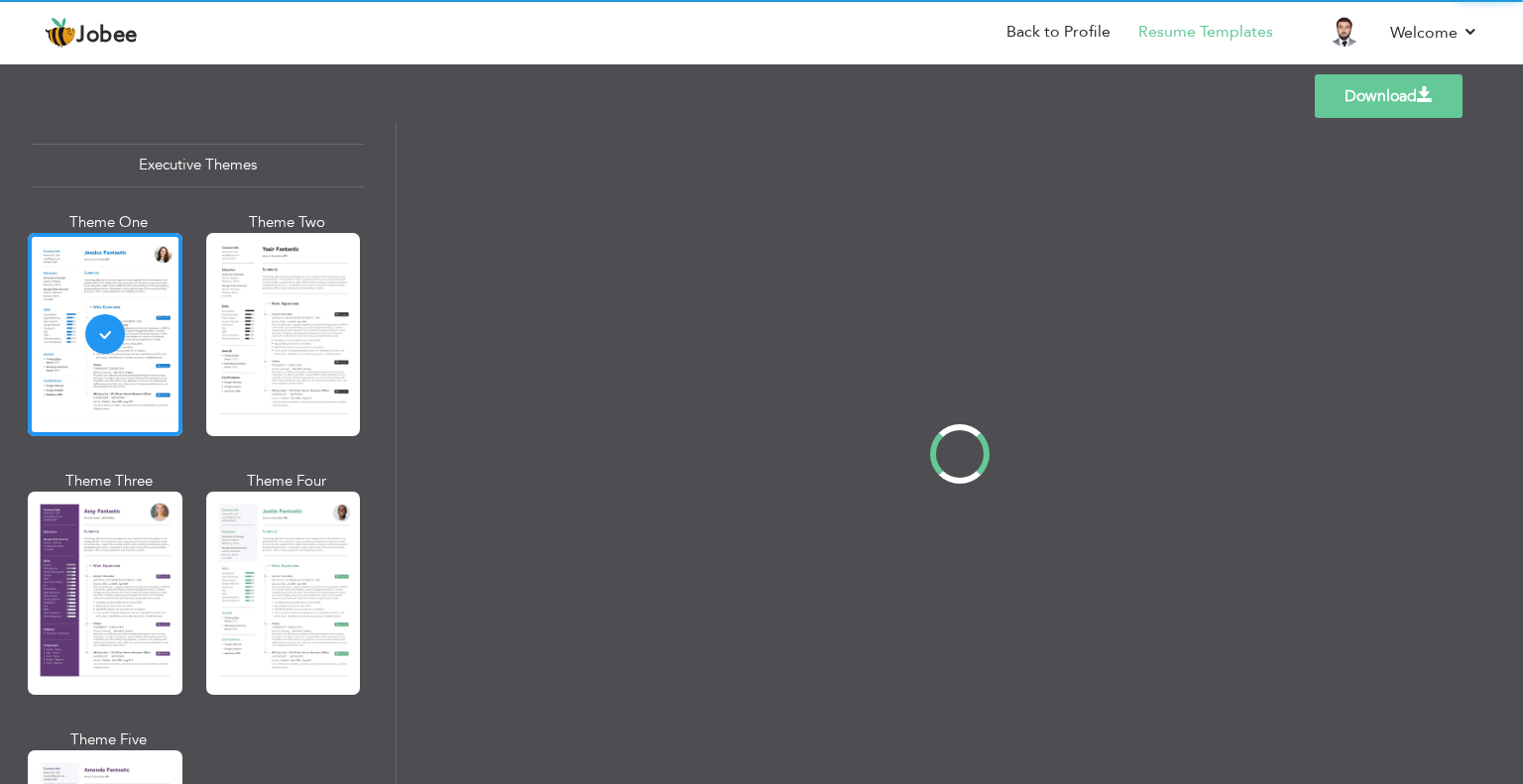 scroll, scrollTop: 627, scrollLeft: 0, axis: vertical 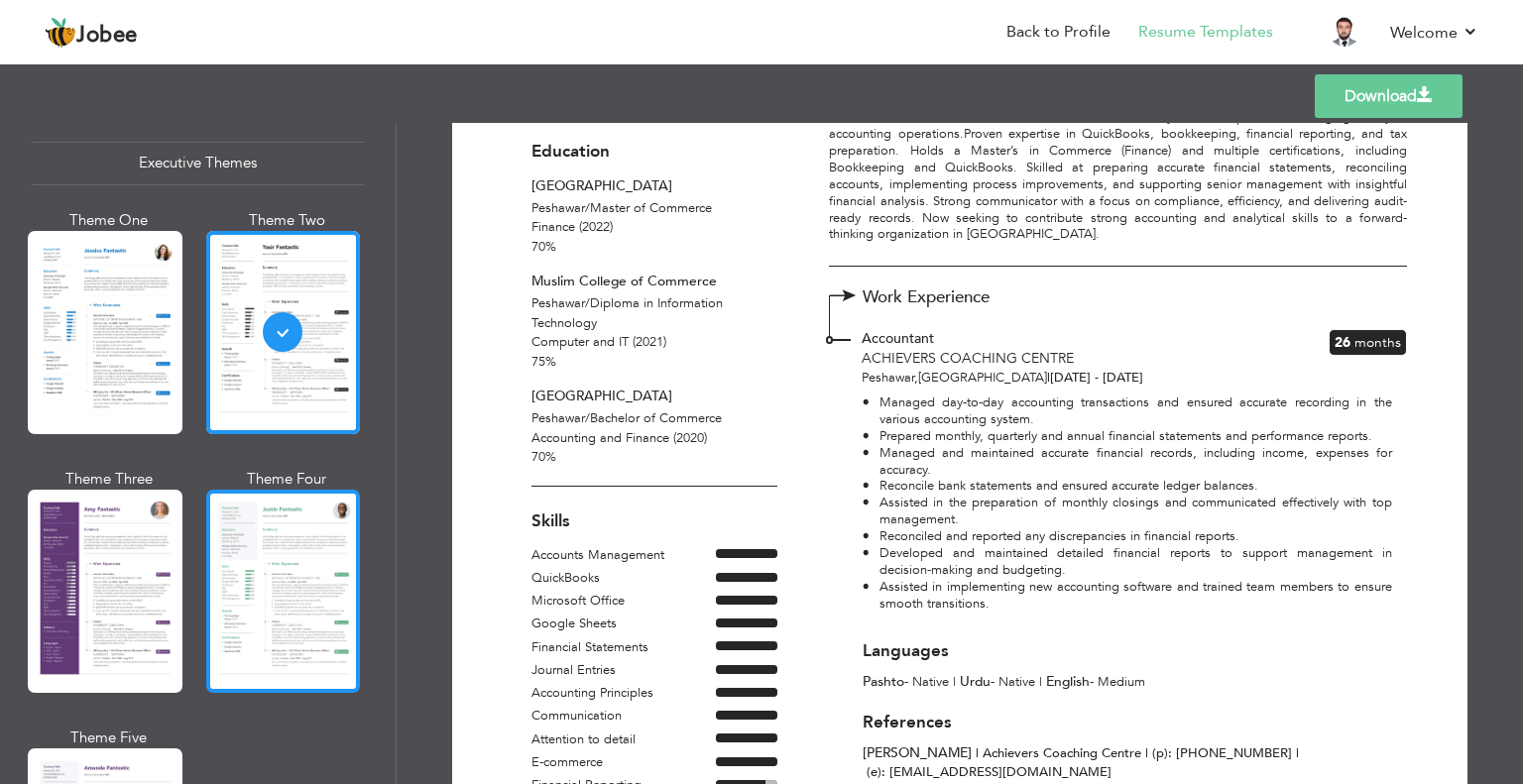 click at bounding box center [284, 591] 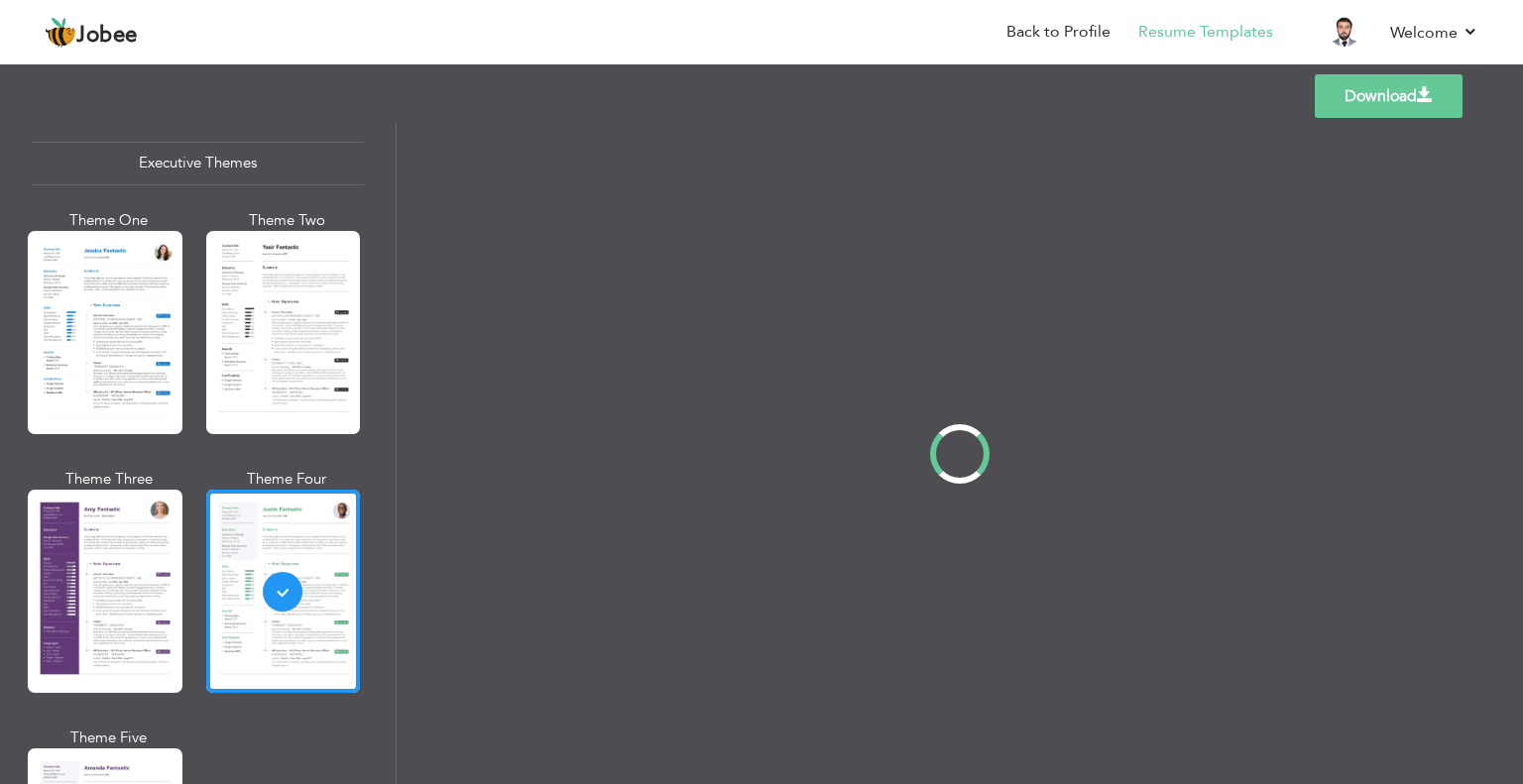 scroll, scrollTop: 0, scrollLeft: 0, axis: both 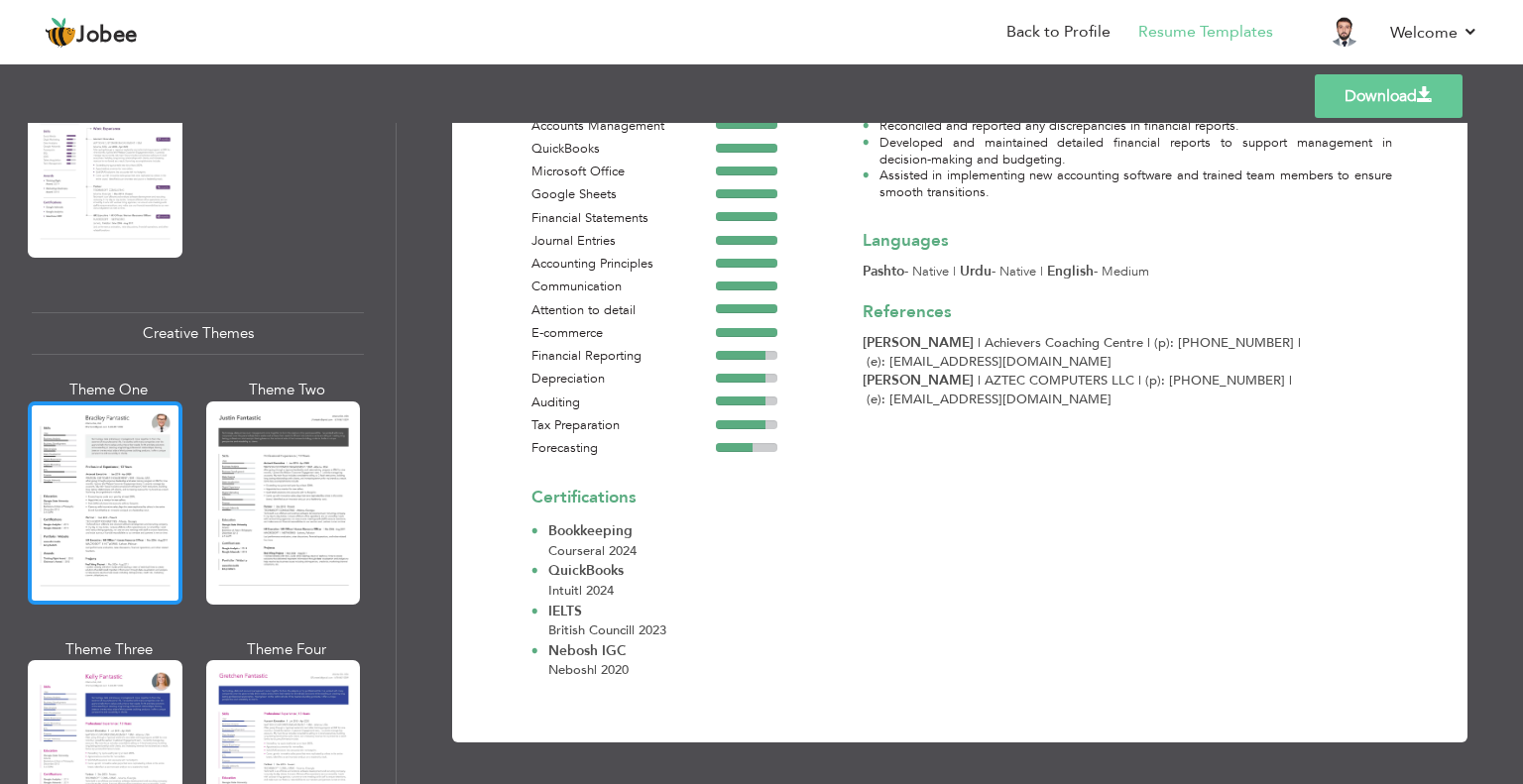 click at bounding box center [105, 503] 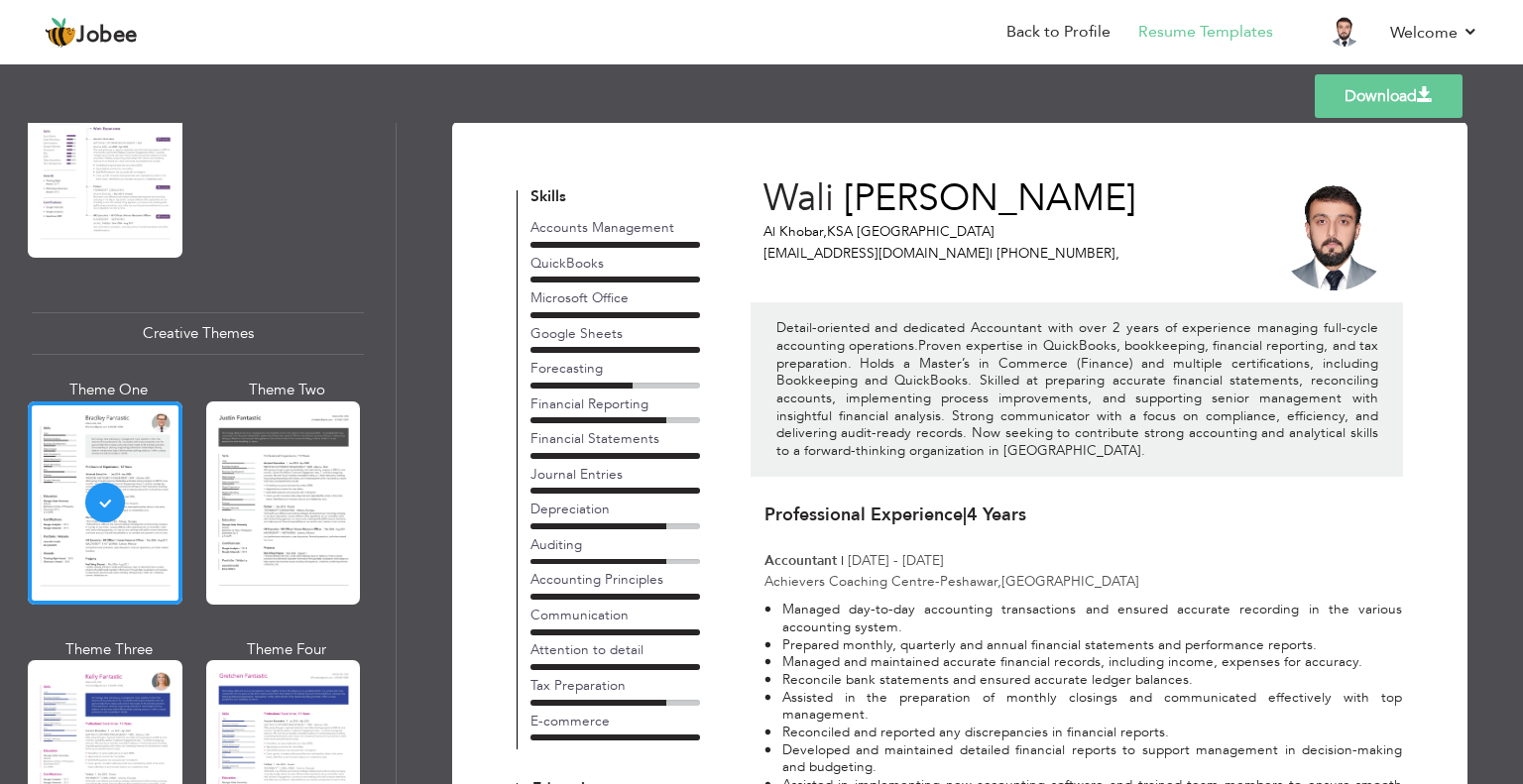 scroll, scrollTop: 0, scrollLeft: 0, axis: both 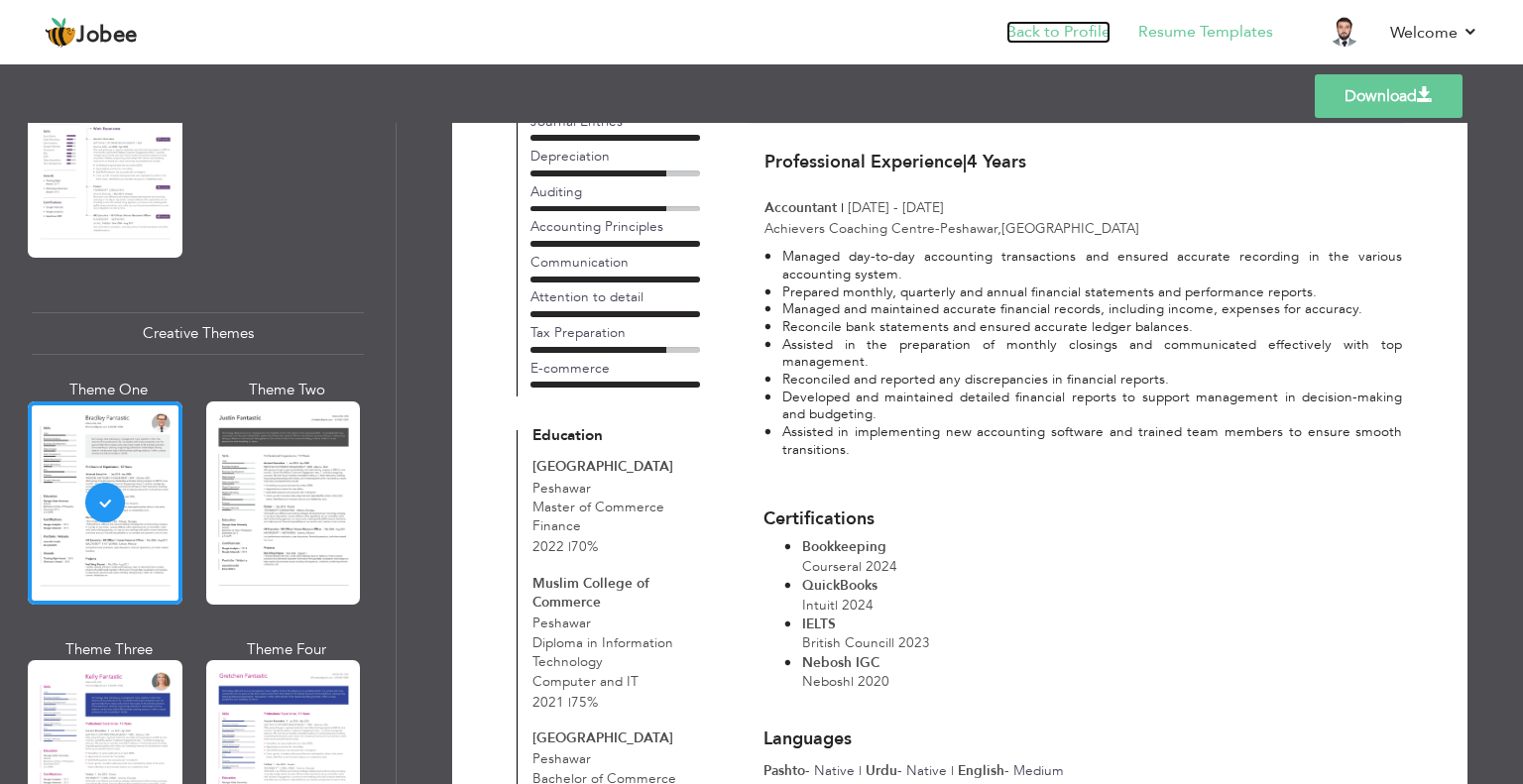click on "Back to Profile" at bounding box center (1058, 32) 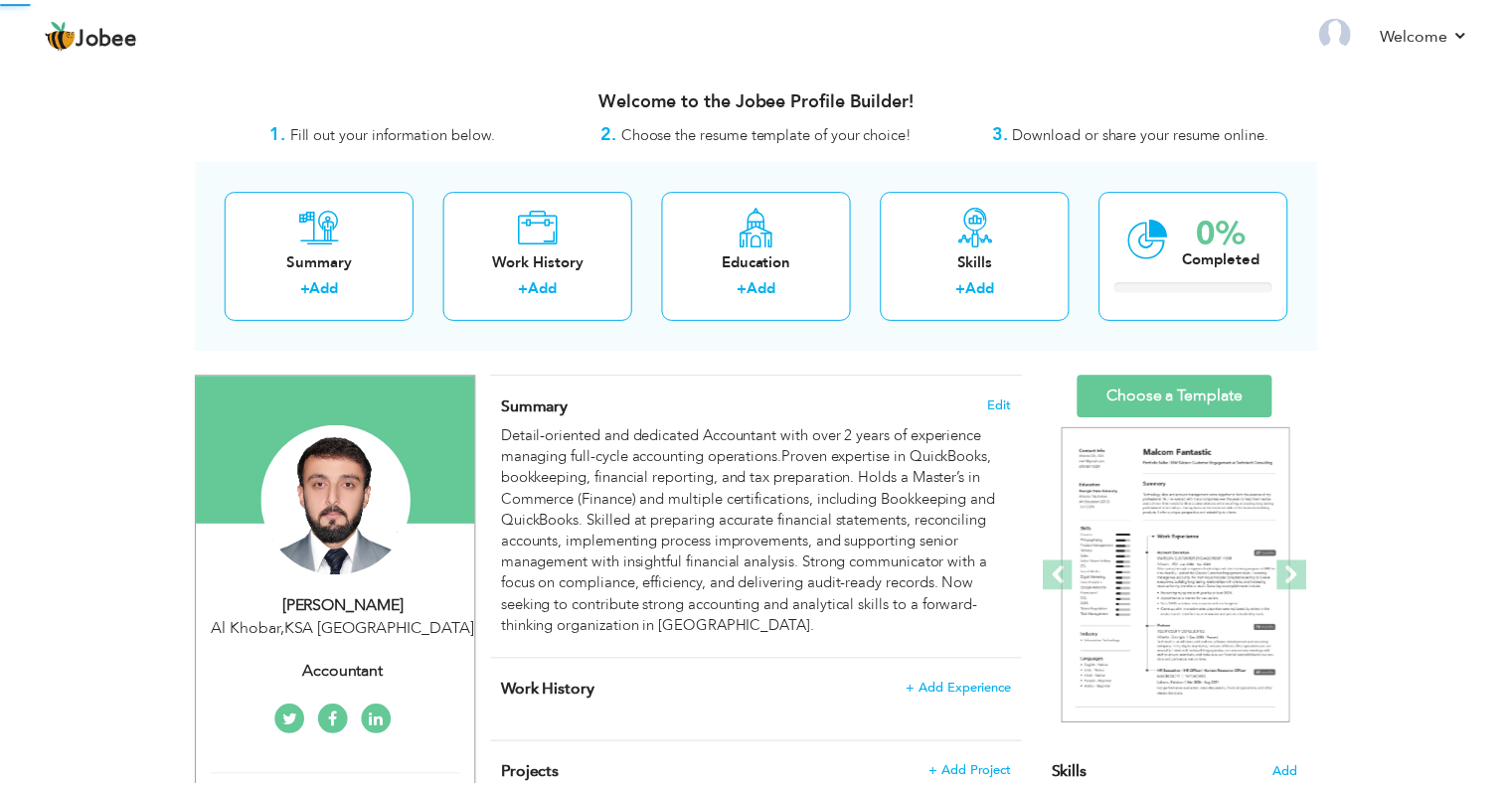 scroll, scrollTop: 0, scrollLeft: 0, axis: both 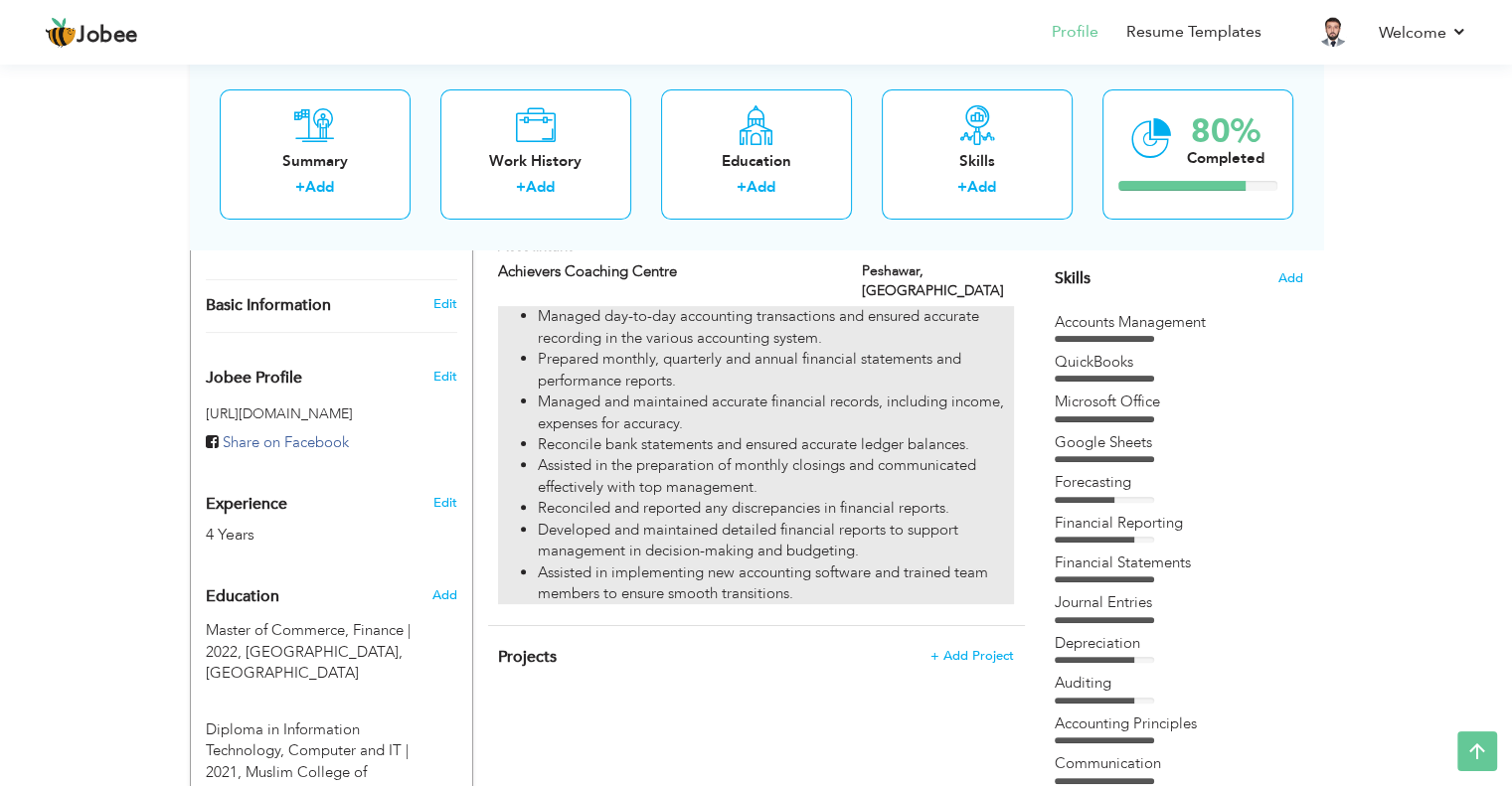 click on "Assisted in the preparation of monthly closings and communicated effectively with top management." at bounding box center [775, 476] 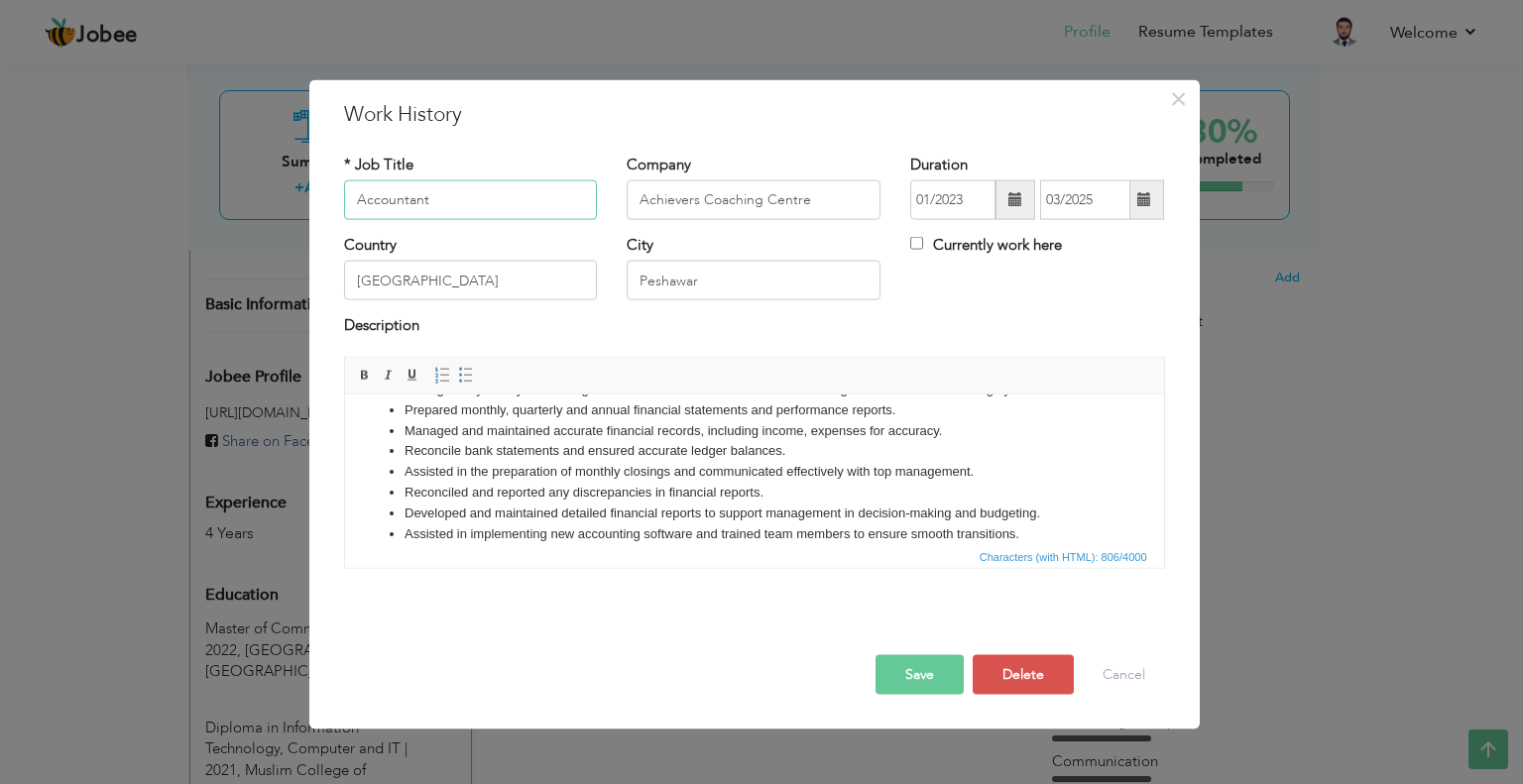 scroll, scrollTop: 56, scrollLeft: 0, axis: vertical 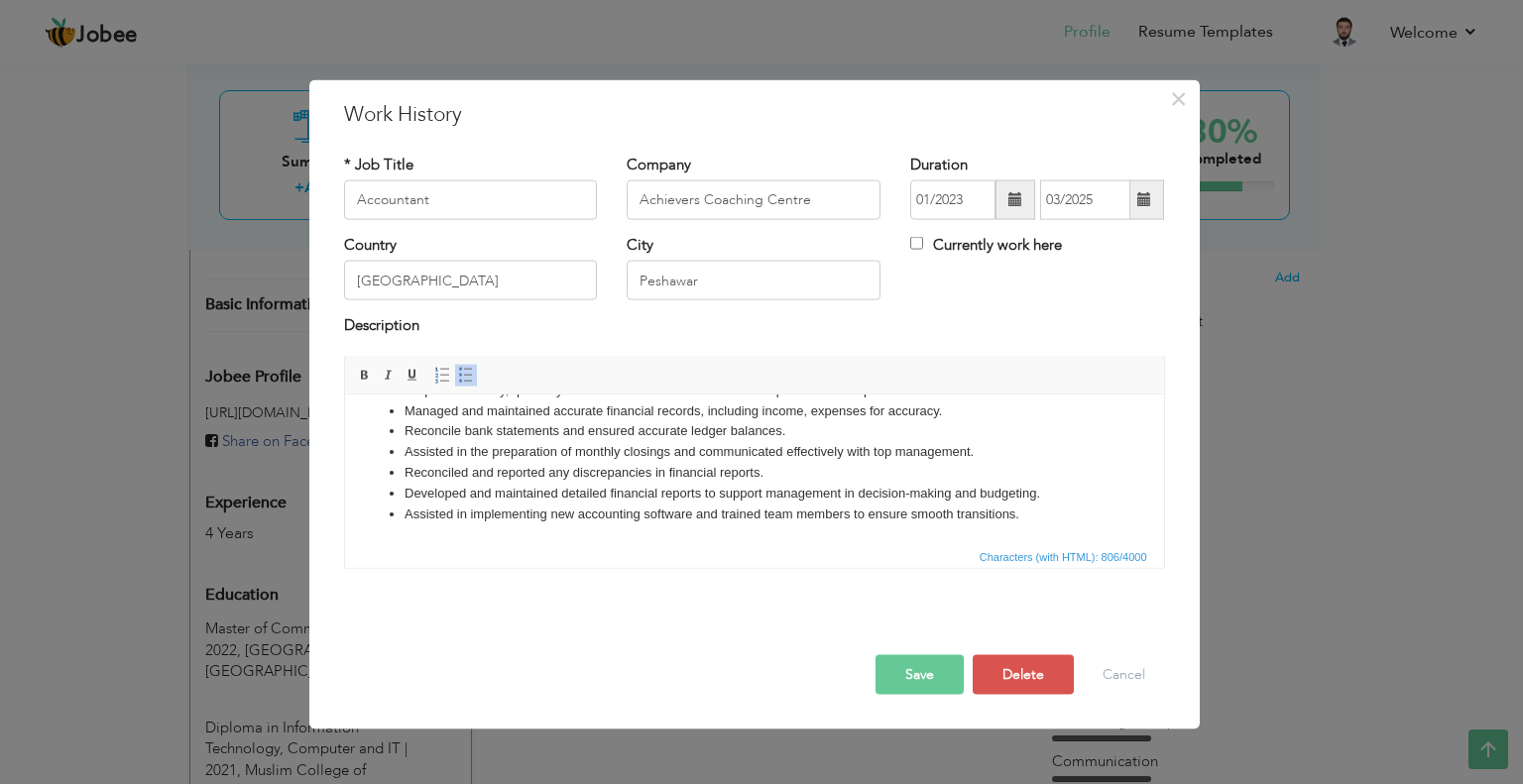 click on "Assisted in the preparation of monthly closings and communicated effectively with top management." at bounding box center (754, 451) 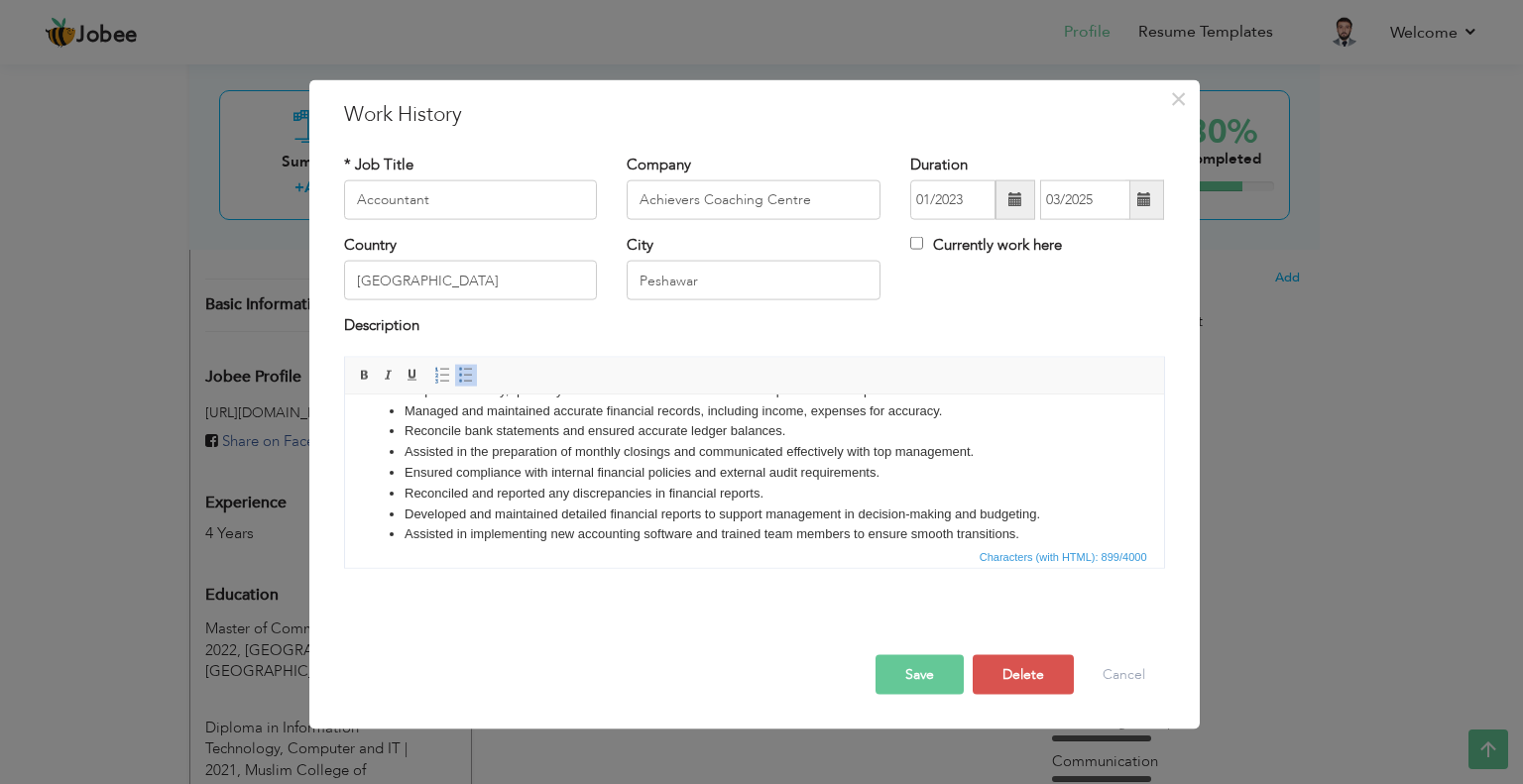 click on "Save" at bounding box center [919, 674] 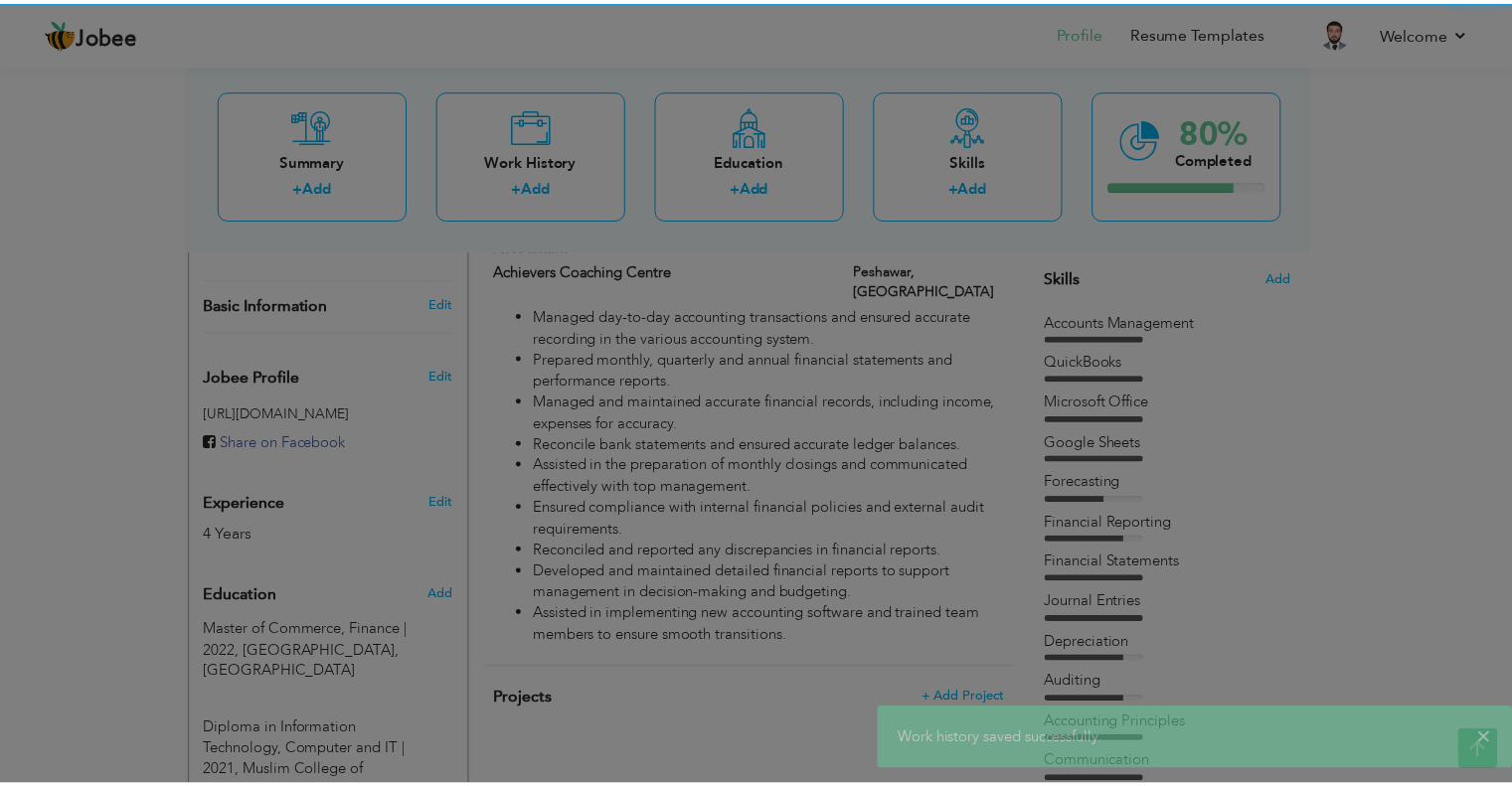 scroll, scrollTop: 0, scrollLeft: 0, axis: both 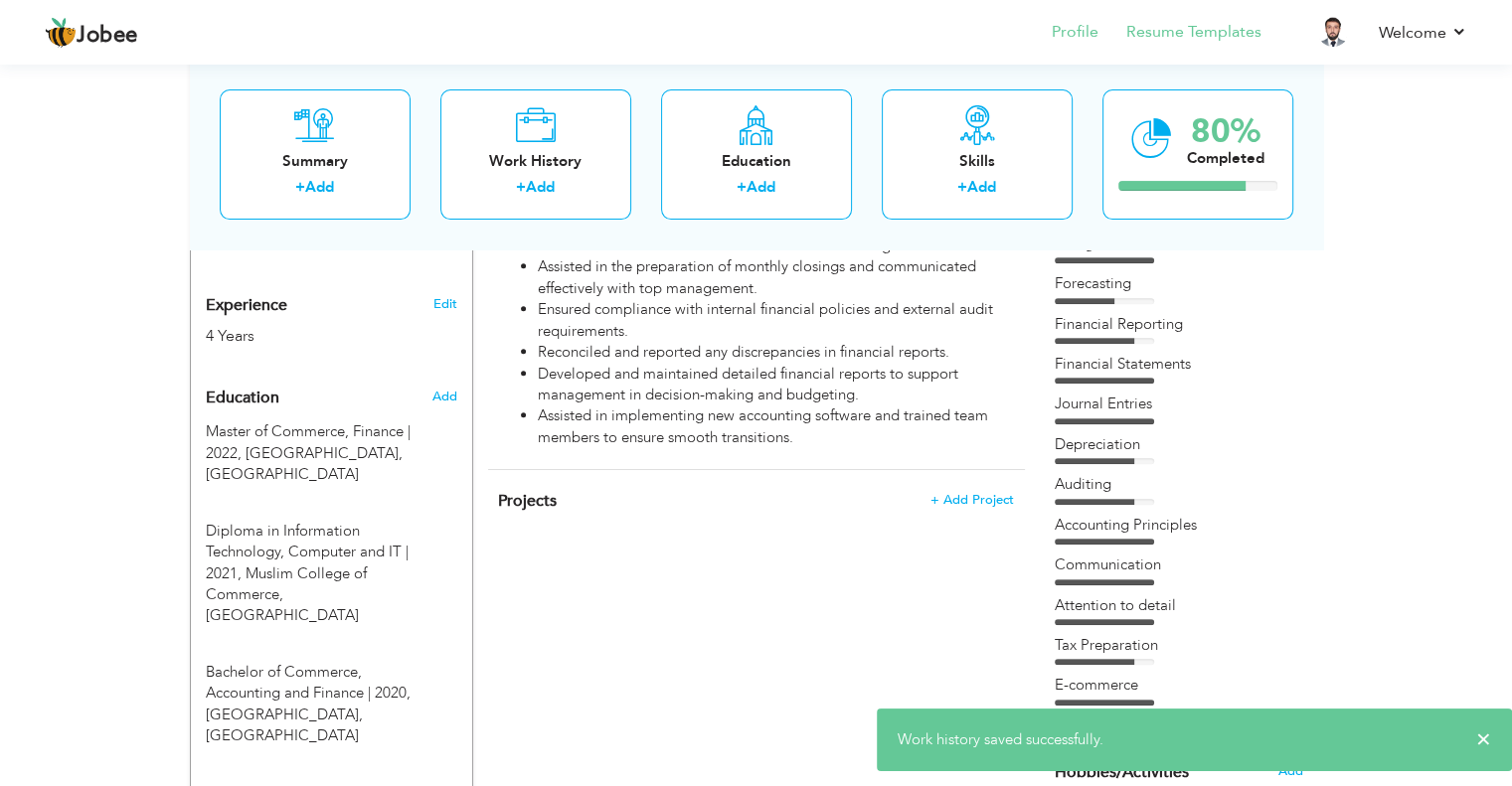 click on "Resume Templates" at bounding box center [1180, 34] 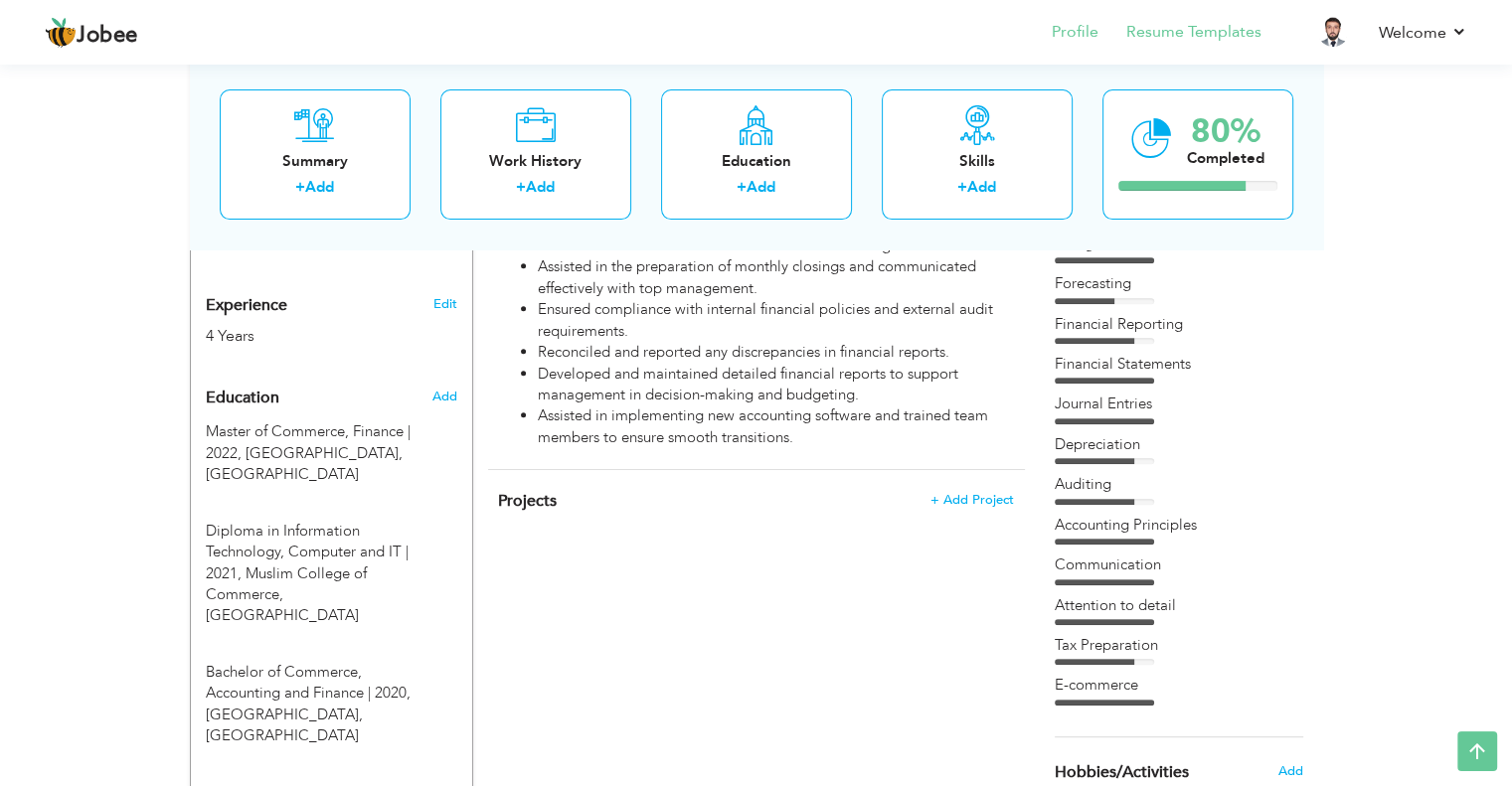 click on "Resume Templates" at bounding box center (1180, 34) 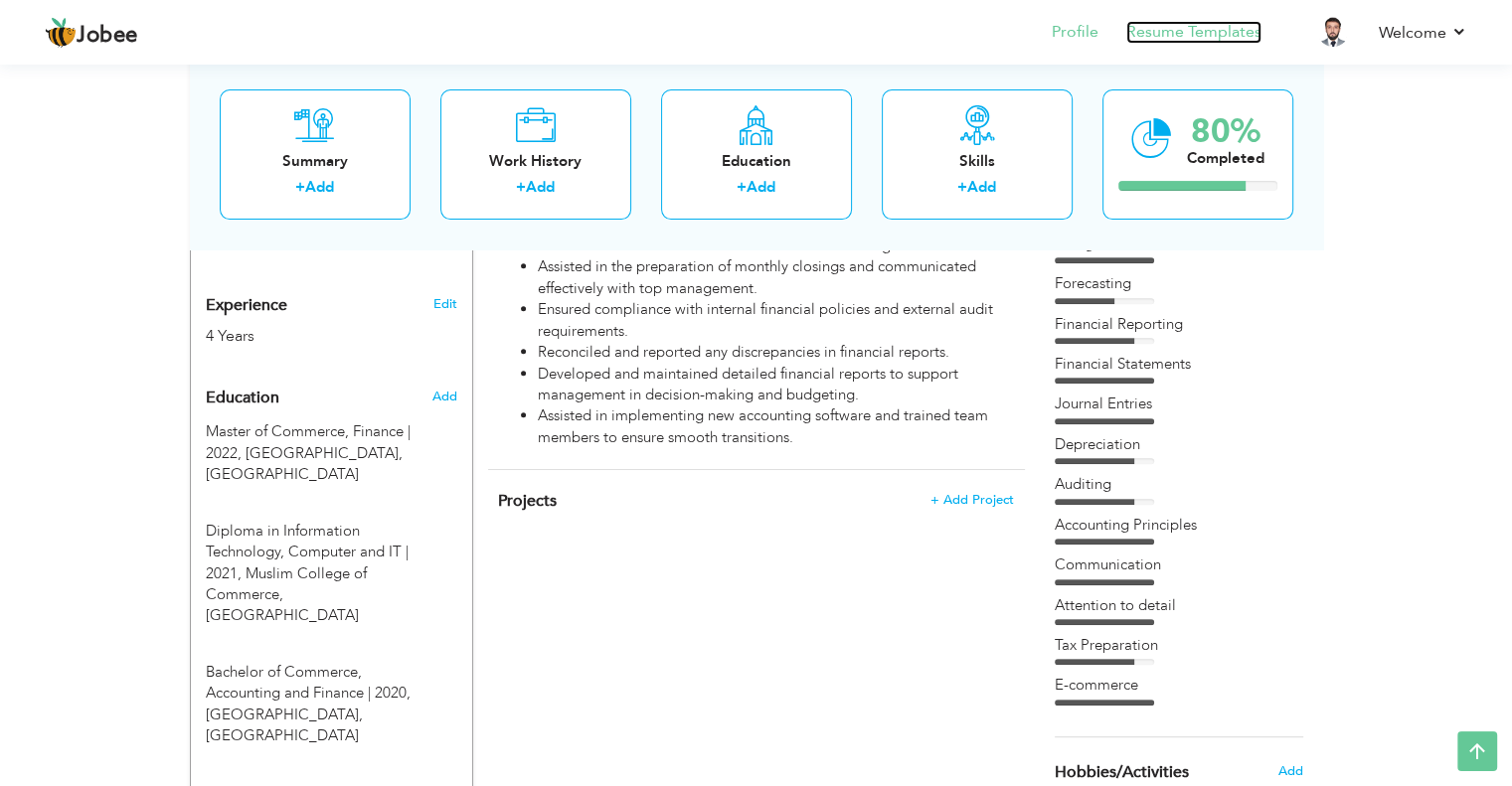 click on "Resume Templates" at bounding box center [1194, 32] 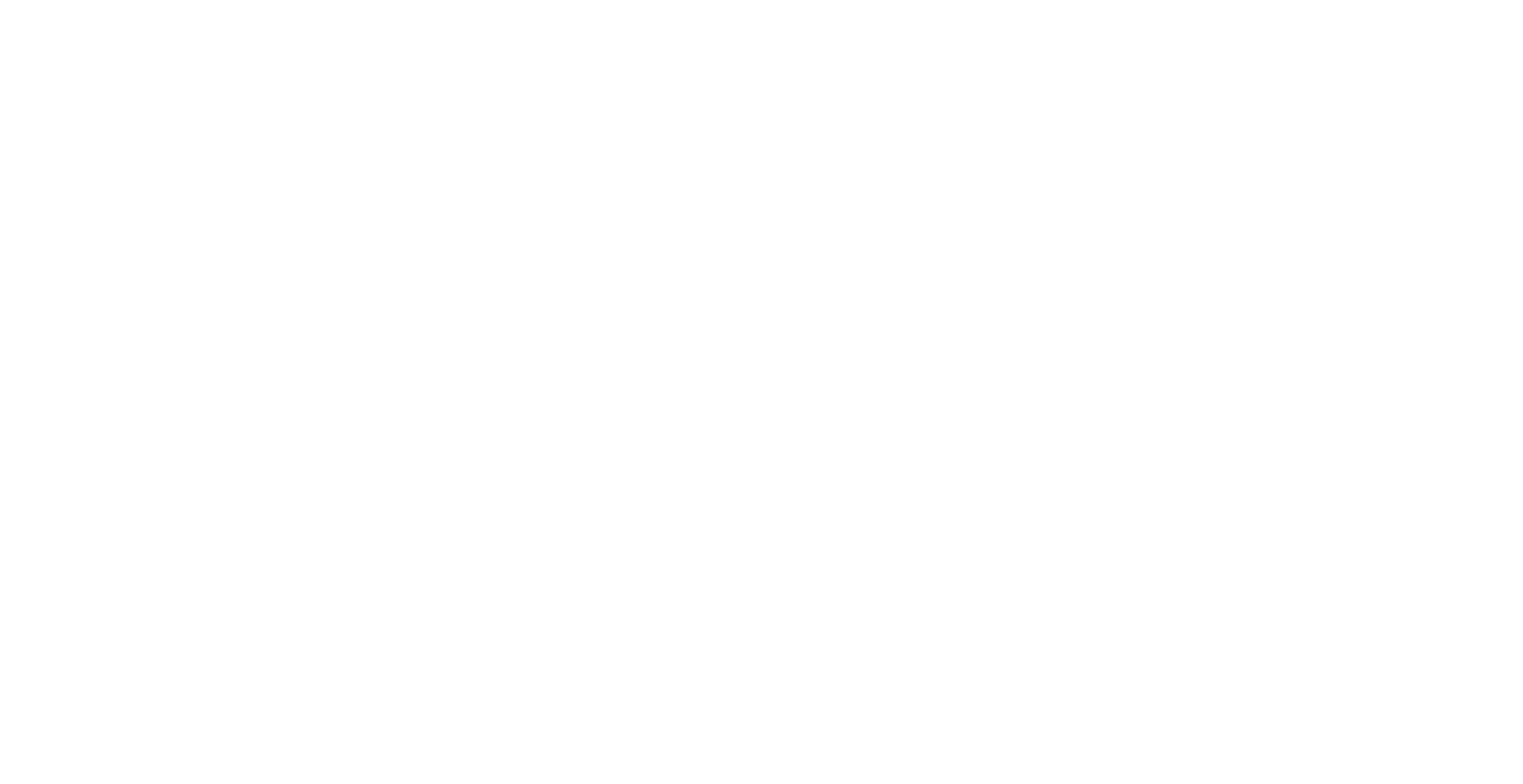 scroll, scrollTop: 0, scrollLeft: 0, axis: both 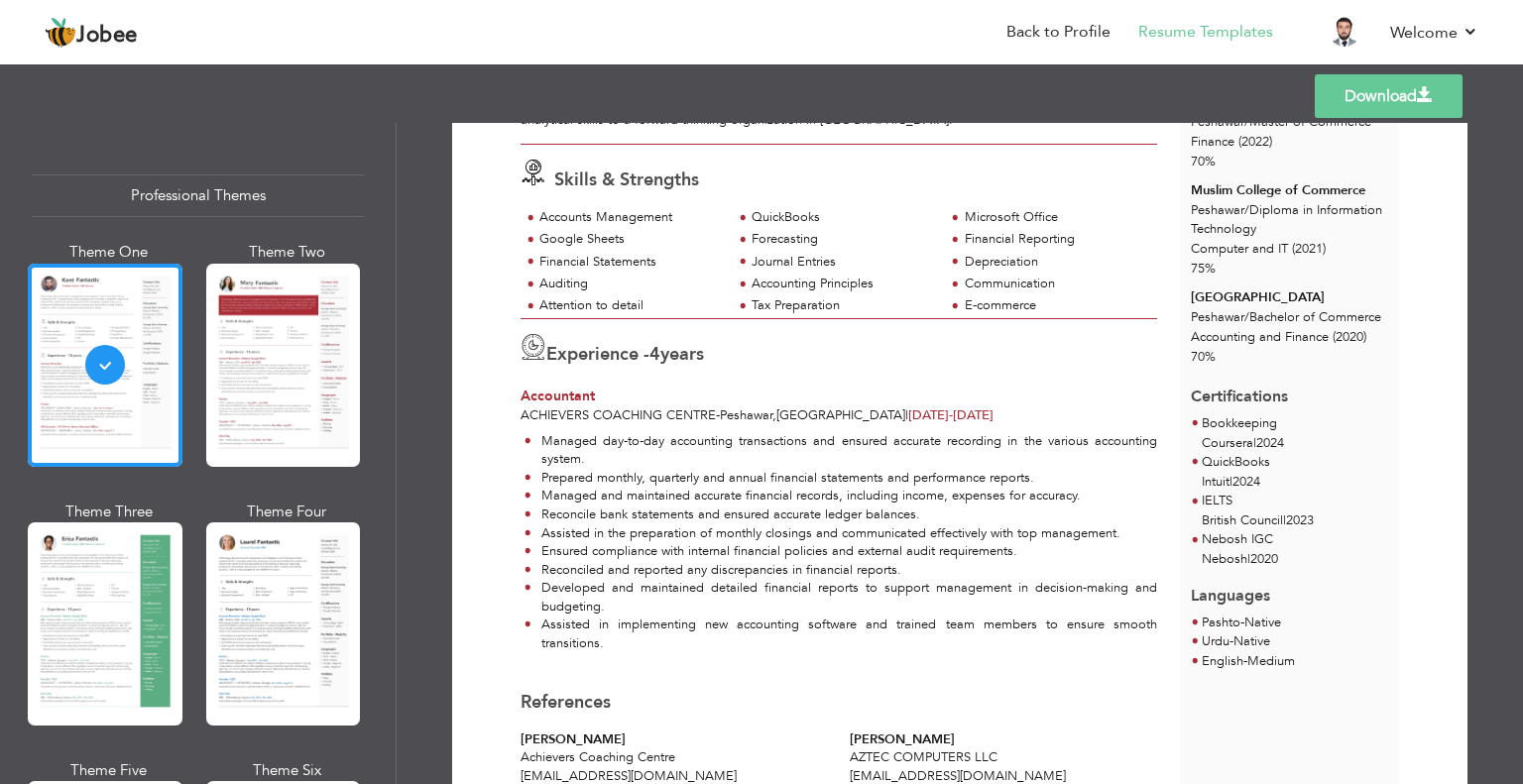 click on "Templates
Download" at bounding box center (762, 96) 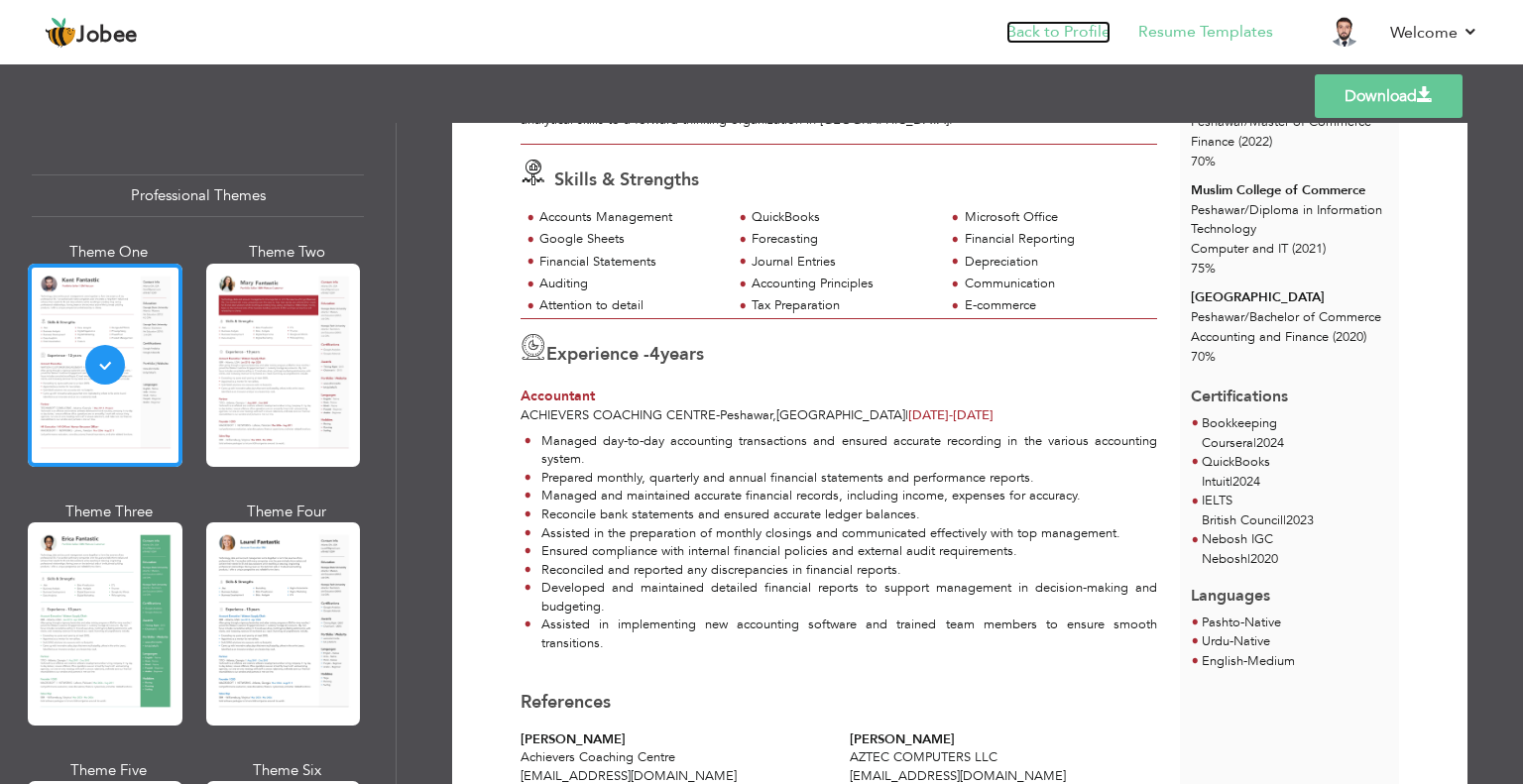 click on "Back to Profile" at bounding box center [1058, 32] 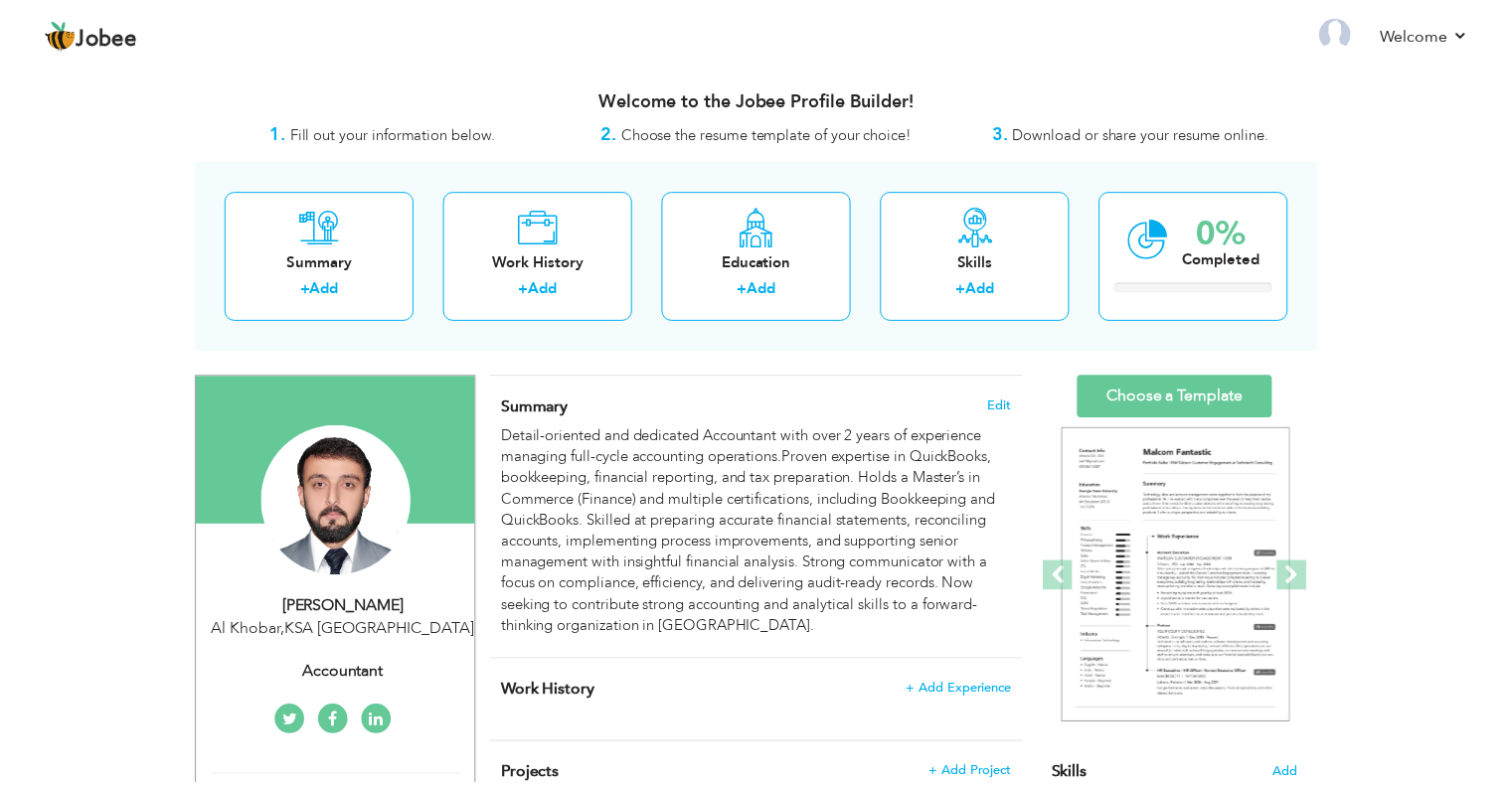 scroll, scrollTop: 0, scrollLeft: 0, axis: both 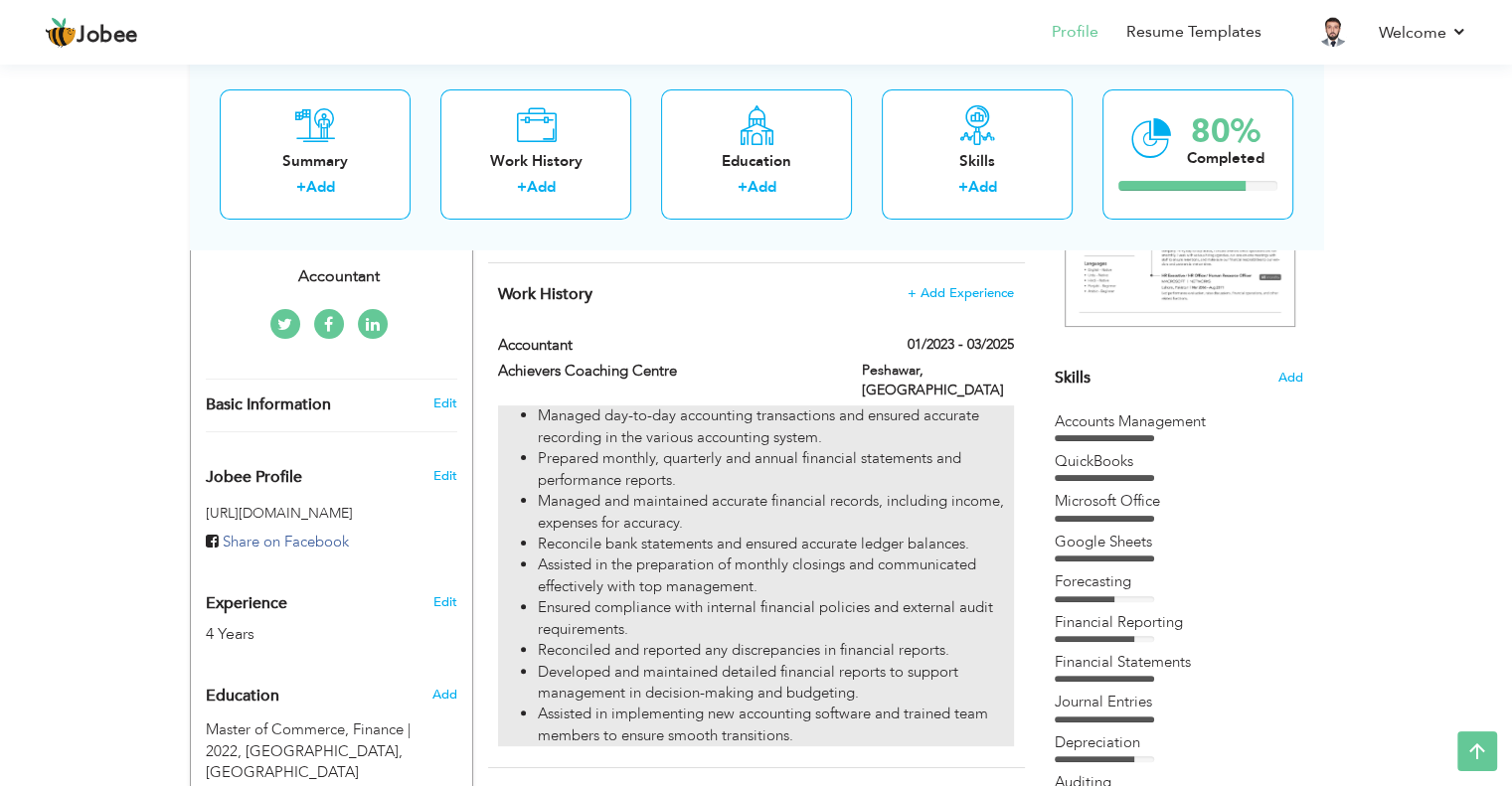 click on "Reconcile bank statements and ensured accurate ledger balances." at bounding box center (775, 544) 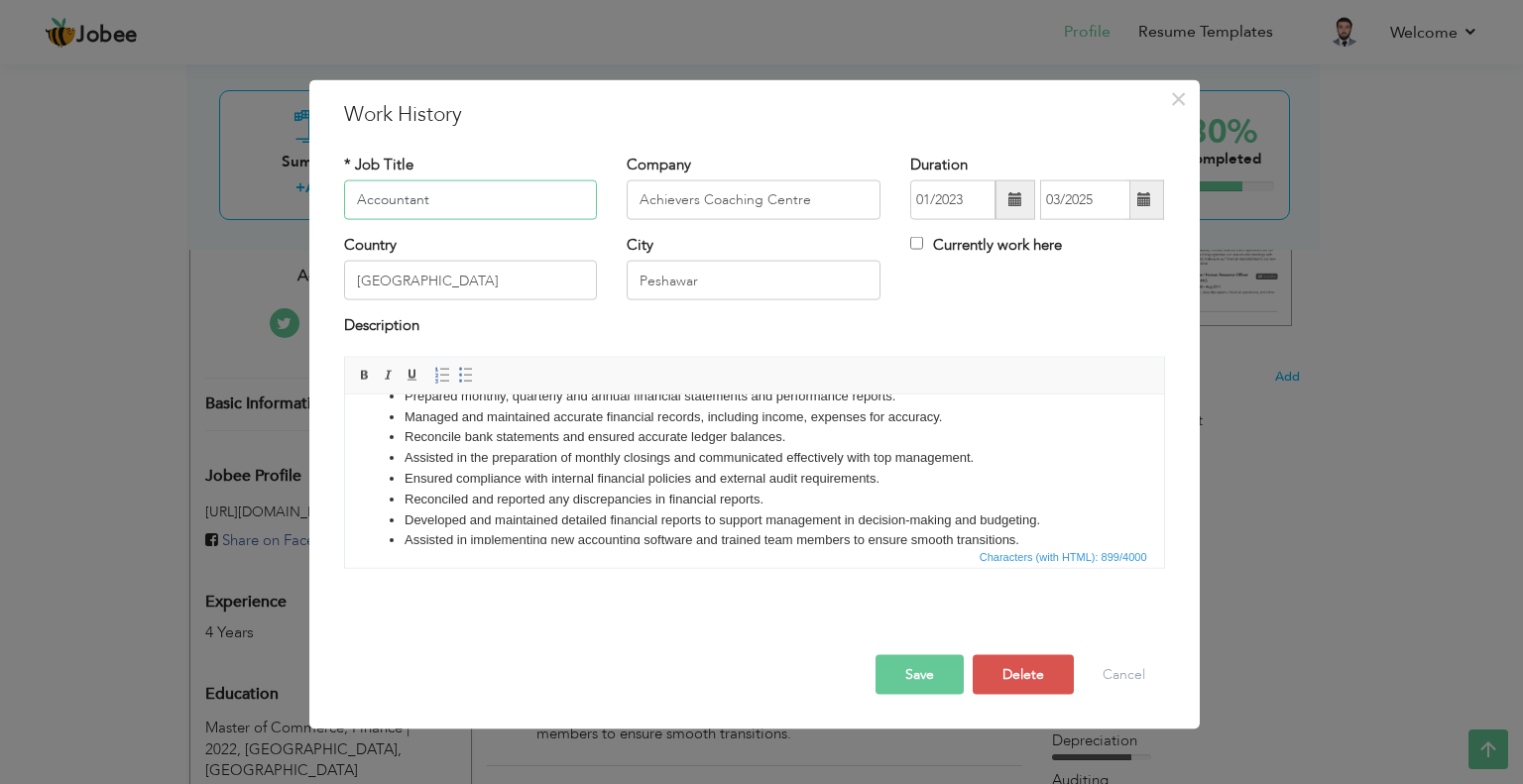 scroll, scrollTop: 75, scrollLeft: 0, axis: vertical 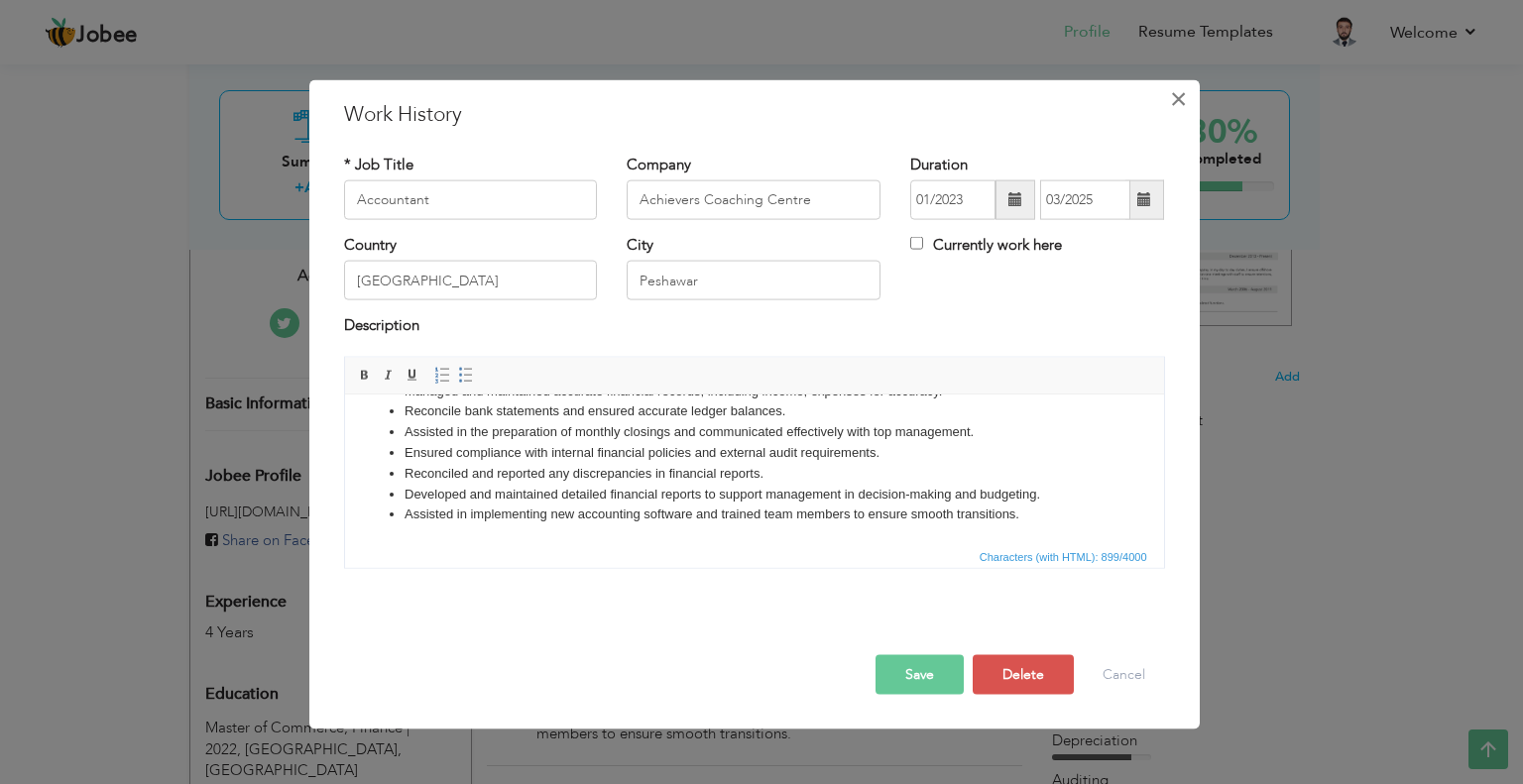 click on "×" at bounding box center (1178, 98) 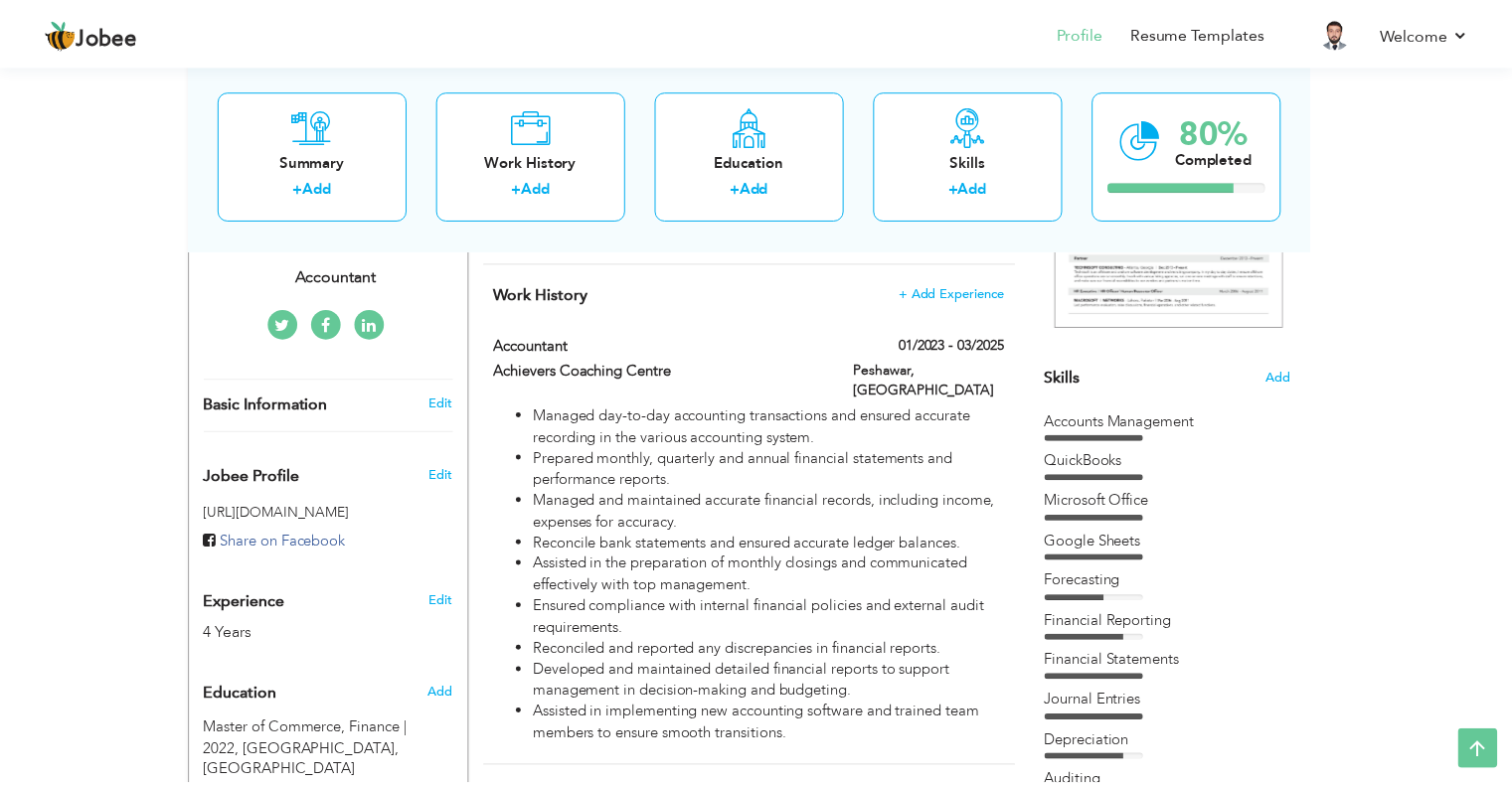 scroll, scrollTop: 0, scrollLeft: 0, axis: both 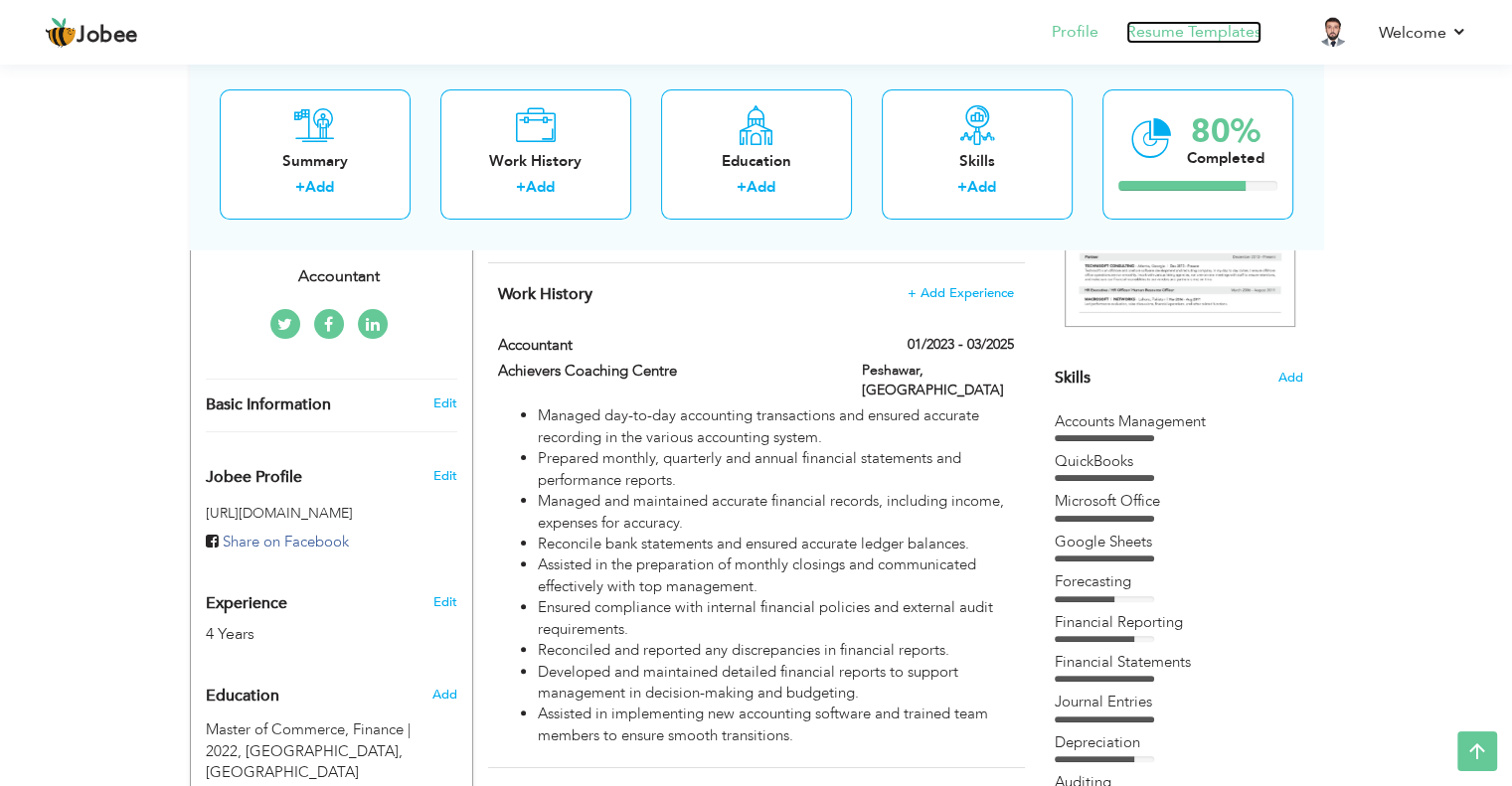 click on "Resume Templates" at bounding box center (1194, 32) 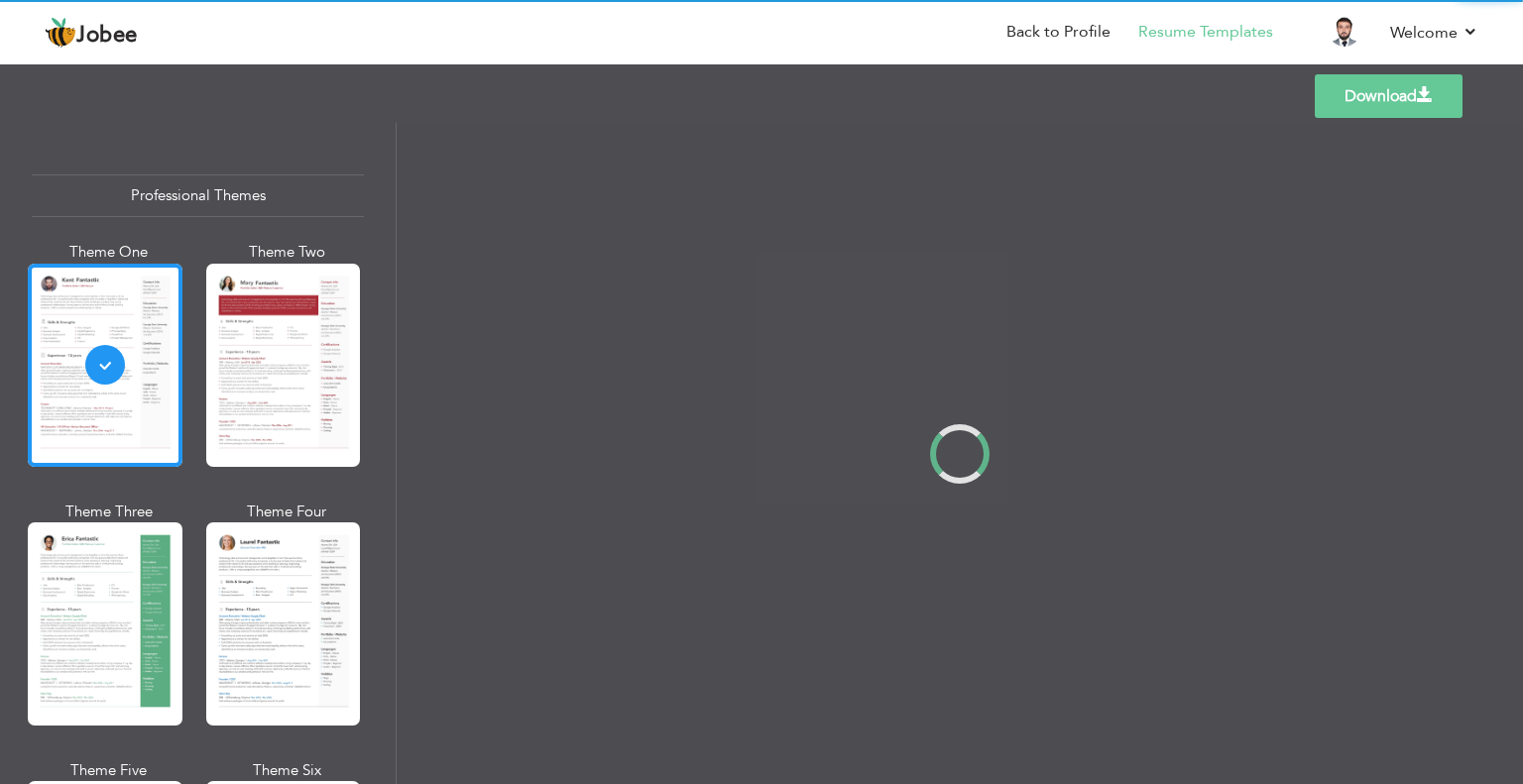 scroll, scrollTop: 0, scrollLeft: 0, axis: both 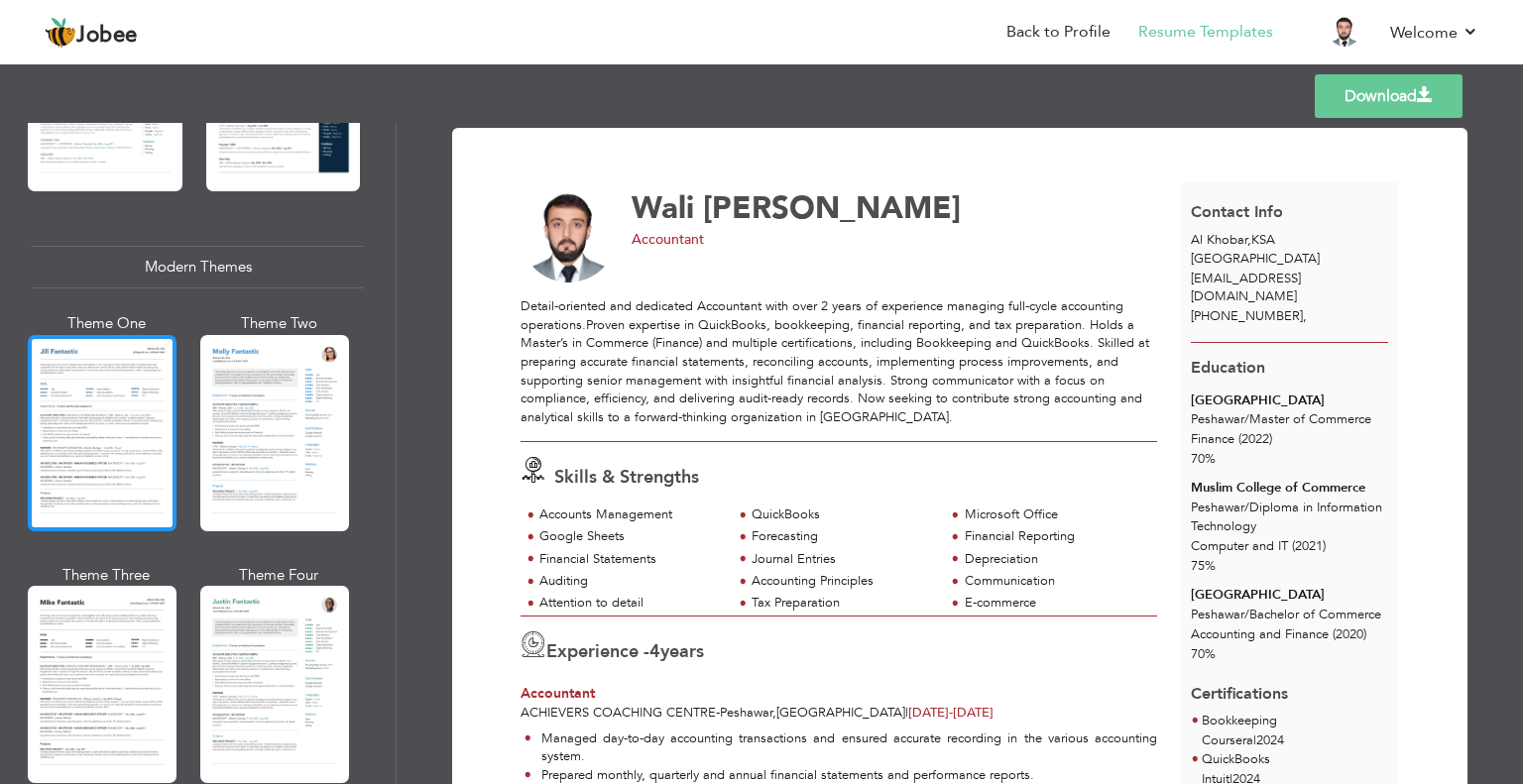 click at bounding box center [102, 433] 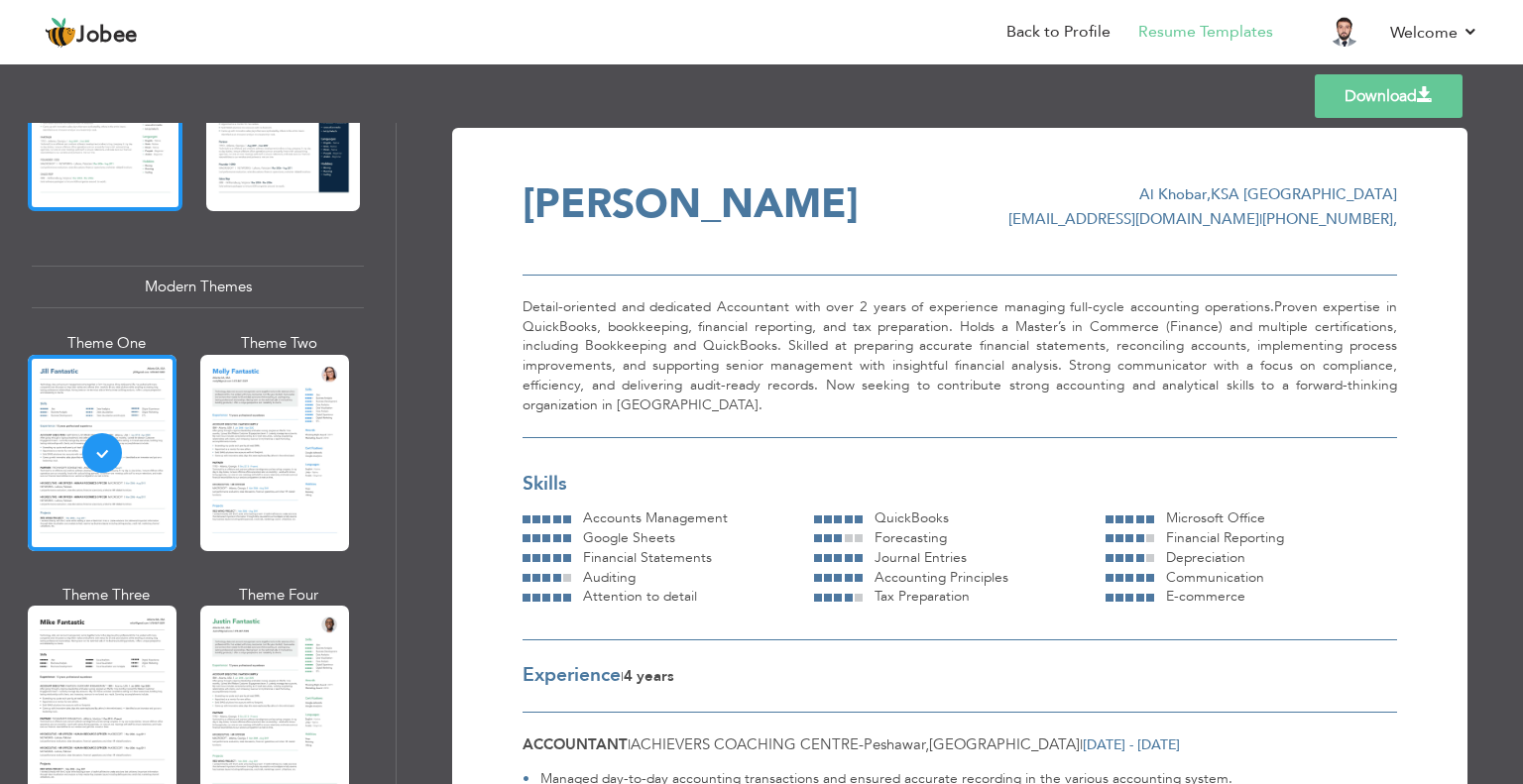 scroll, scrollTop: 1090, scrollLeft: 0, axis: vertical 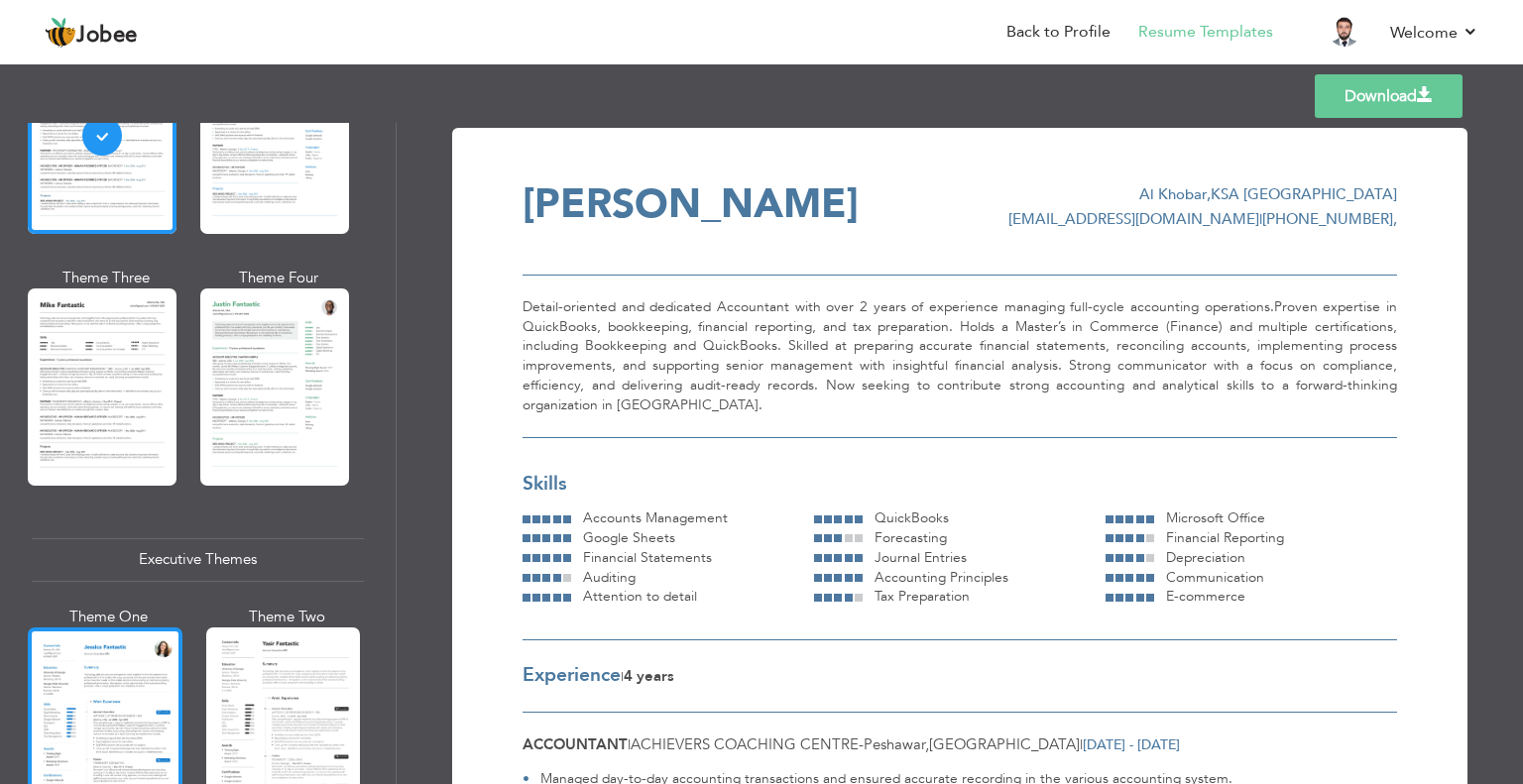 click at bounding box center [105, 728] 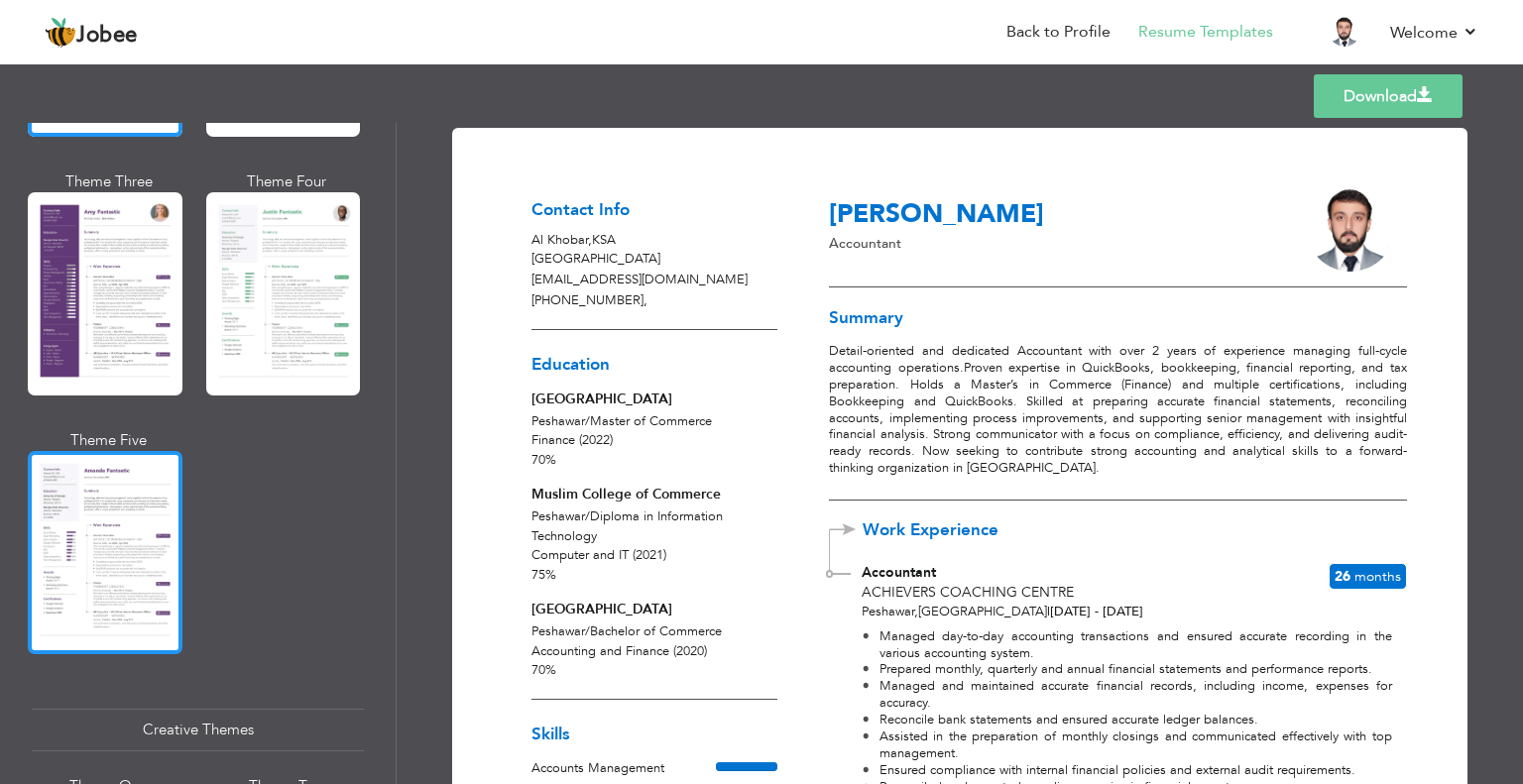 click at bounding box center (105, 552) 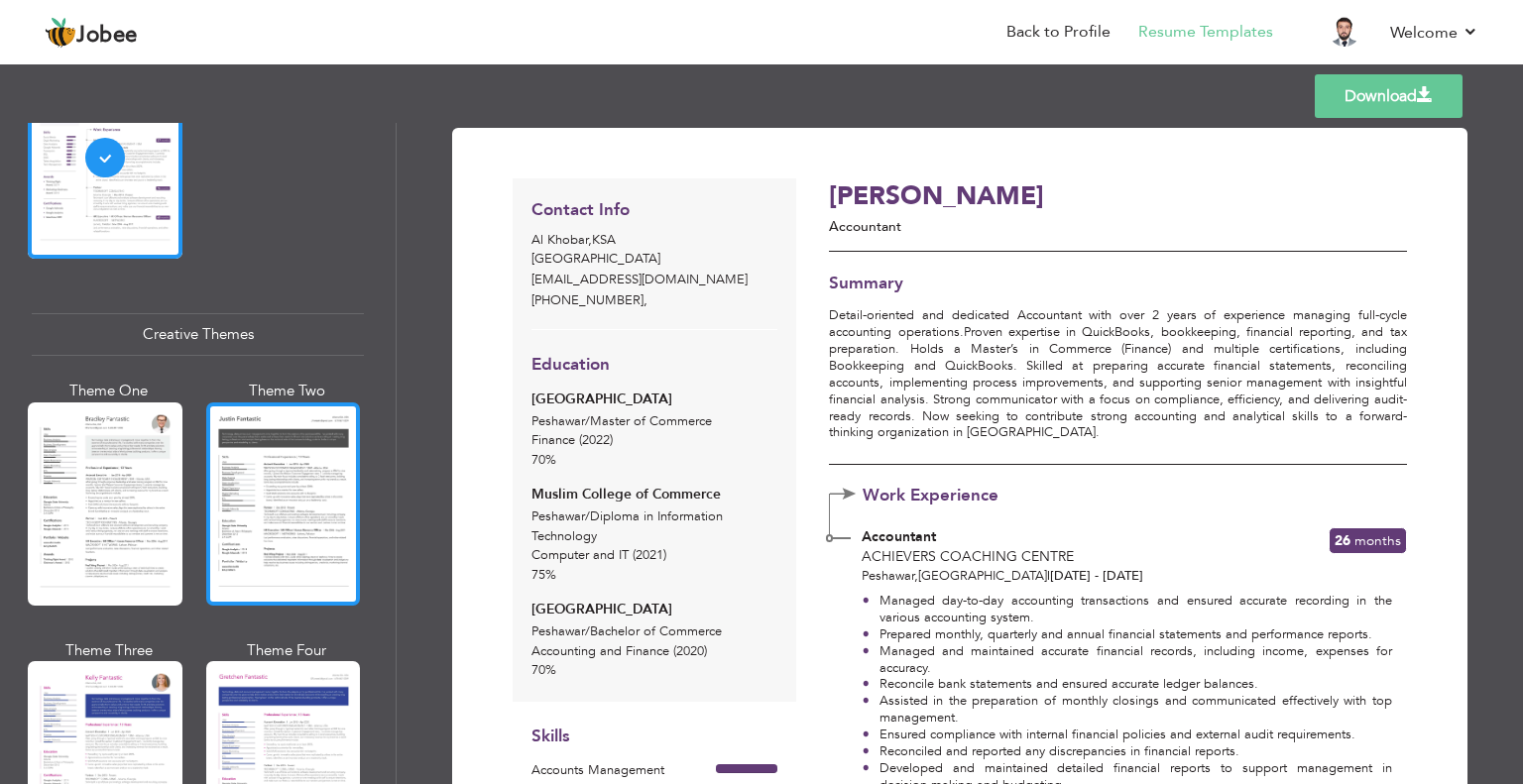 scroll, scrollTop: 2182, scrollLeft: 0, axis: vertical 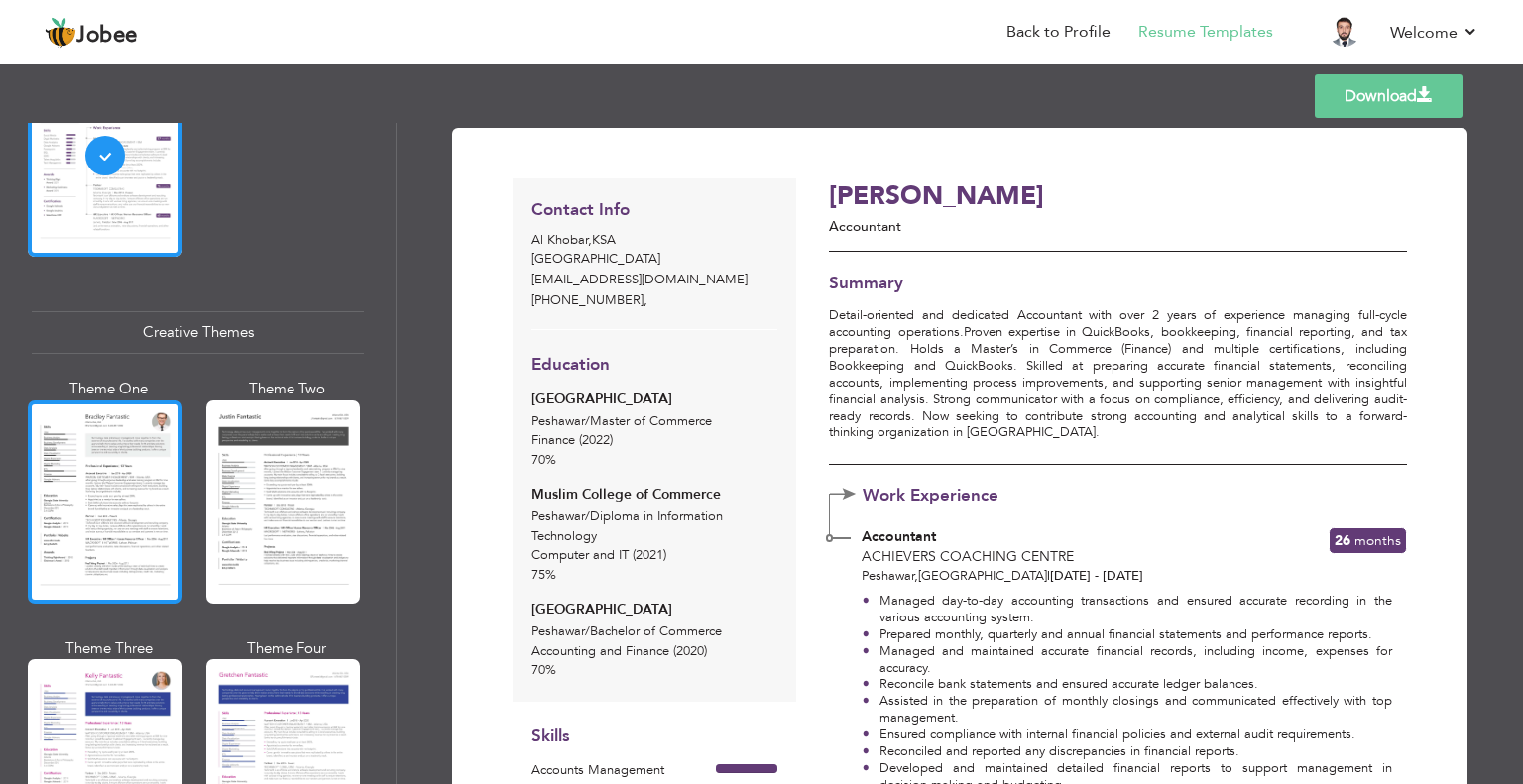 click at bounding box center [105, 502] 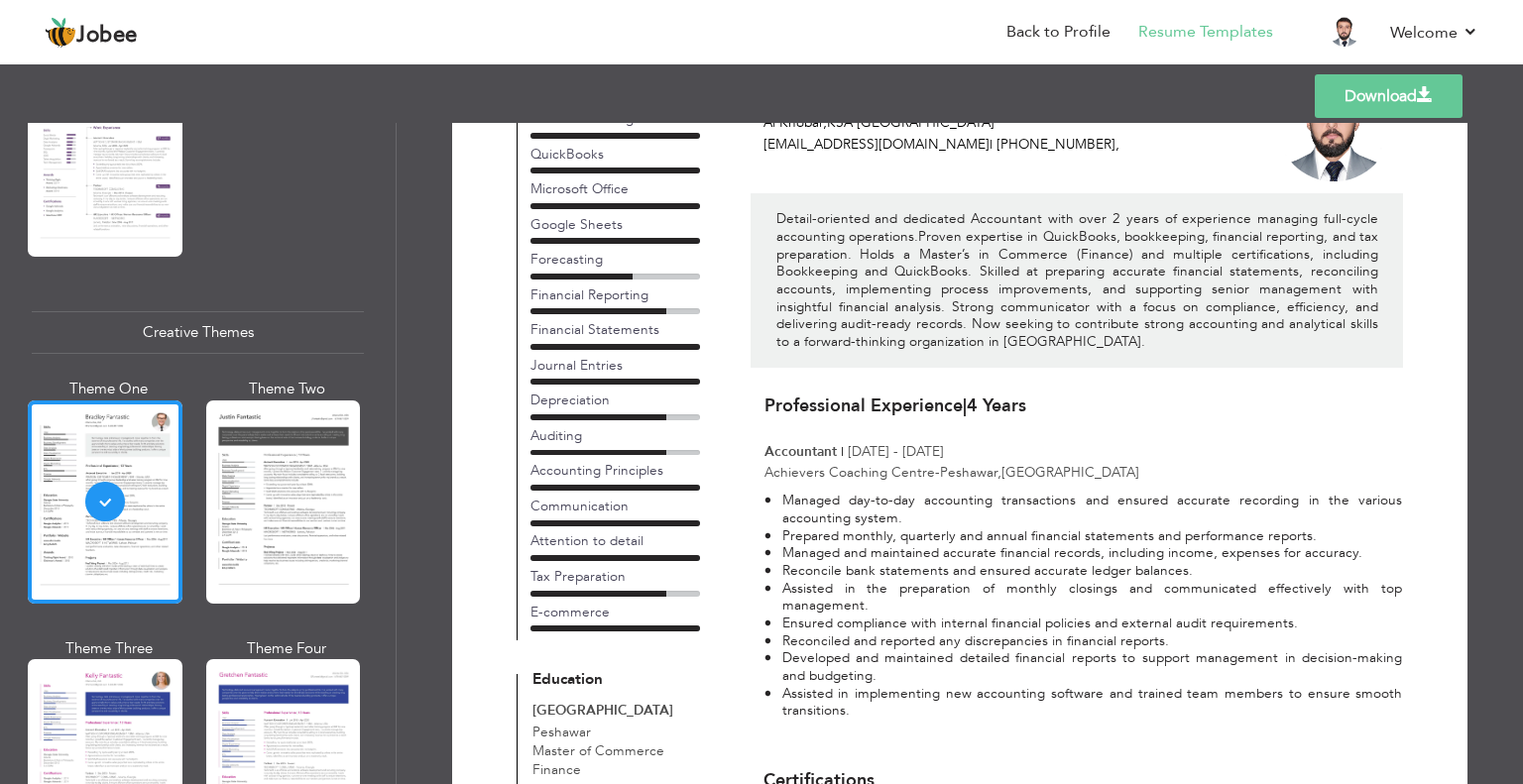 scroll, scrollTop: 0, scrollLeft: 0, axis: both 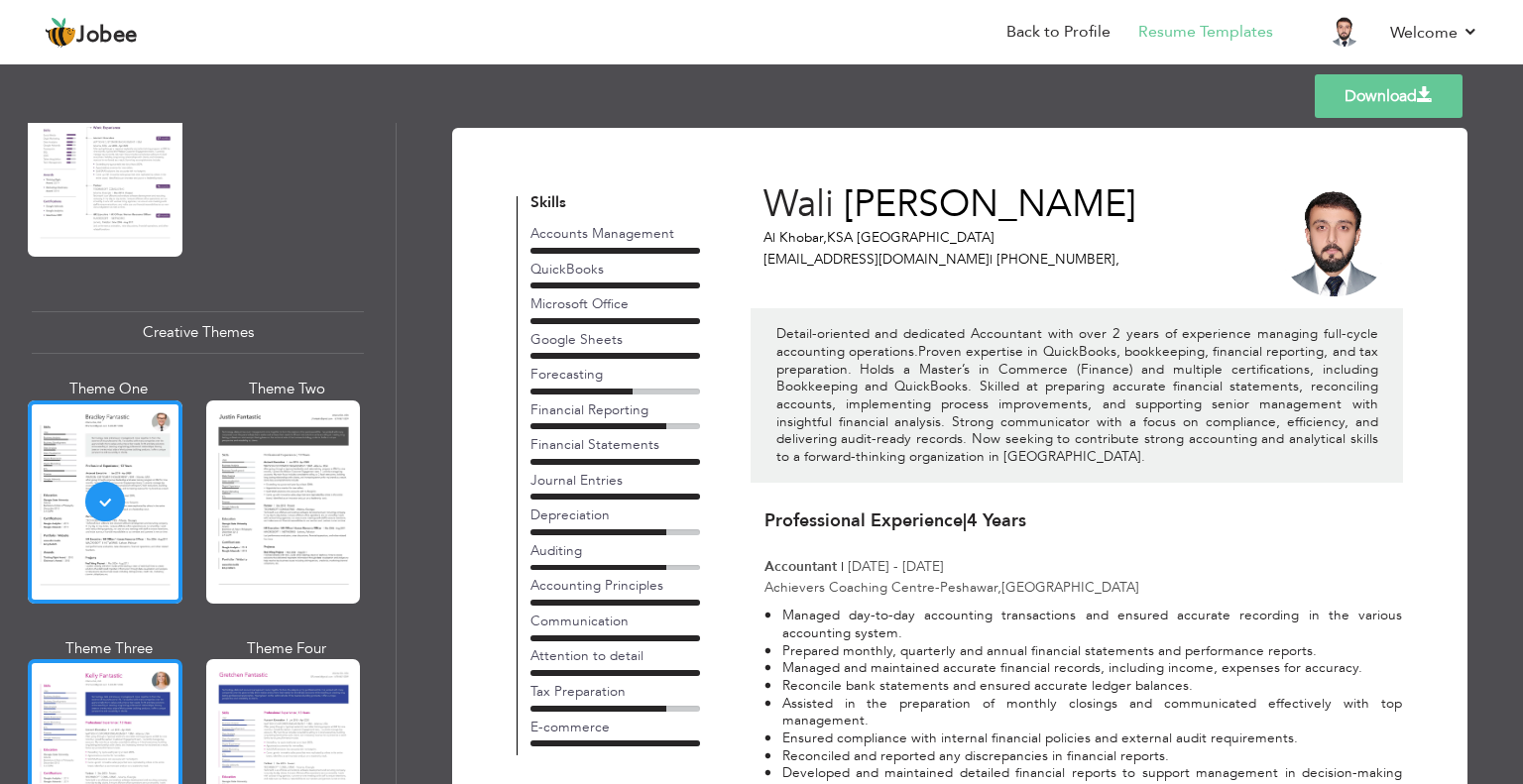 click at bounding box center (105, 760) 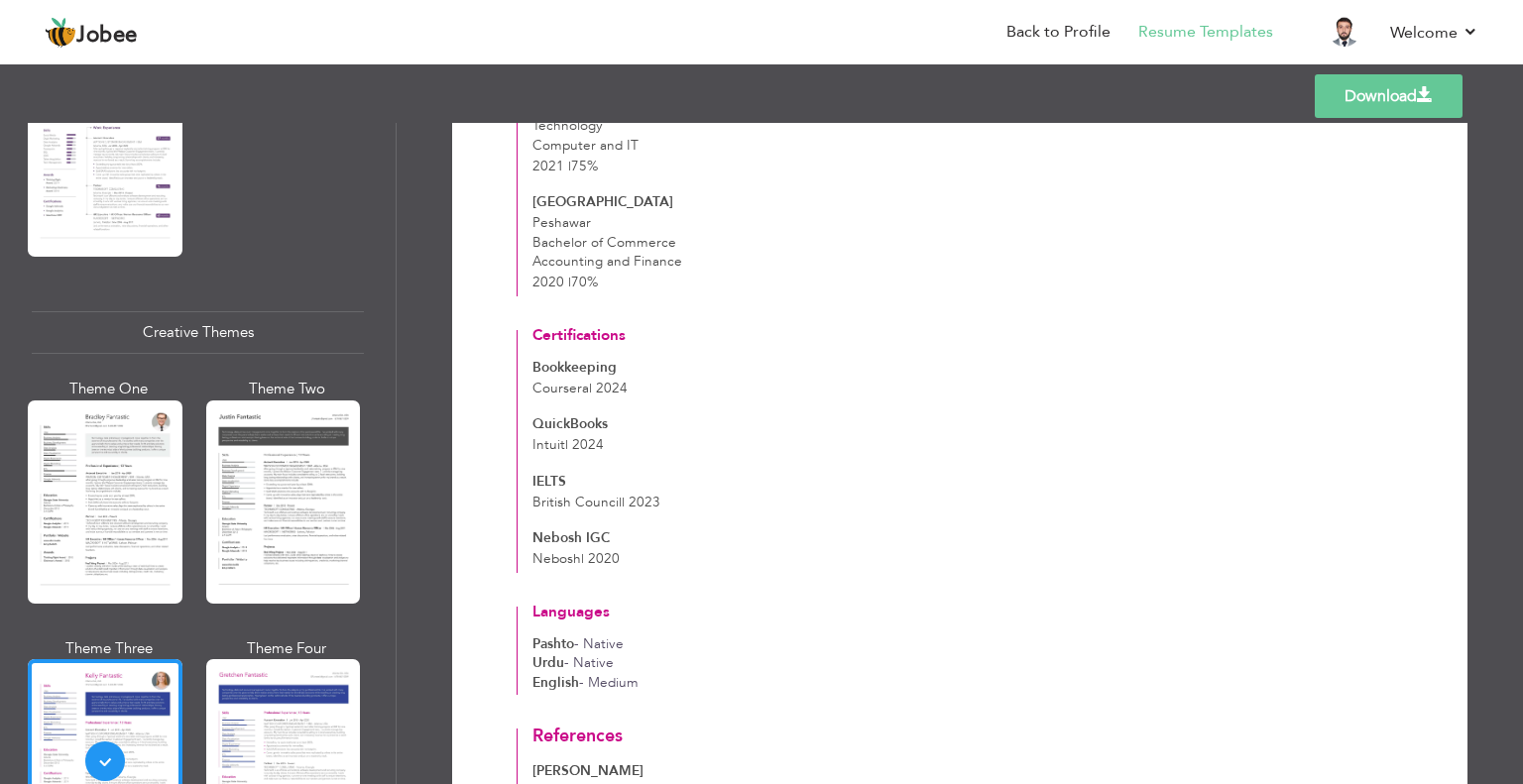 scroll, scrollTop: 1166, scrollLeft: 0, axis: vertical 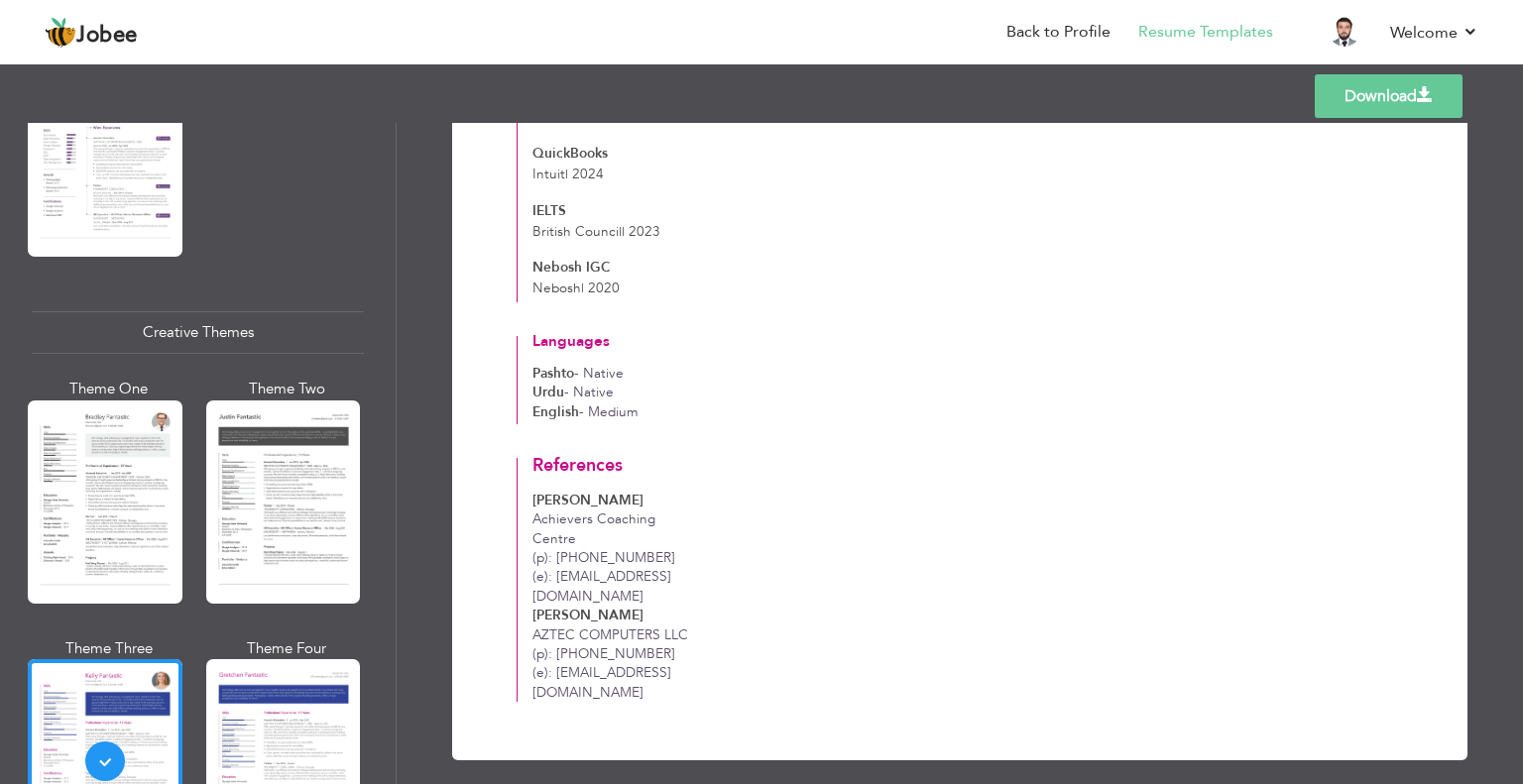 click at bounding box center (284, 760) 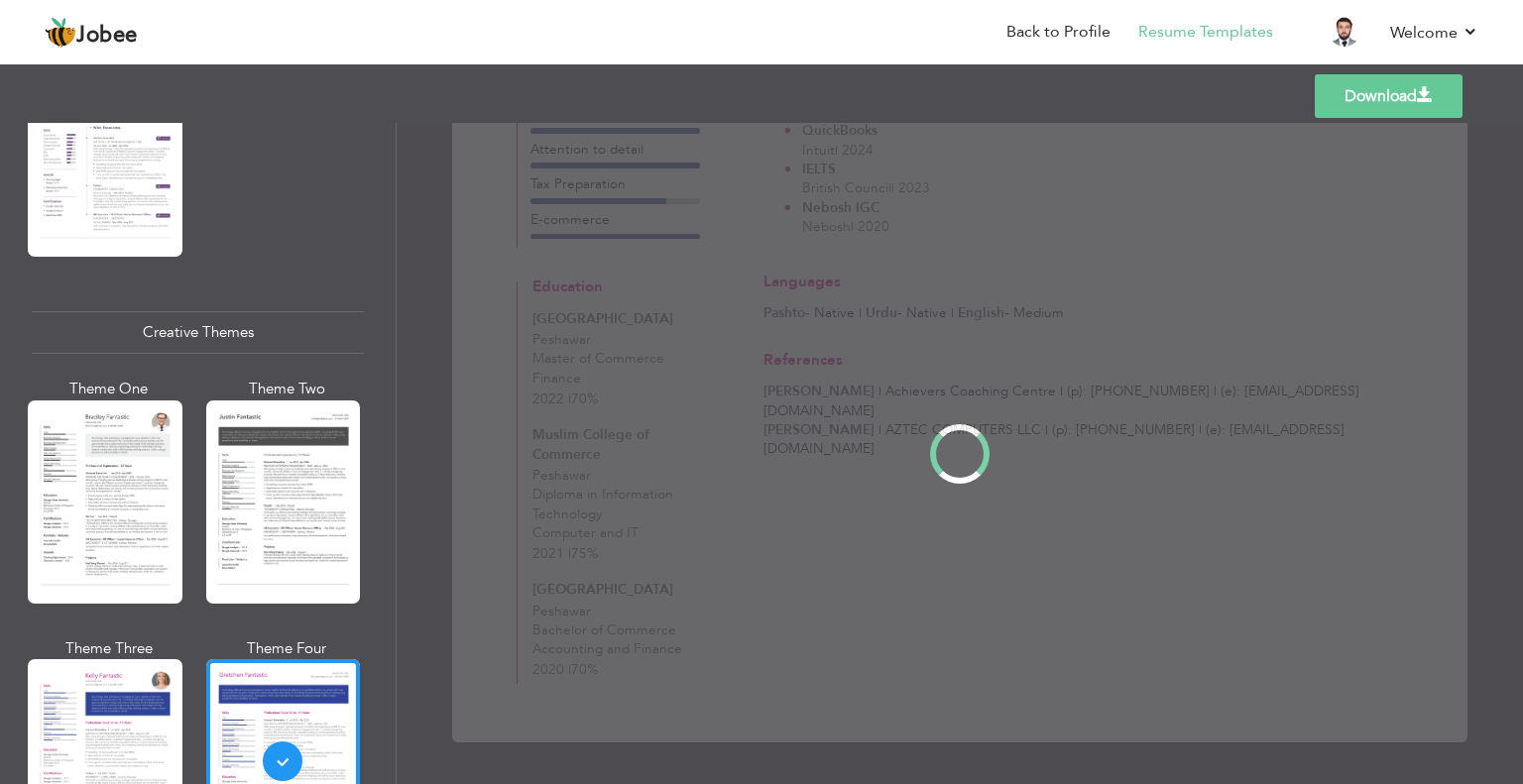 scroll, scrollTop: 0, scrollLeft: 0, axis: both 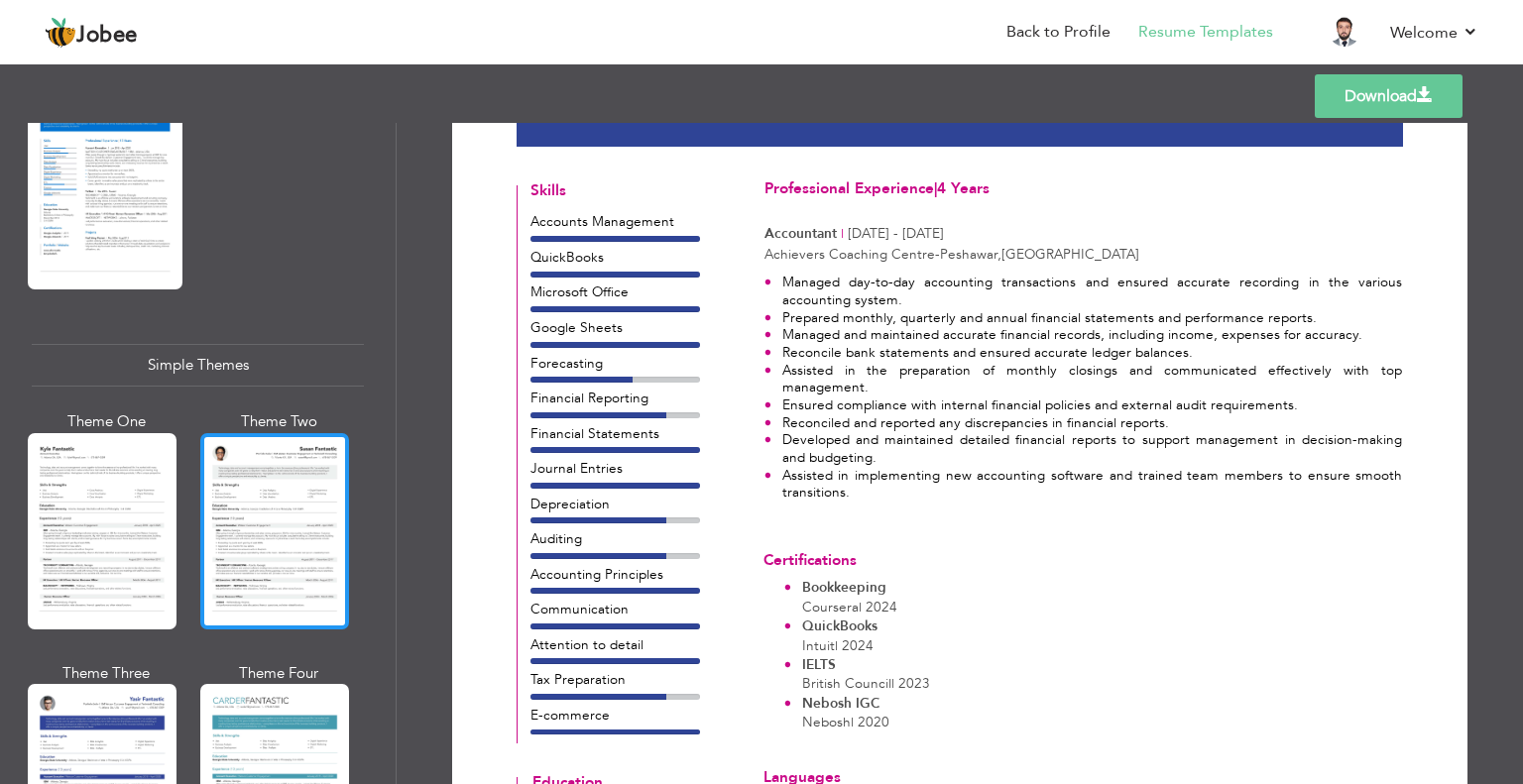 click at bounding box center (275, 531) 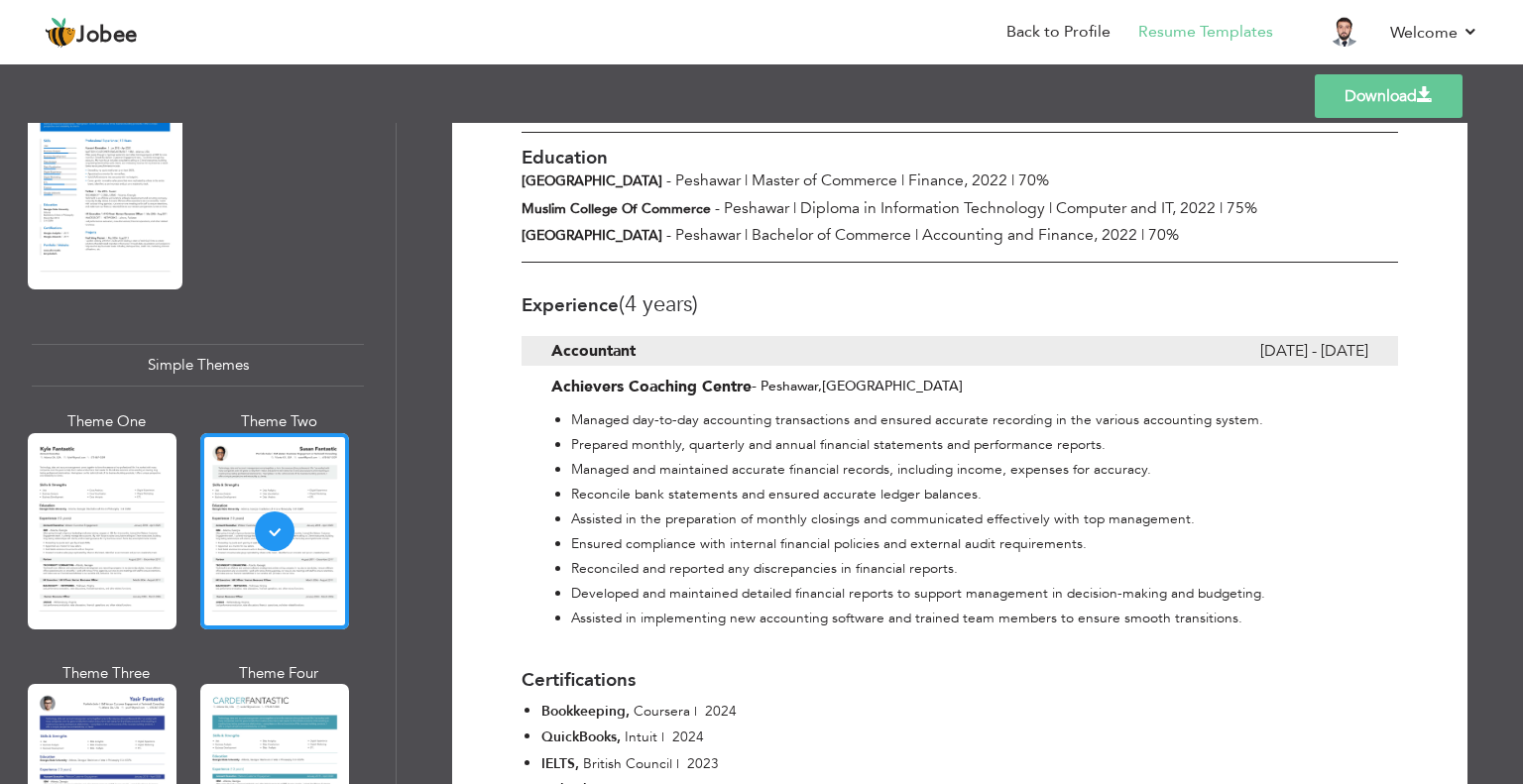 scroll, scrollTop: 573, scrollLeft: 0, axis: vertical 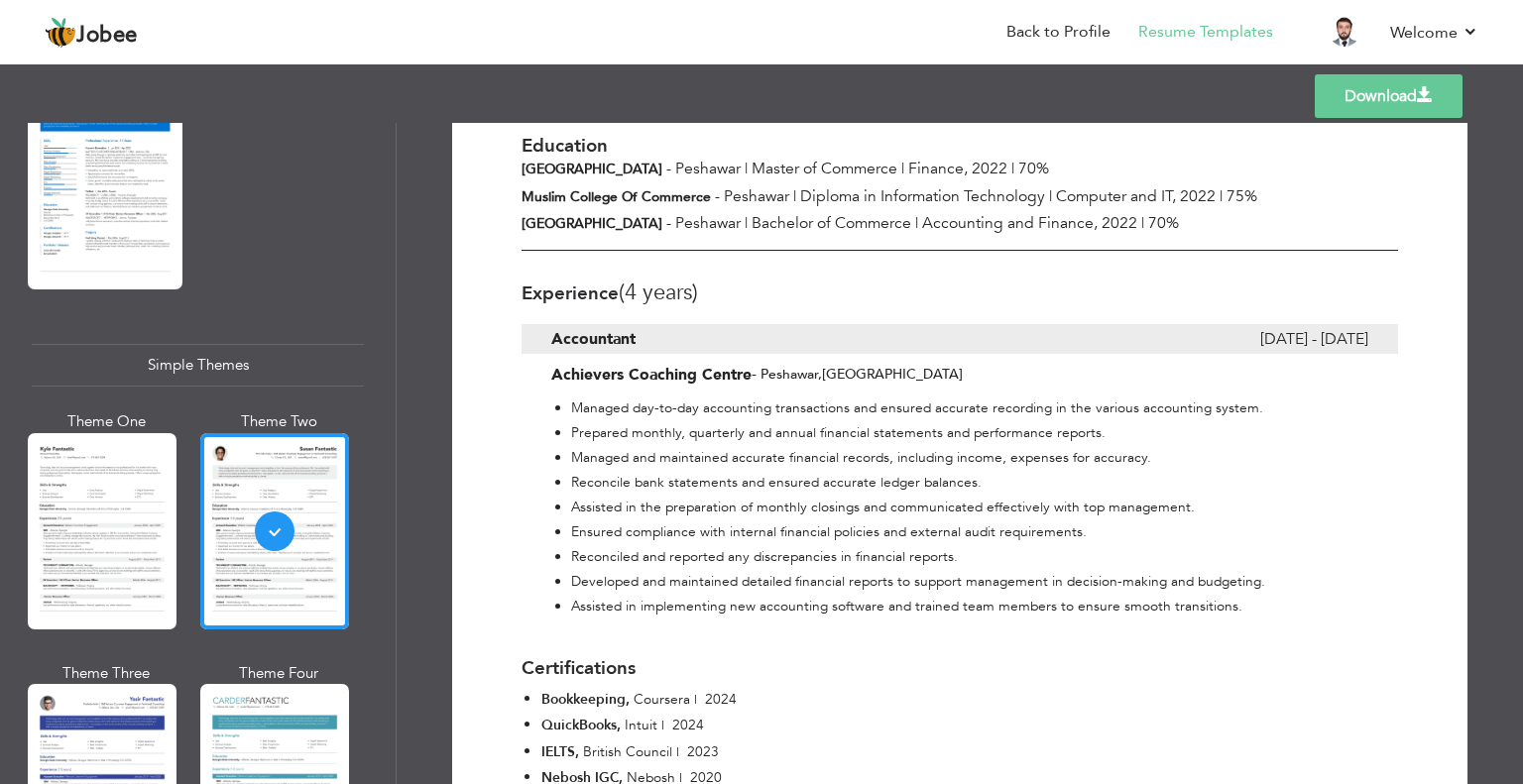 click on "Download" at bounding box center [1388, 96] 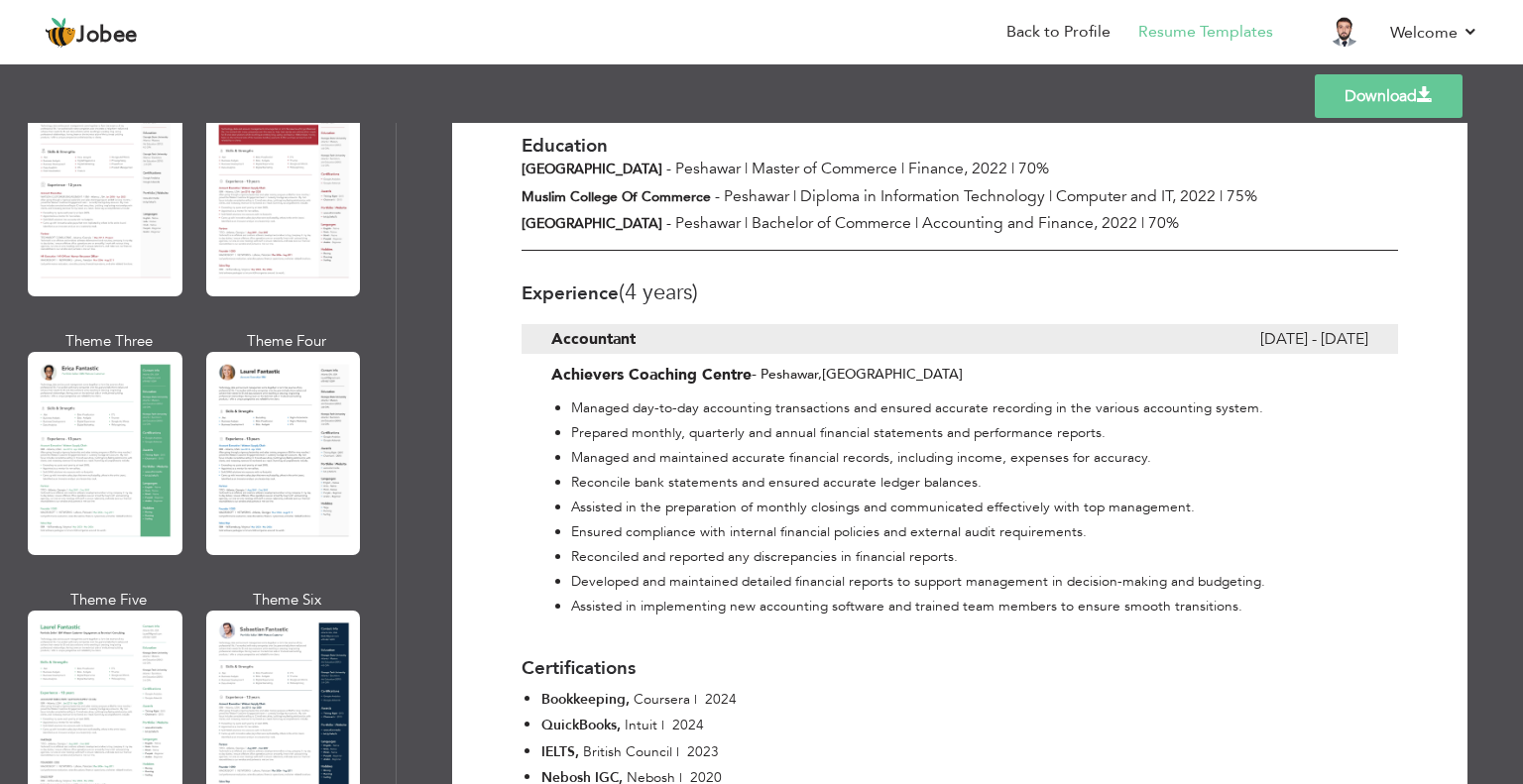 scroll, scrollTop: 496, scrollLeft: 0, axis: vertical 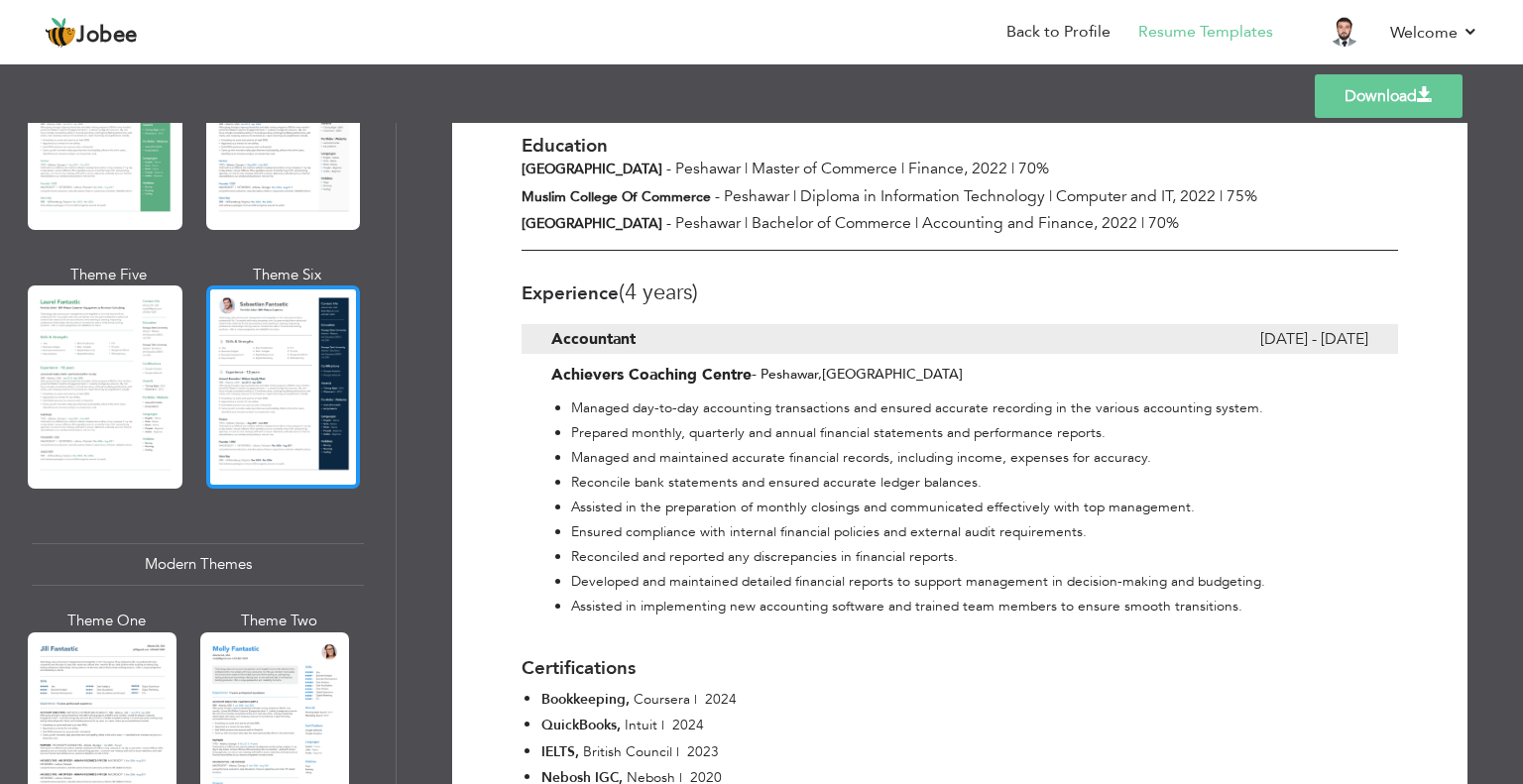 click at bounding box center [284, 387] 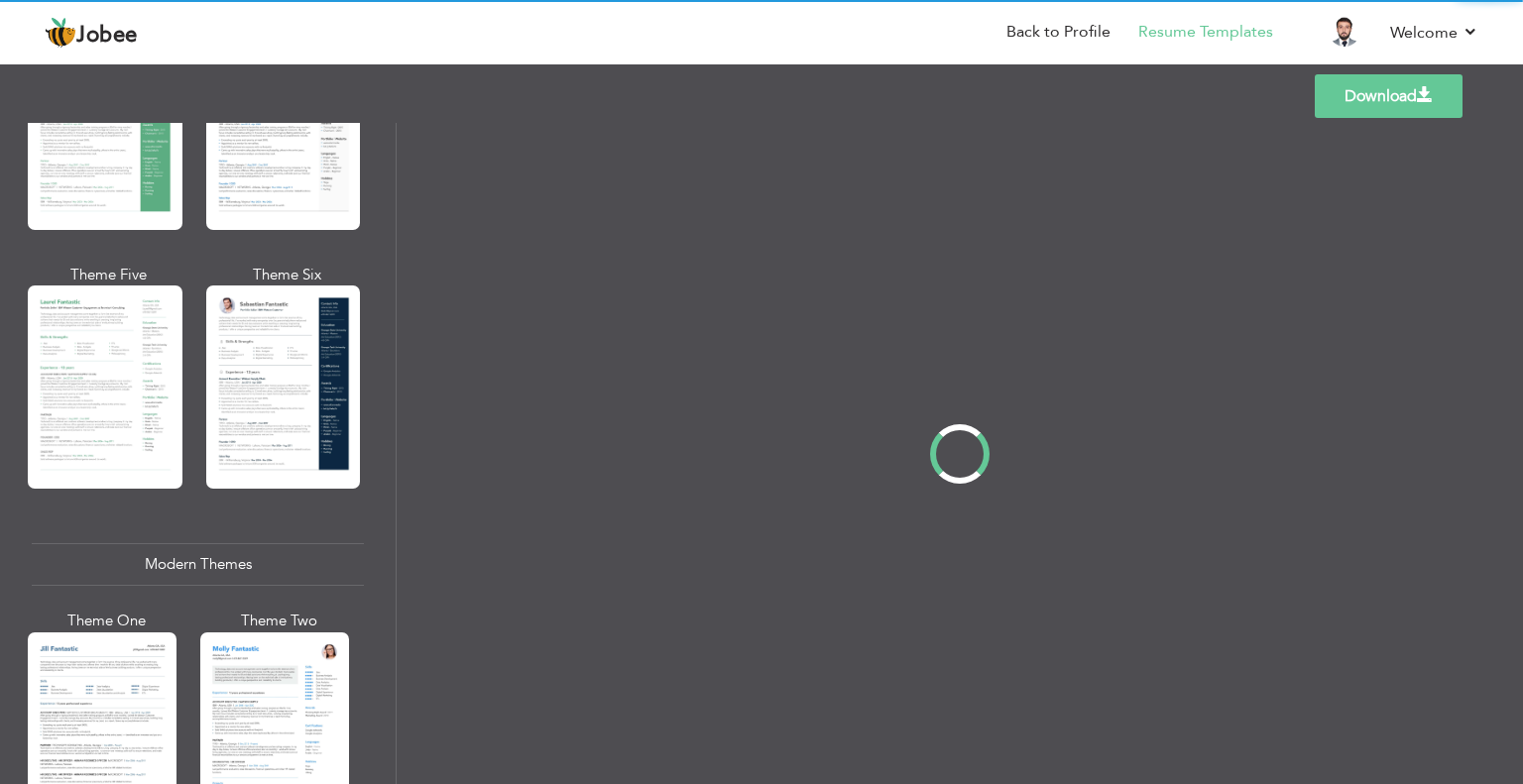 scroll, scrollTop: 0, scrollLeft: 0, axis: both 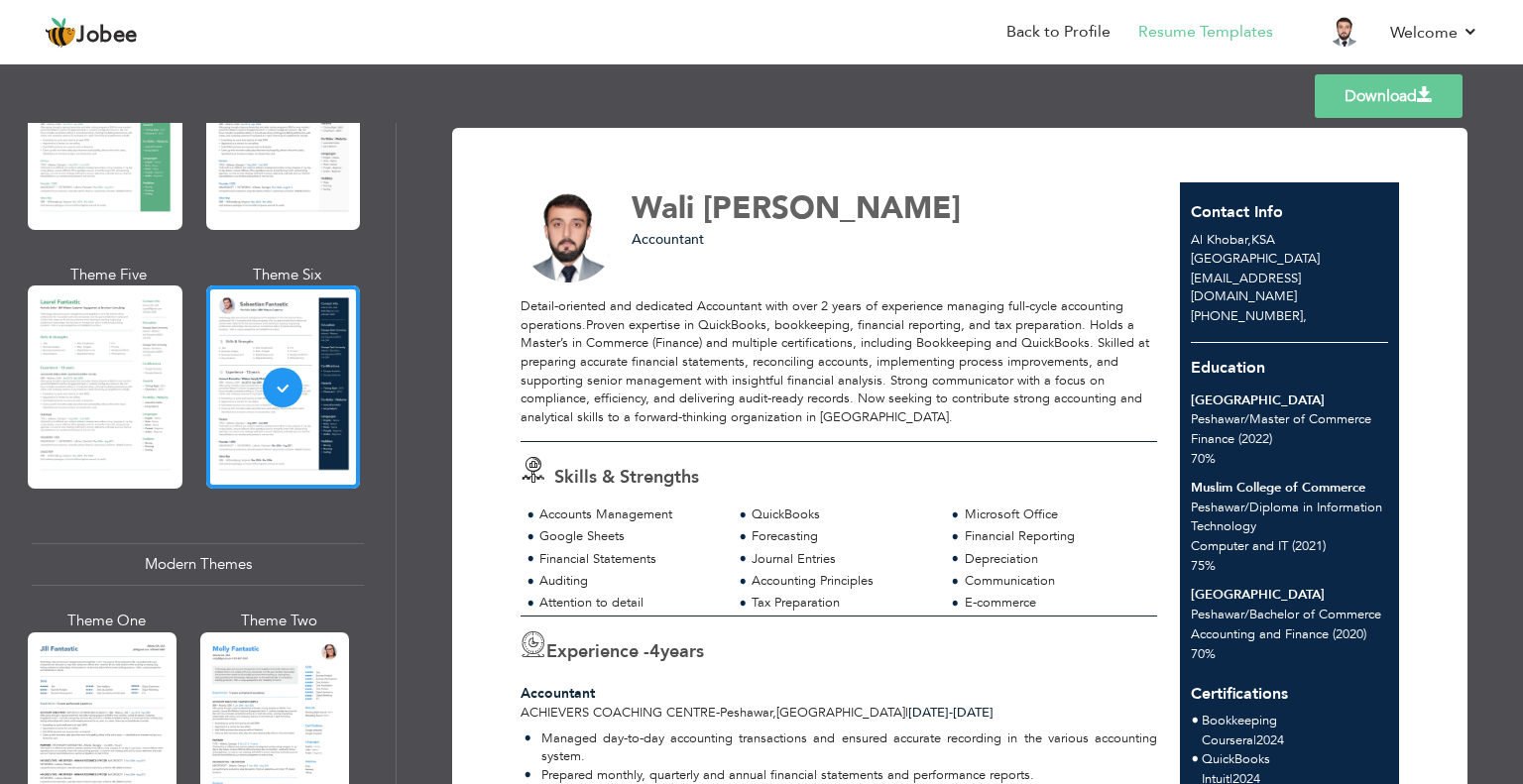 click on "Download" at bounding box center (1388, 96) 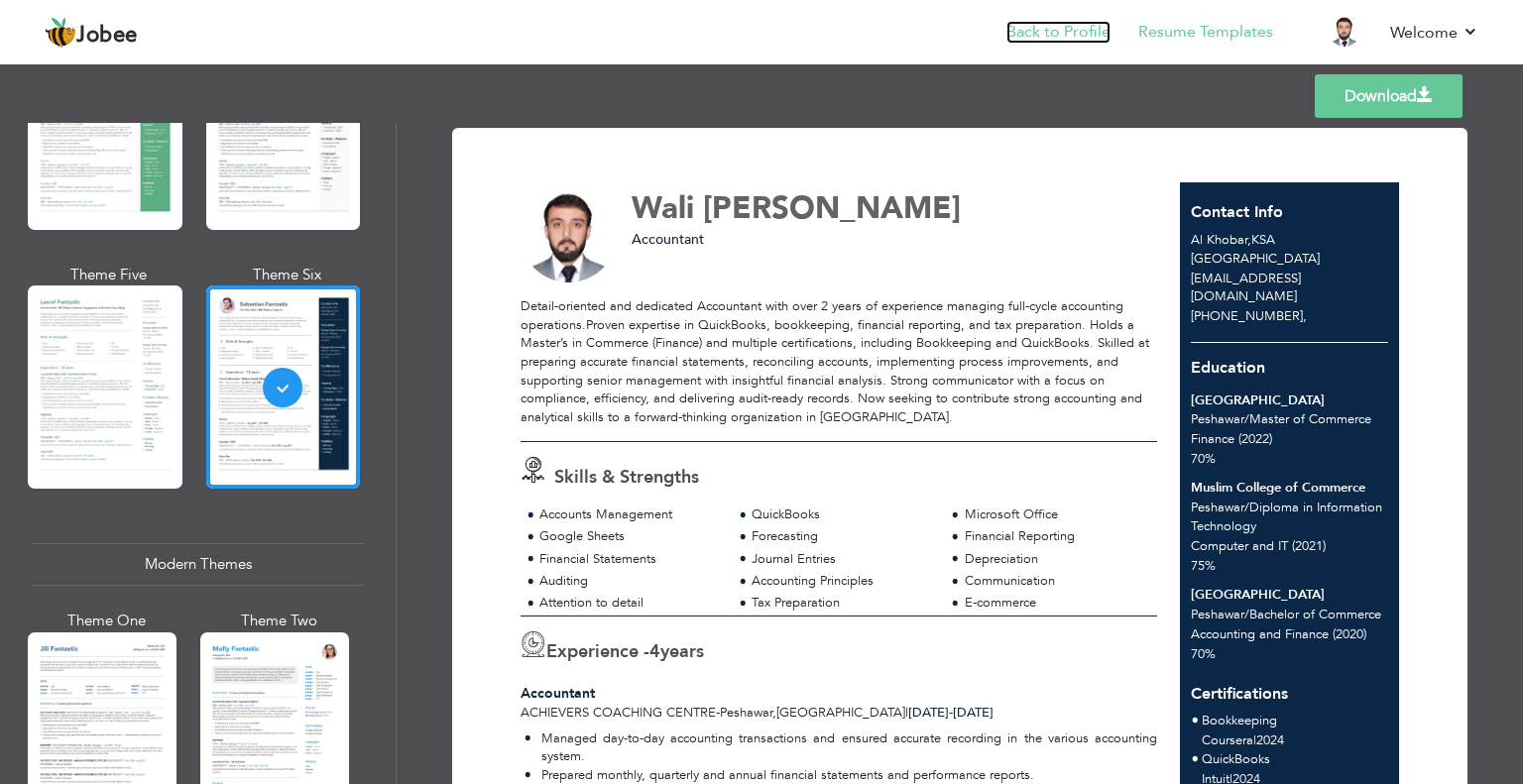 click on "Back to Profile" at bounding box center (1058, 32) 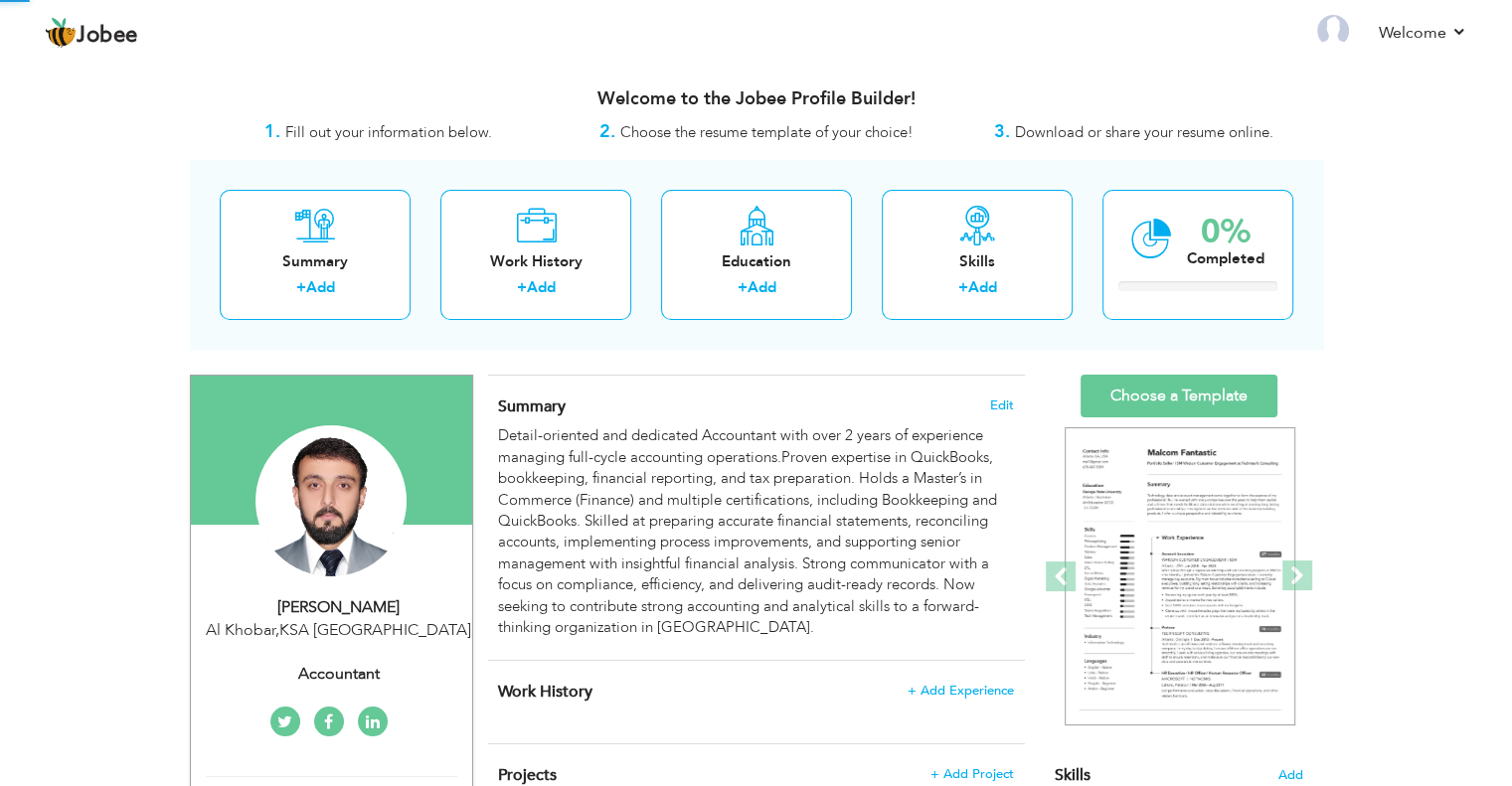 scroll, scrollTop: 0, scrollLeft: 0, axis: both 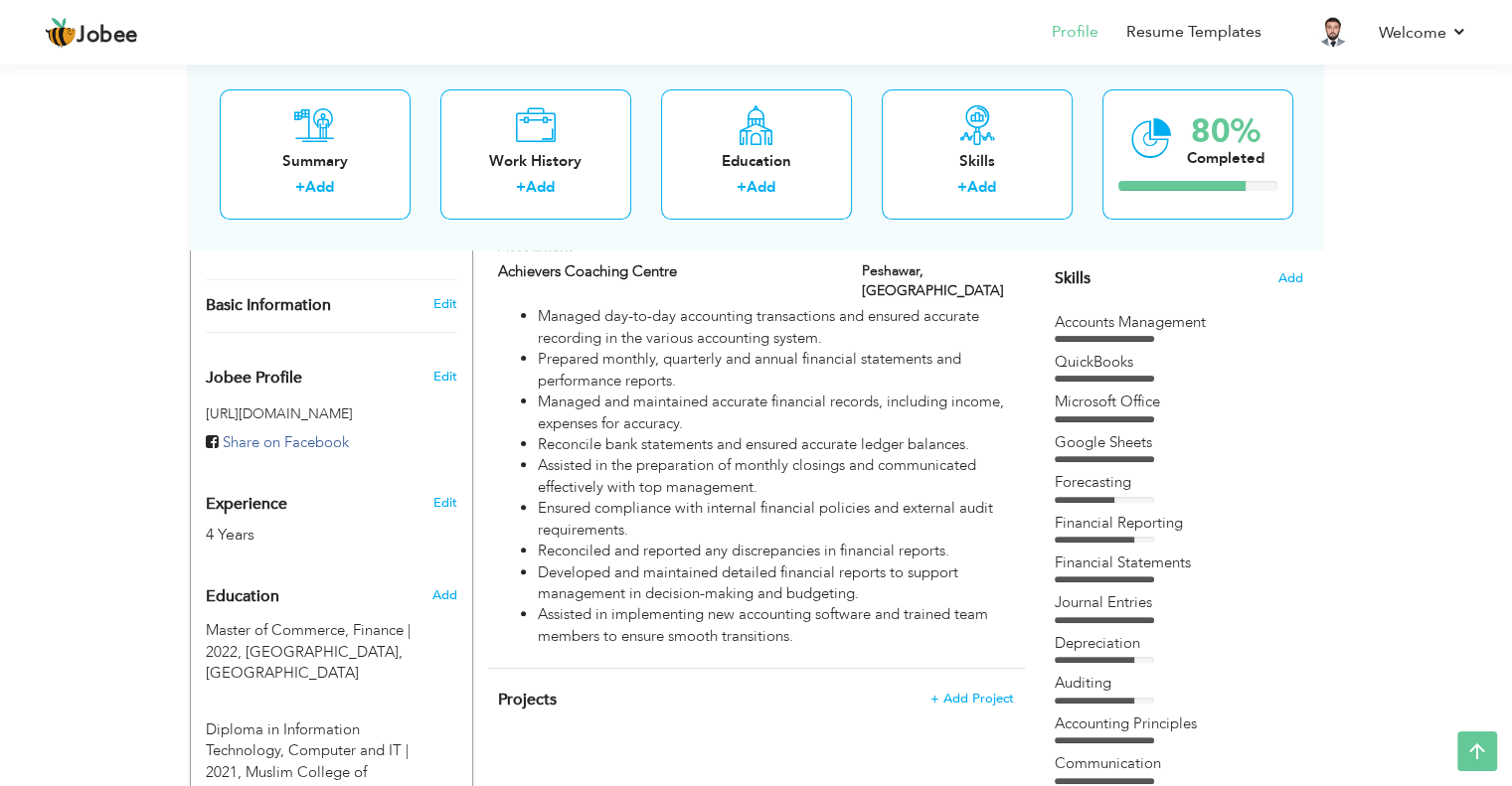 click on "Experience
4 Years" at bounding box center (308, 510) 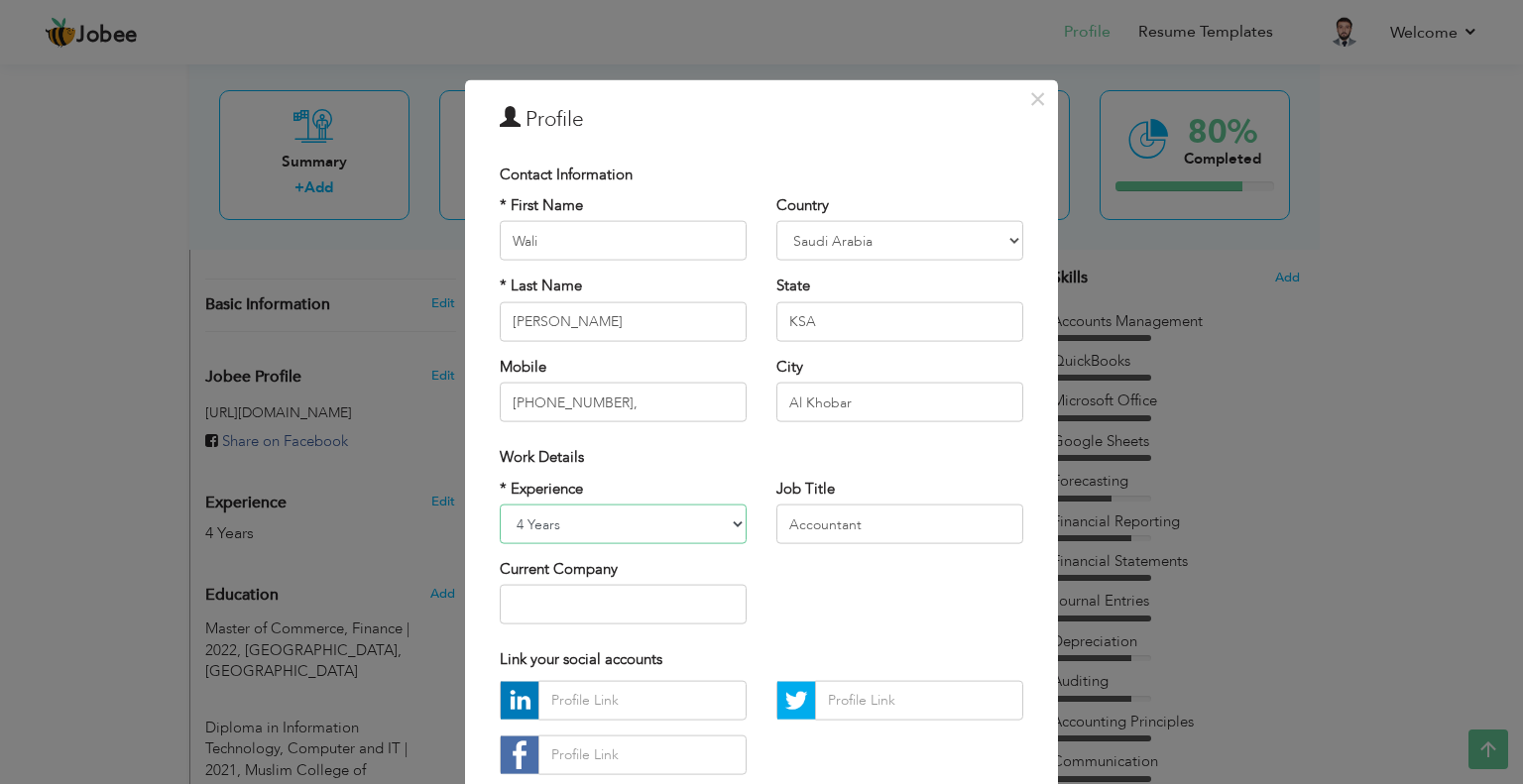 click on "Entry Level Less than 1 Year 1 Year 2 Years 3 Years 4 Years 5 Years 6 Years 7 Years 8 Years 9 Years 10 Years 11 Years 12 Years 13 Years 14 Years 15 Years 16 Years 17 Years 18 Years 19 Years 20 Years 21 Years 22 Years 23 Years 24 Years 25 Years 26 Years 27 Years 28 Years 29 Years 30 Years 31 Years 32 Years 33 Years 34 Years 35 Years More than 35 Years" at bounding box center [623, 524] 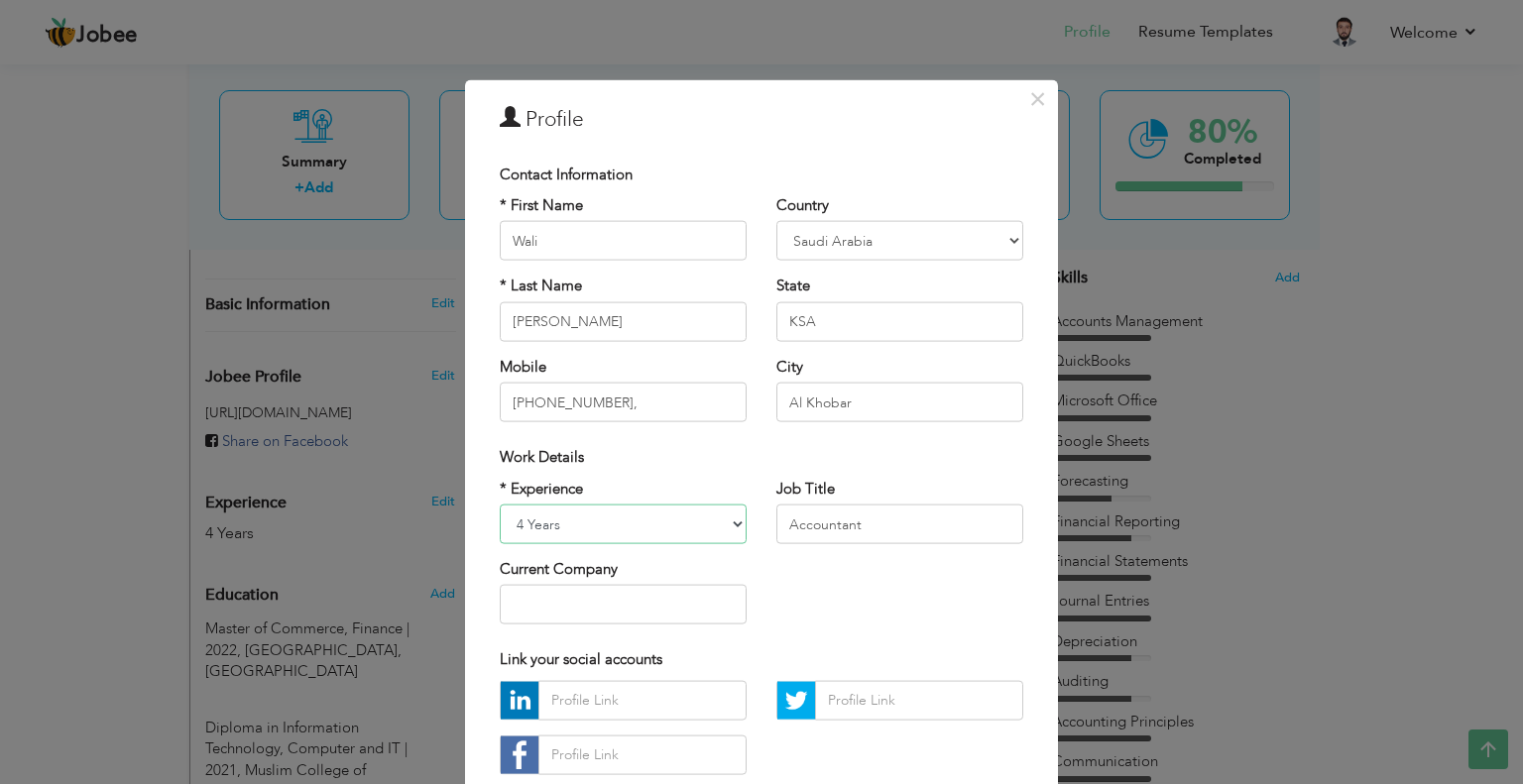 select on "number:4" 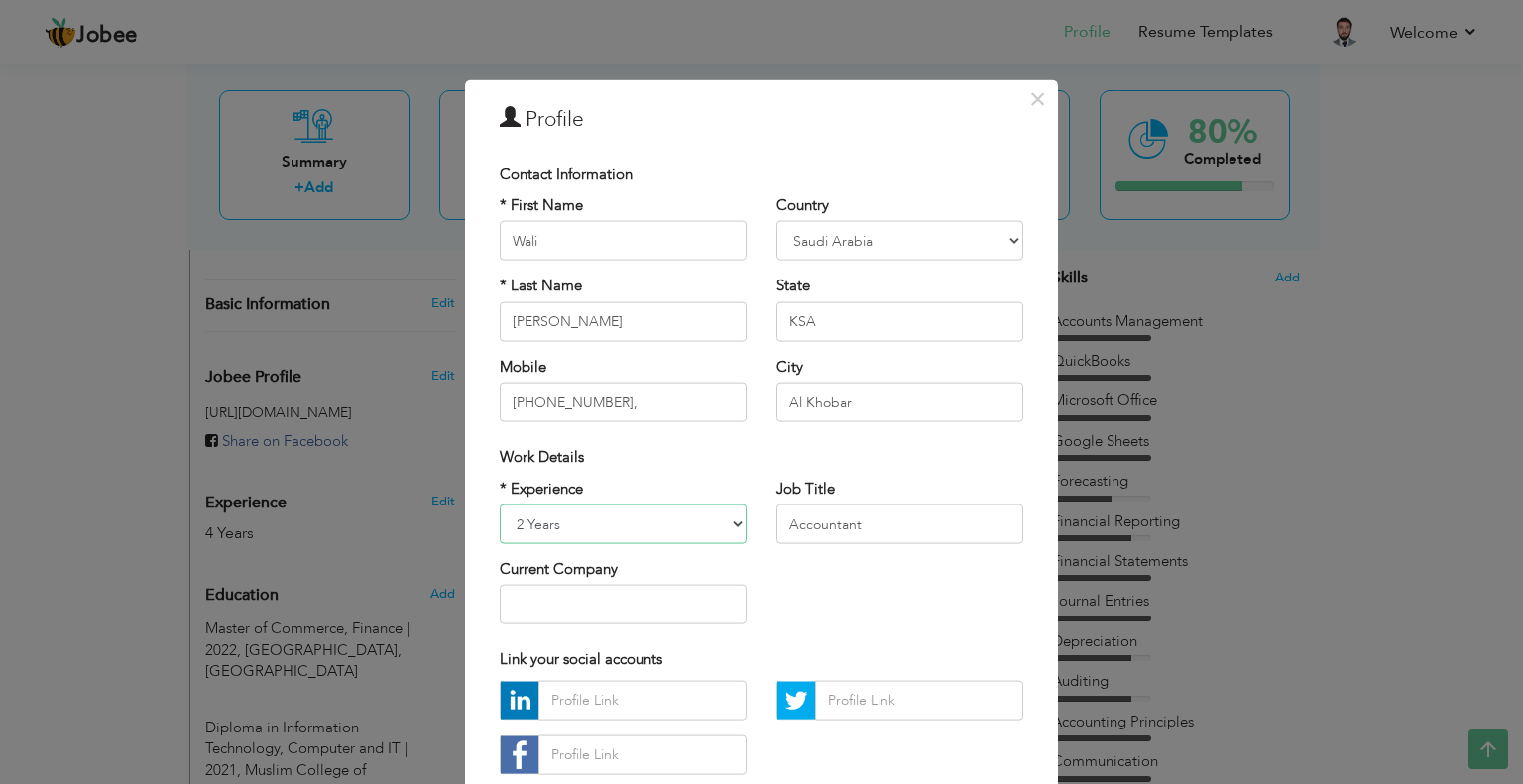 click on "Entry Level Less than 1 Year 1 Year 2 Years 3 Years 4 Years 5 Years 6 Years 7 Years 8 Years 9 Years 10 Years 11 Years 12 Years 13 Years 14 Years 15 Years 16 Years 17 Years 18 Years 19 Years 20 Years 21 Years 22 Years 23 Years 24 Years 25 Years 26 Years 27 Years 28 Years 29 Years 30 Years 31 Years 32 Years 33 Years 34 Years 35 Years More than 35 Years" at bounding box center [623, 524] 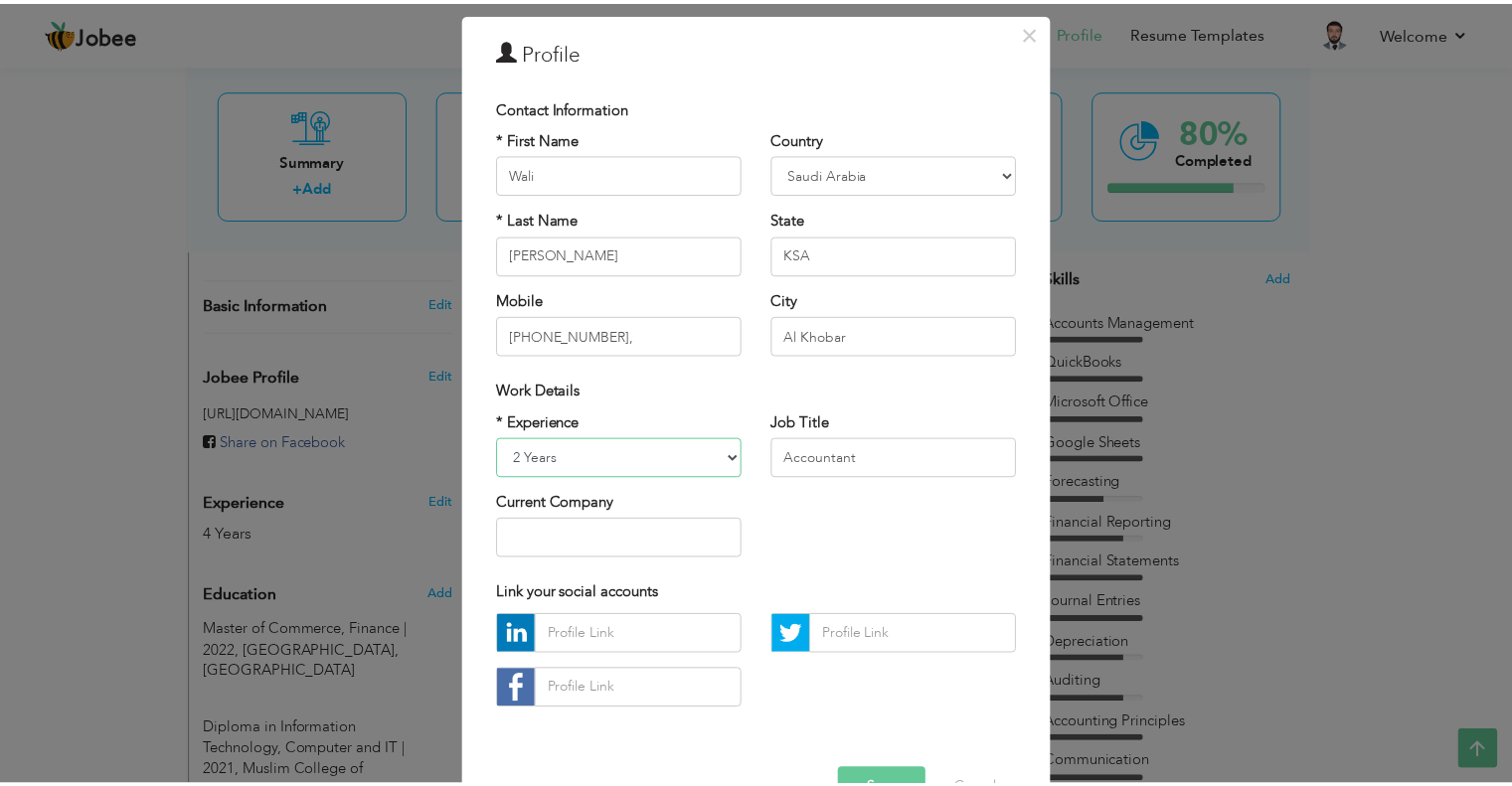 scroll, scrollTop: 125, scrollLeft: 0, axis: vertical 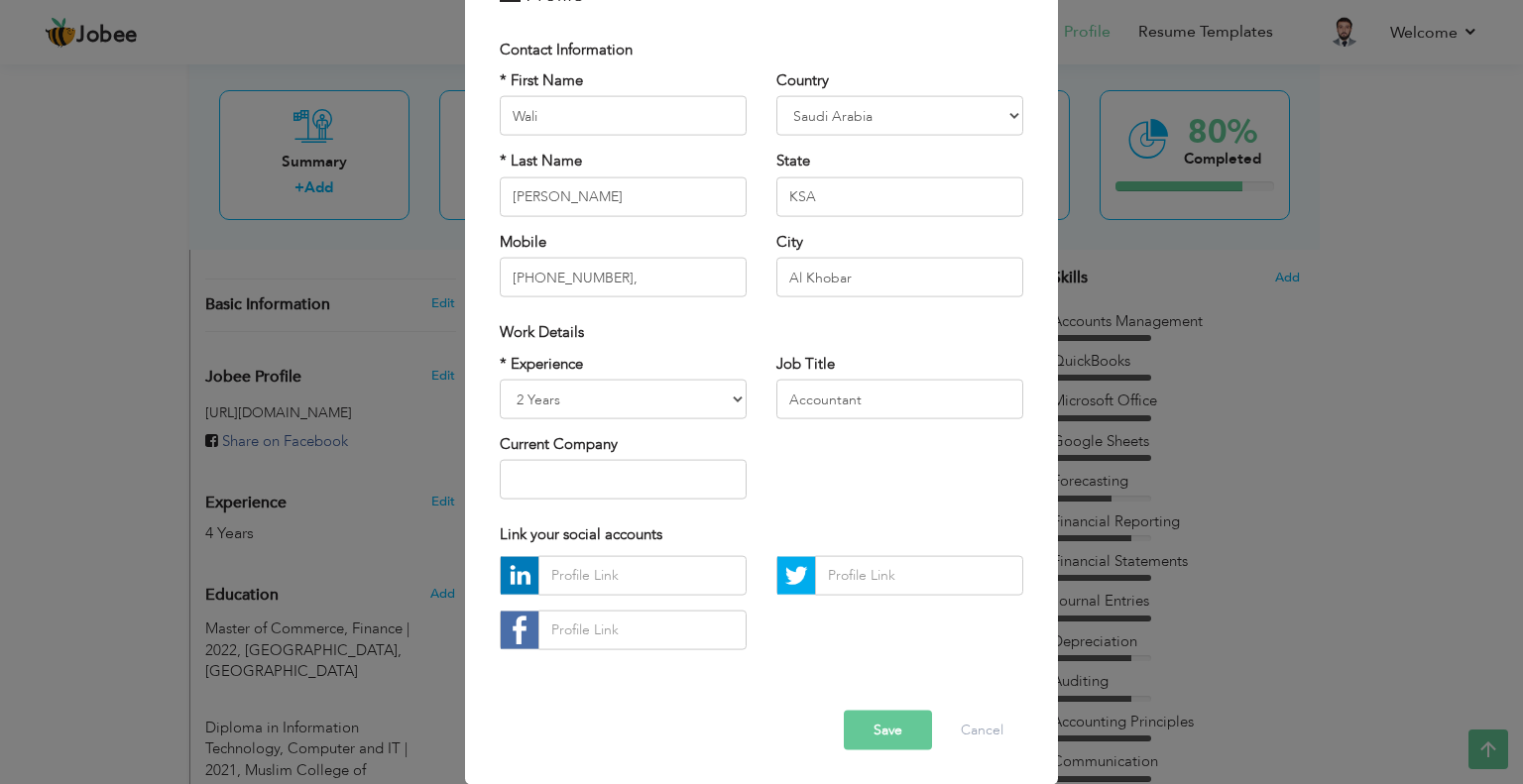 click on "Save" at bounding box center [887, 729] 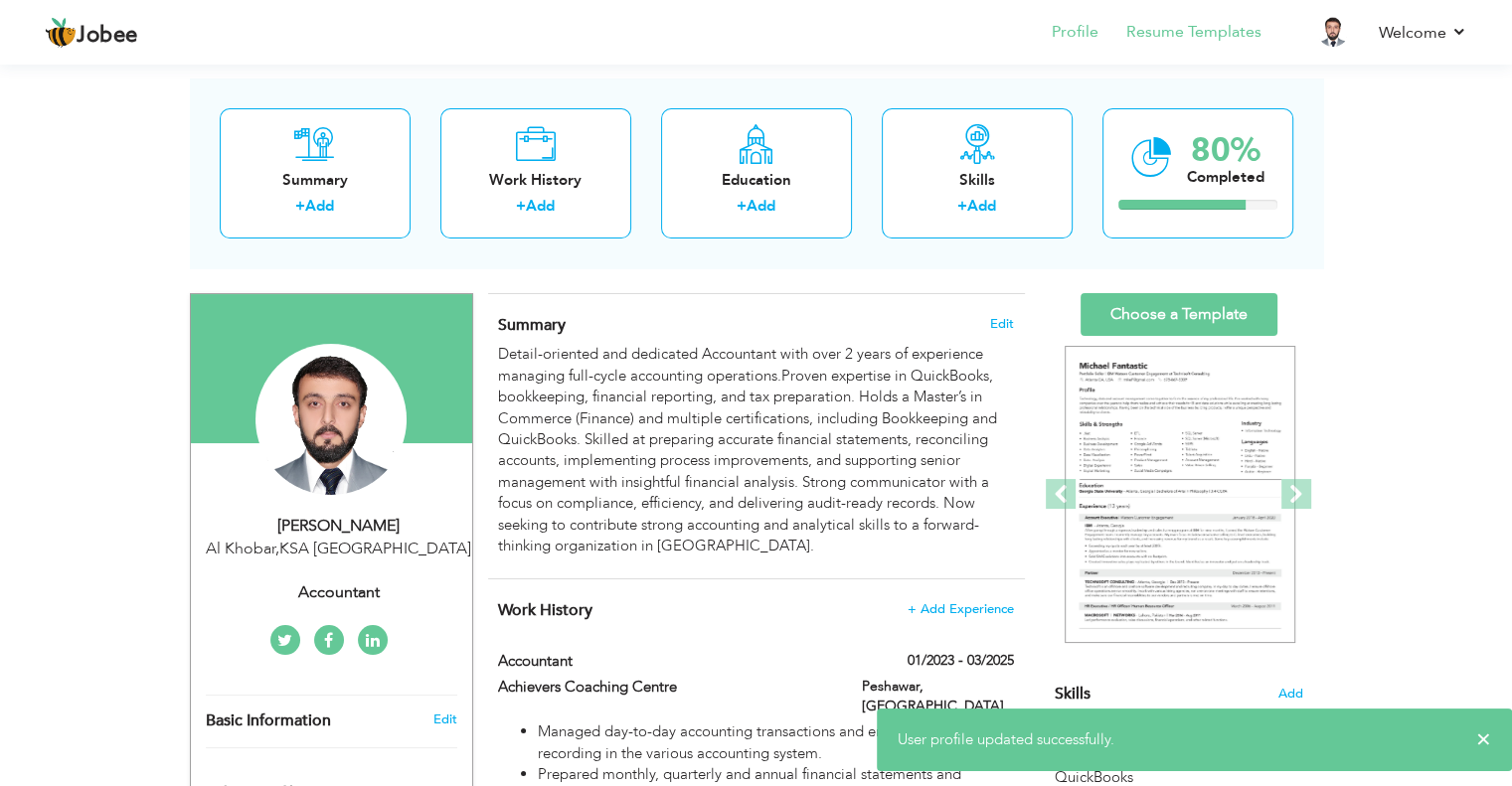 scroll, scrollTop: 0, scrollLeft: 0, axis: both 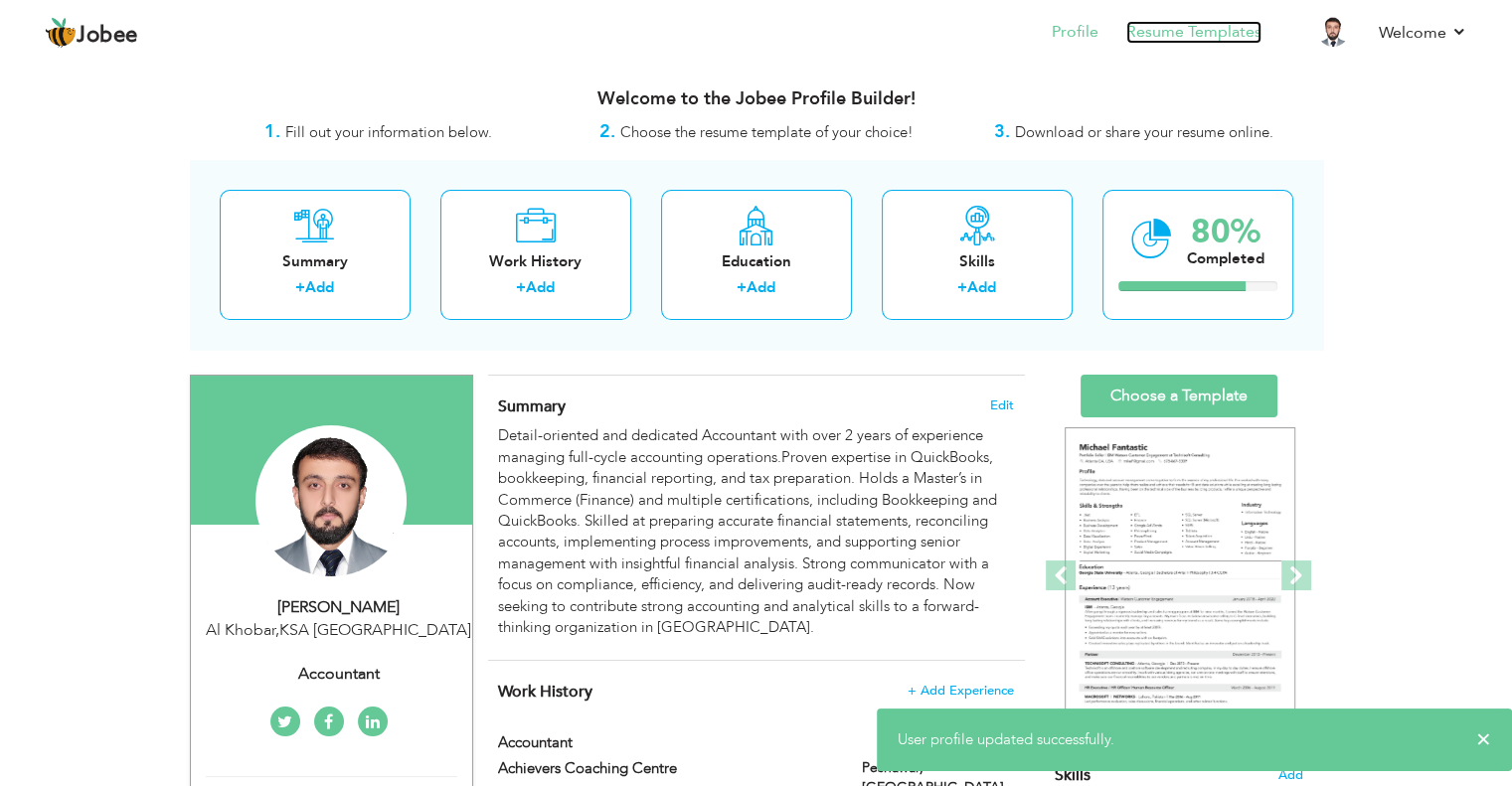 click on "Resume Templates" at bounding box center (1194, 32) 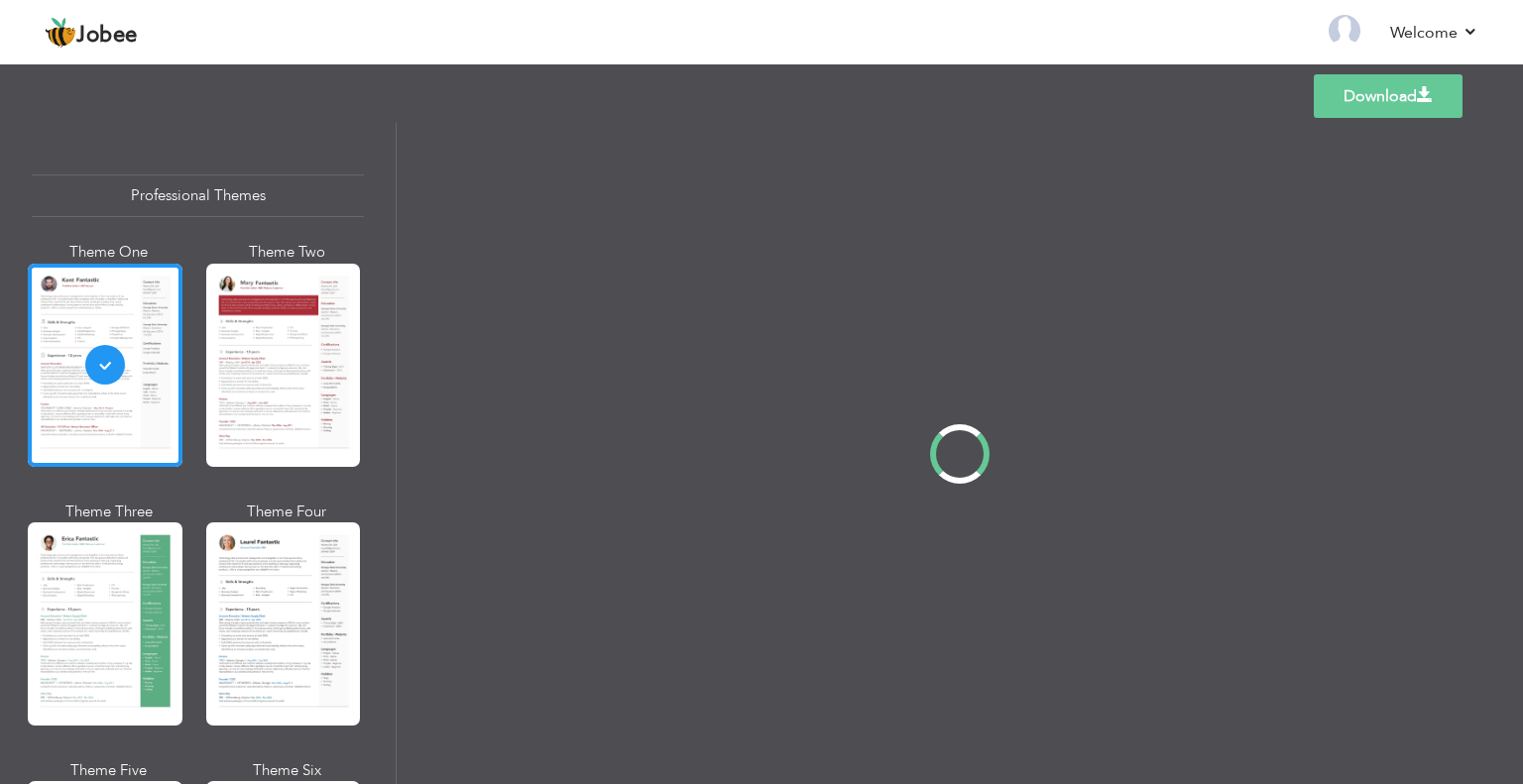 scroll, scrollTop: 0, scrollLeft: 0, axis: both 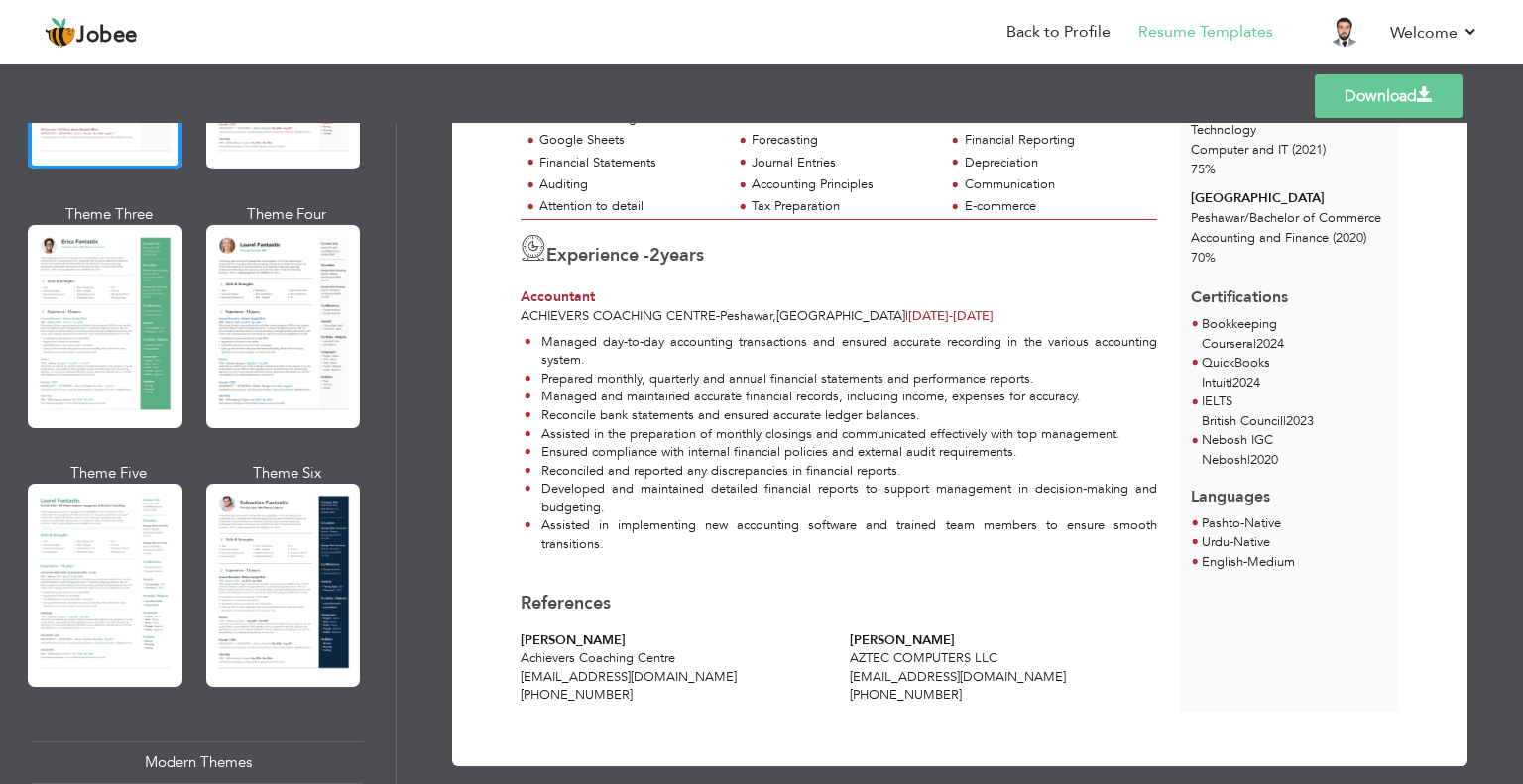 click on "Download" at bounding box center [1388, 96] 